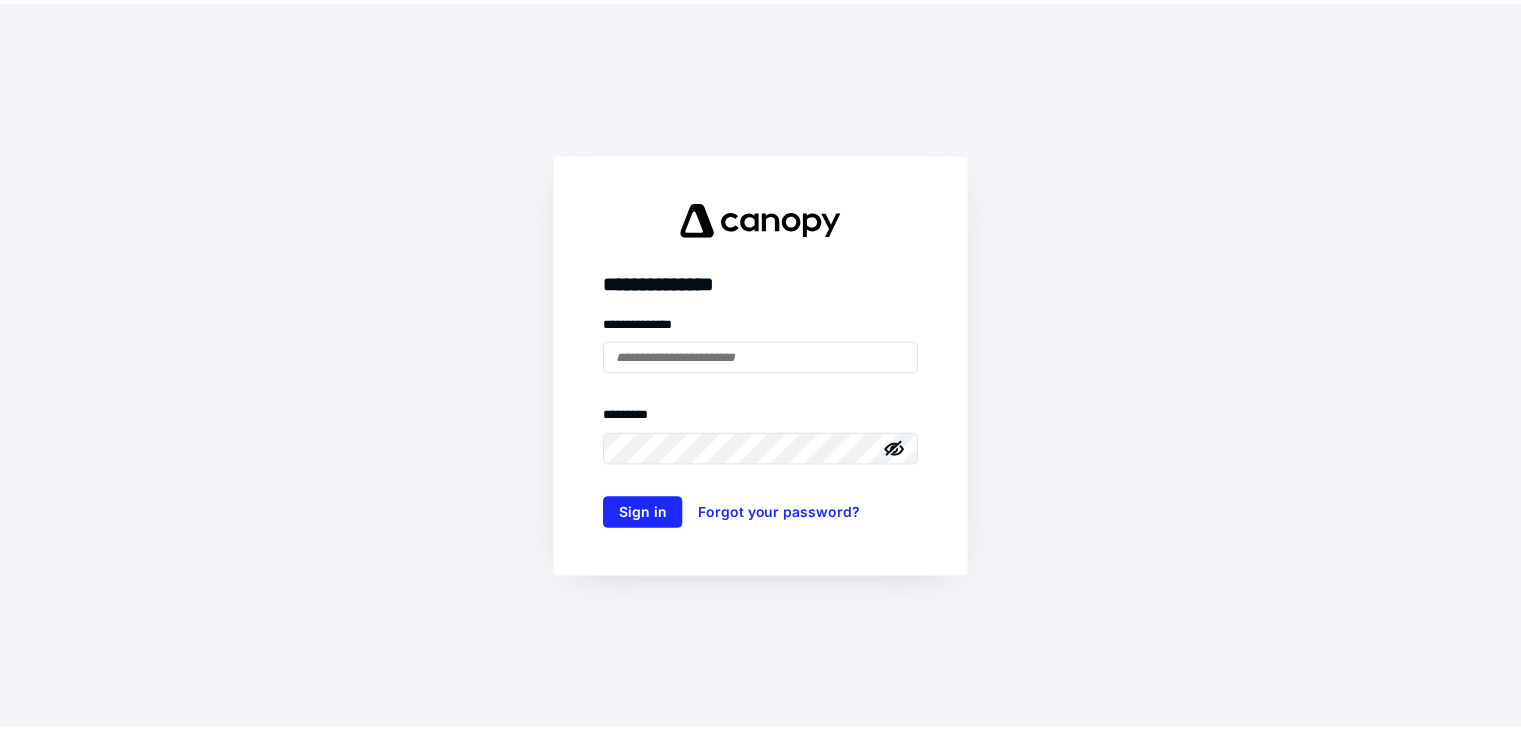 scroll, scrollTop: 0, scrollLeft: 0, axis: both 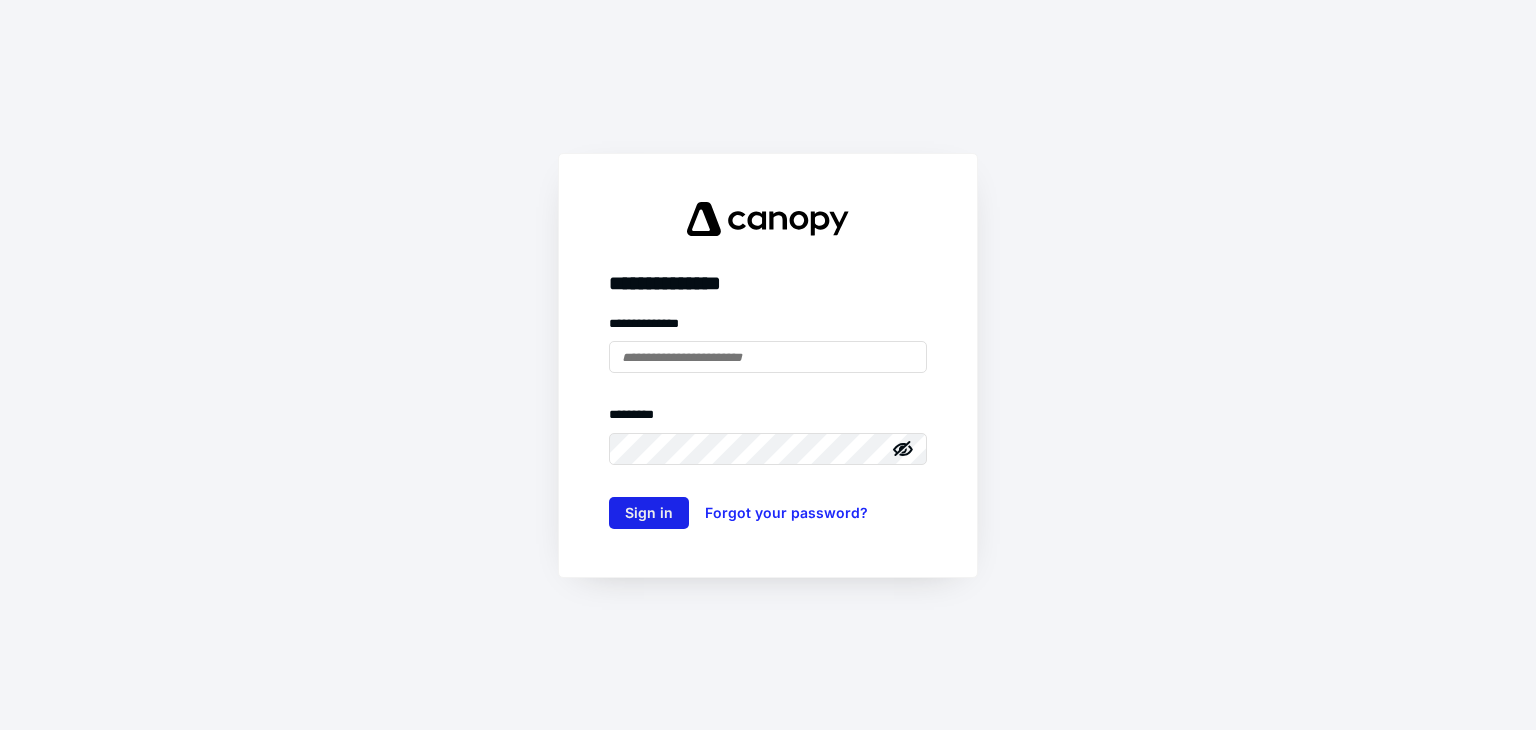 type on "**********" 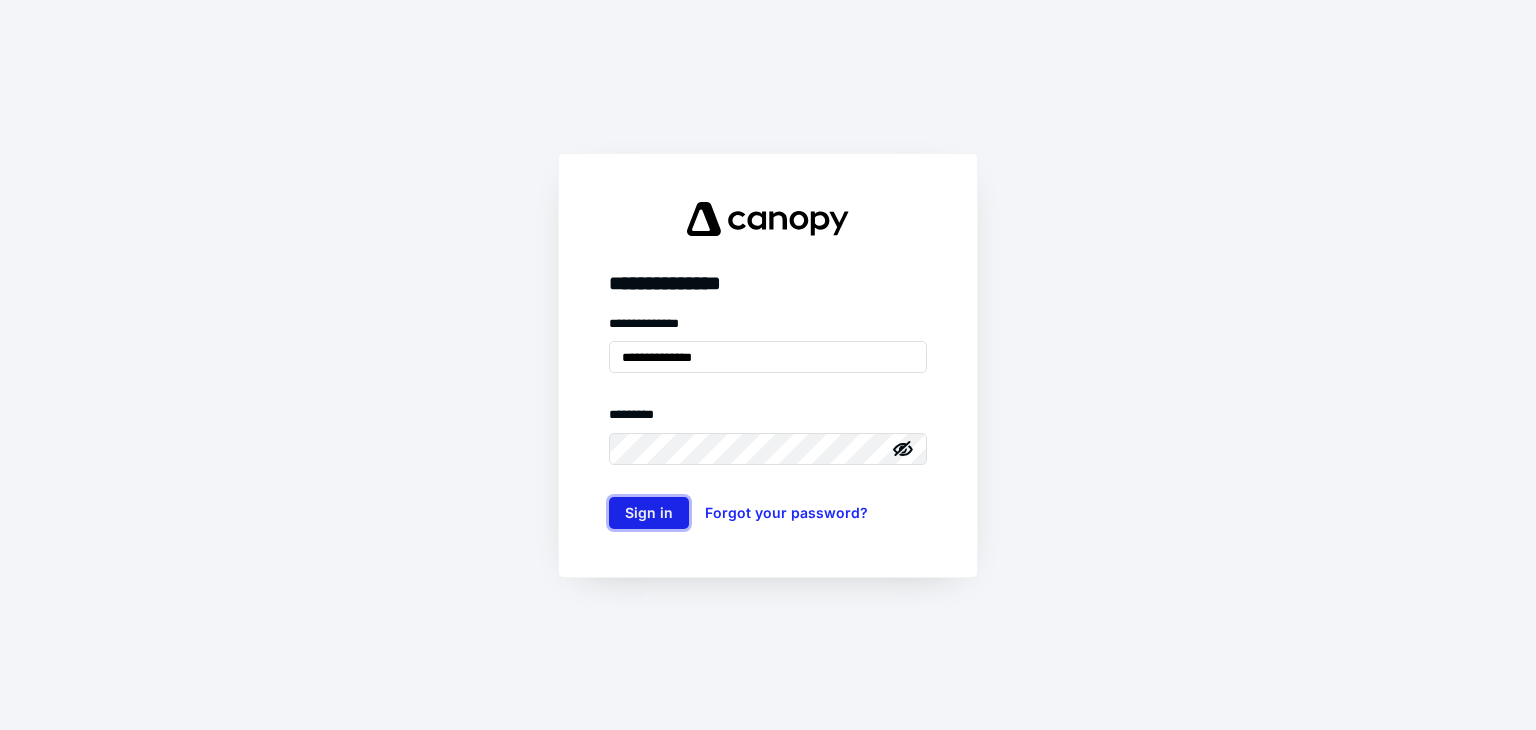 click on "Sign in" at bounding box center [649, 513] 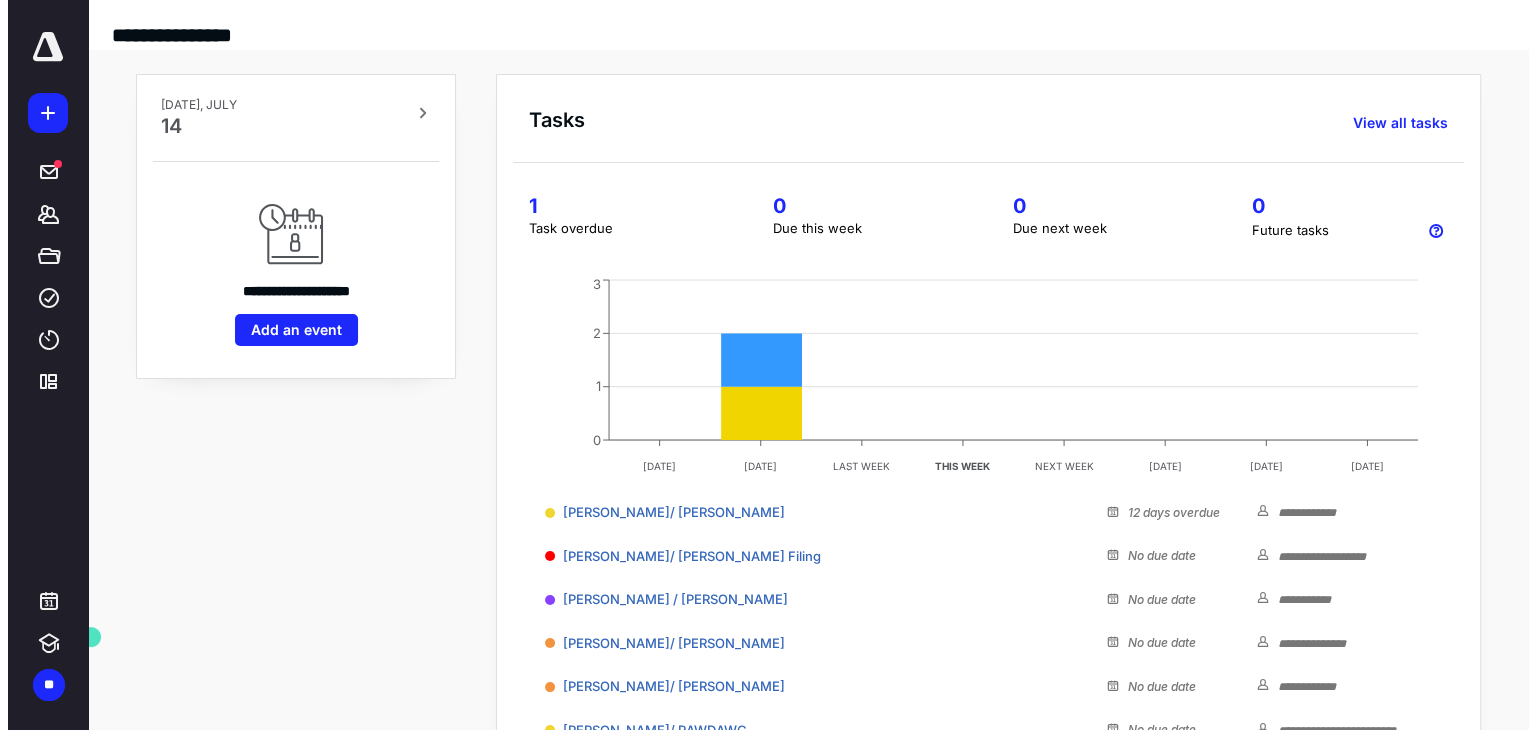 scroll, scrollTop: 0, scrollLeft: 0, axis: both 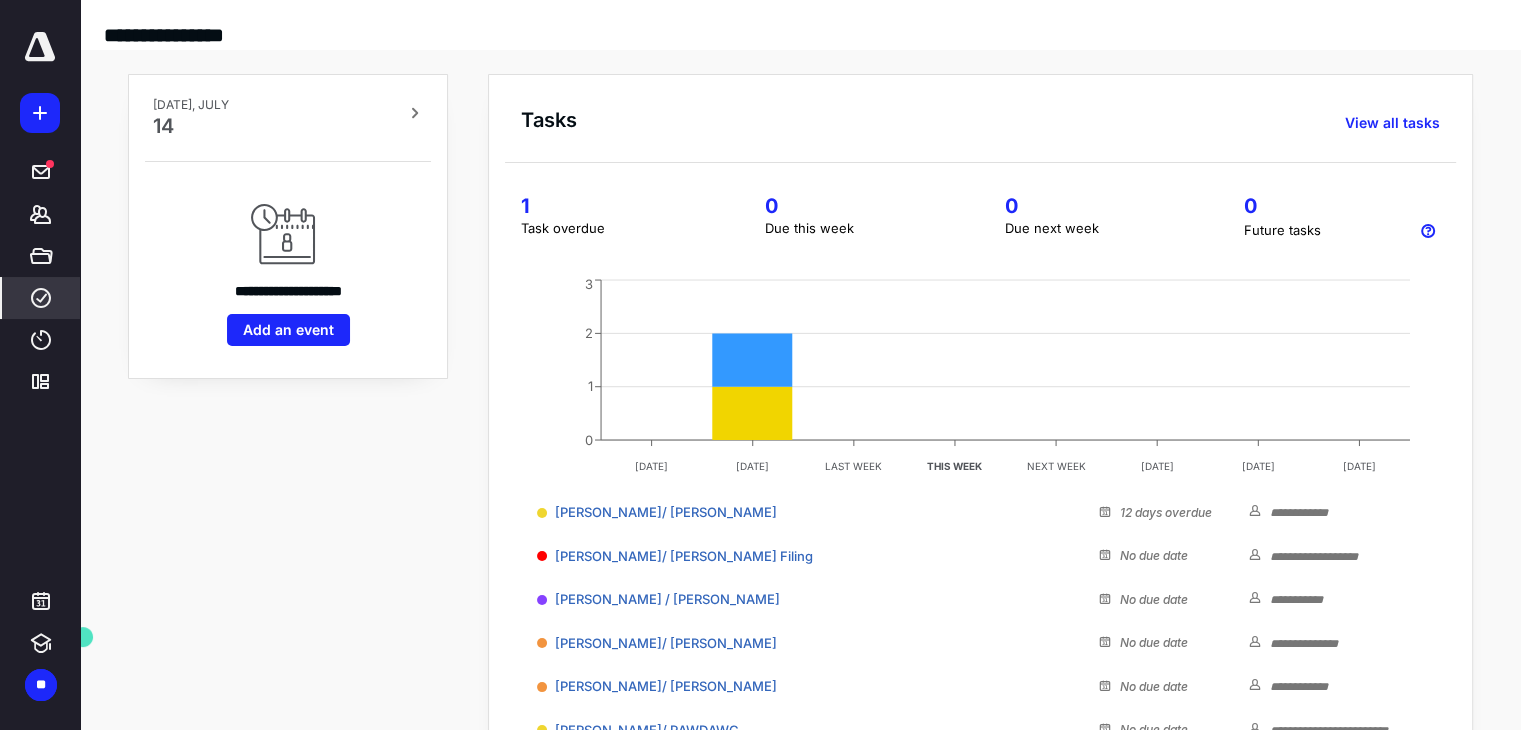 click on "****" at bounding box center [41, 298] 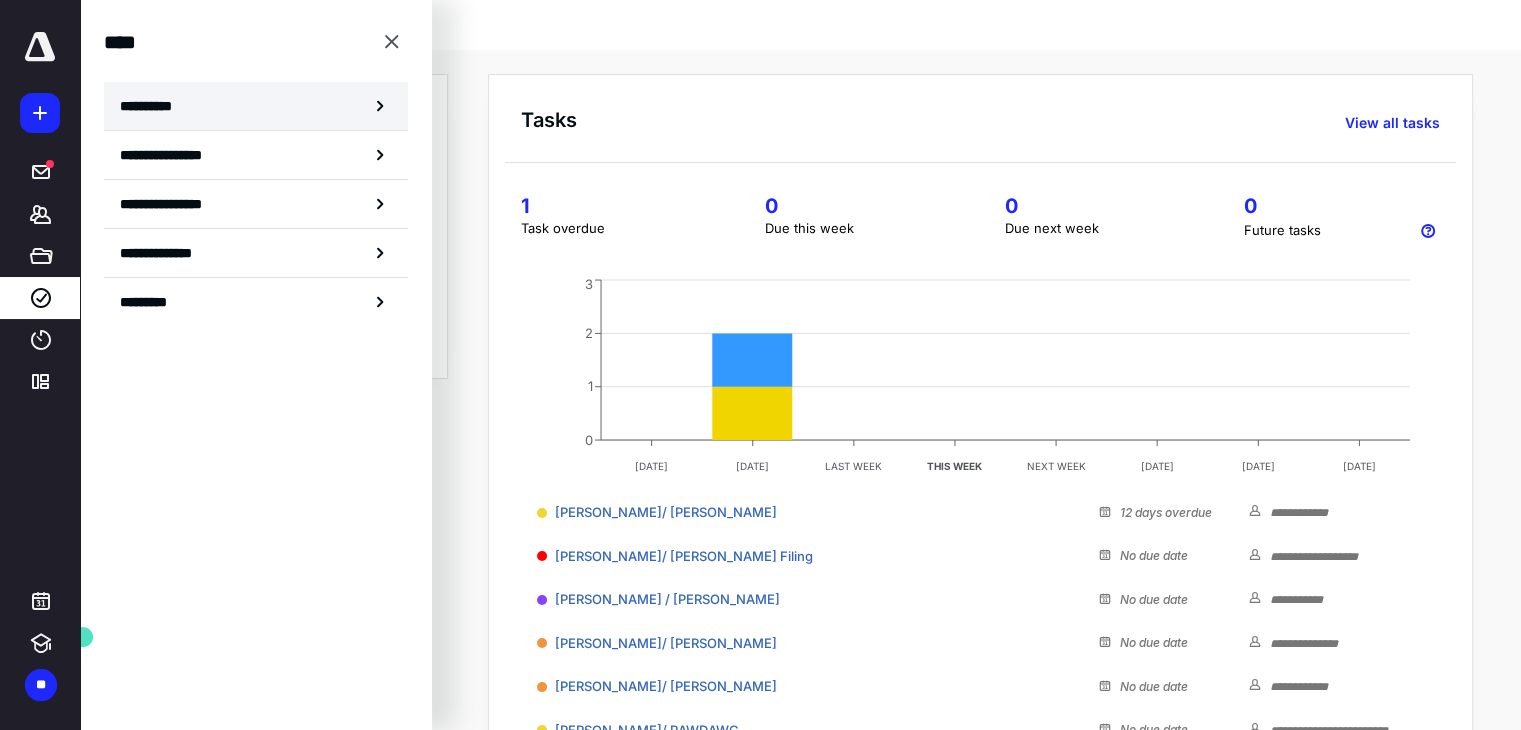 click on "**********" at bounding box center (153, 106) 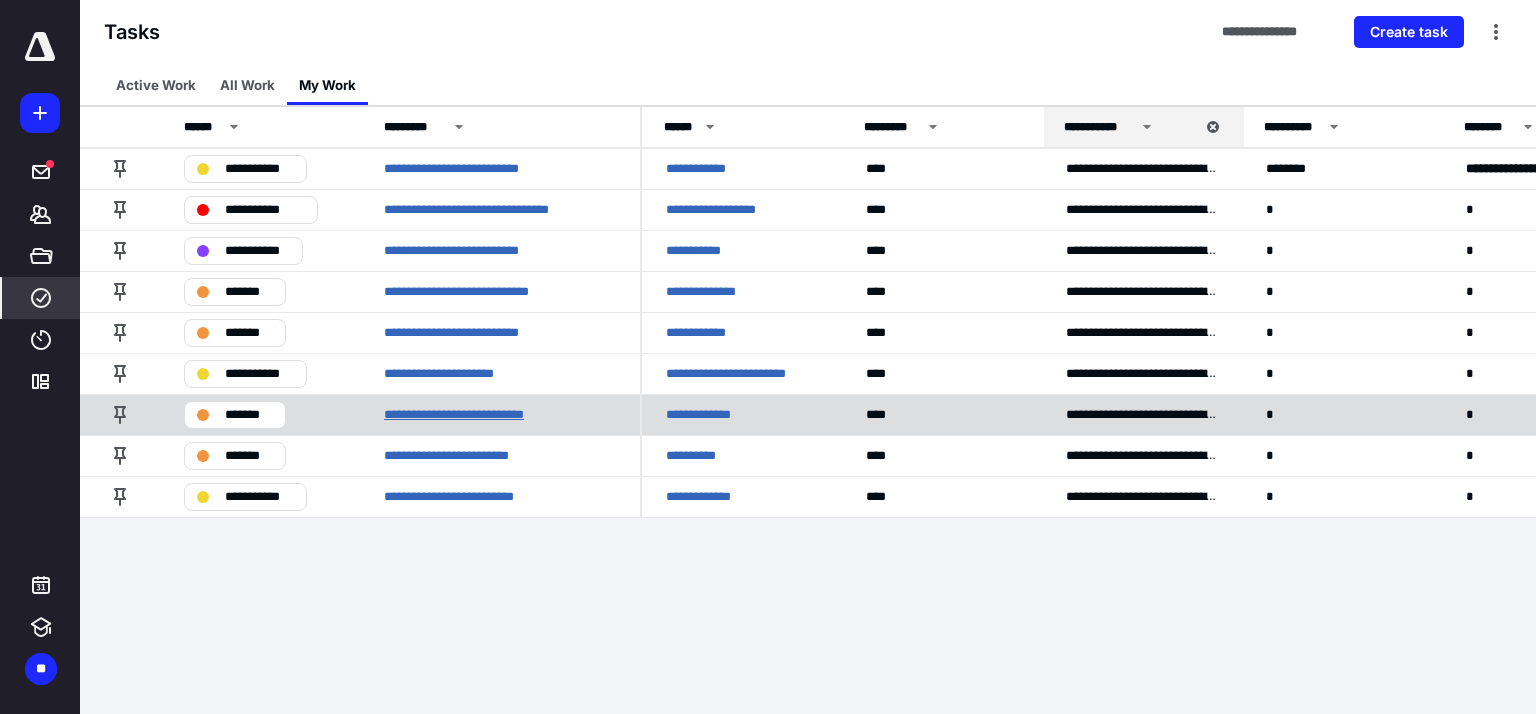 click on "**********" at bounding box center (473, 415) 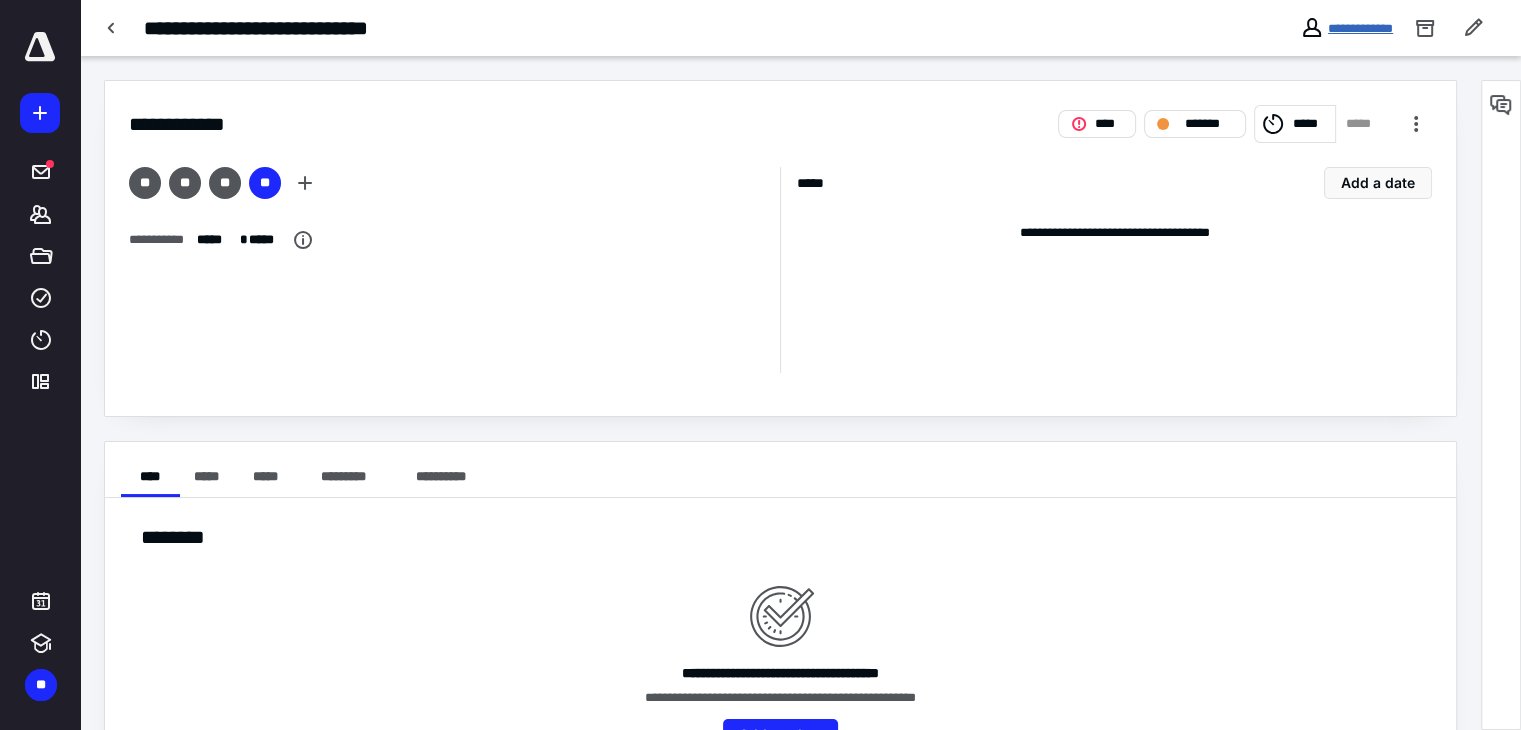 click on "**********" at bounding box center (1360, 28) 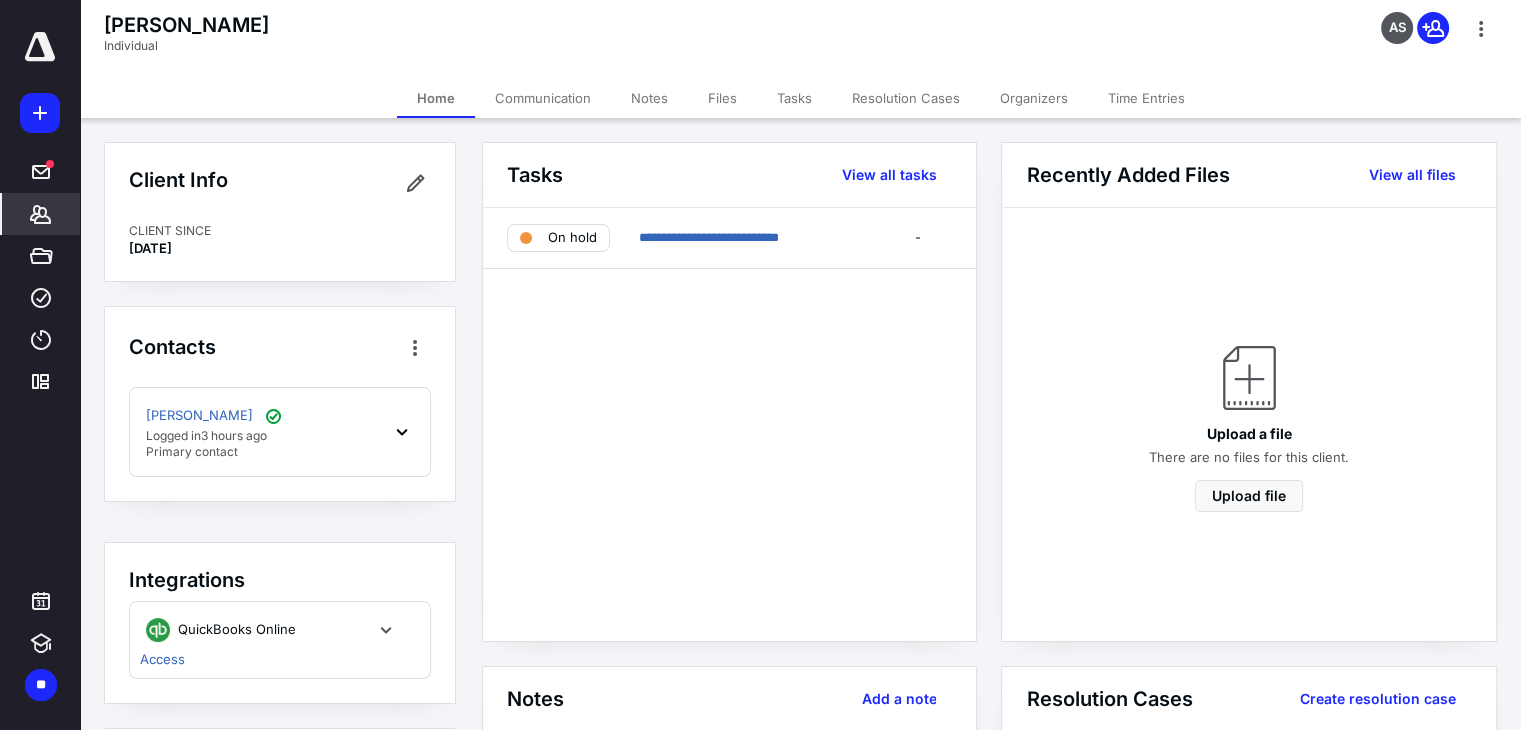 click on "Files" at bounding box center [722, 98] 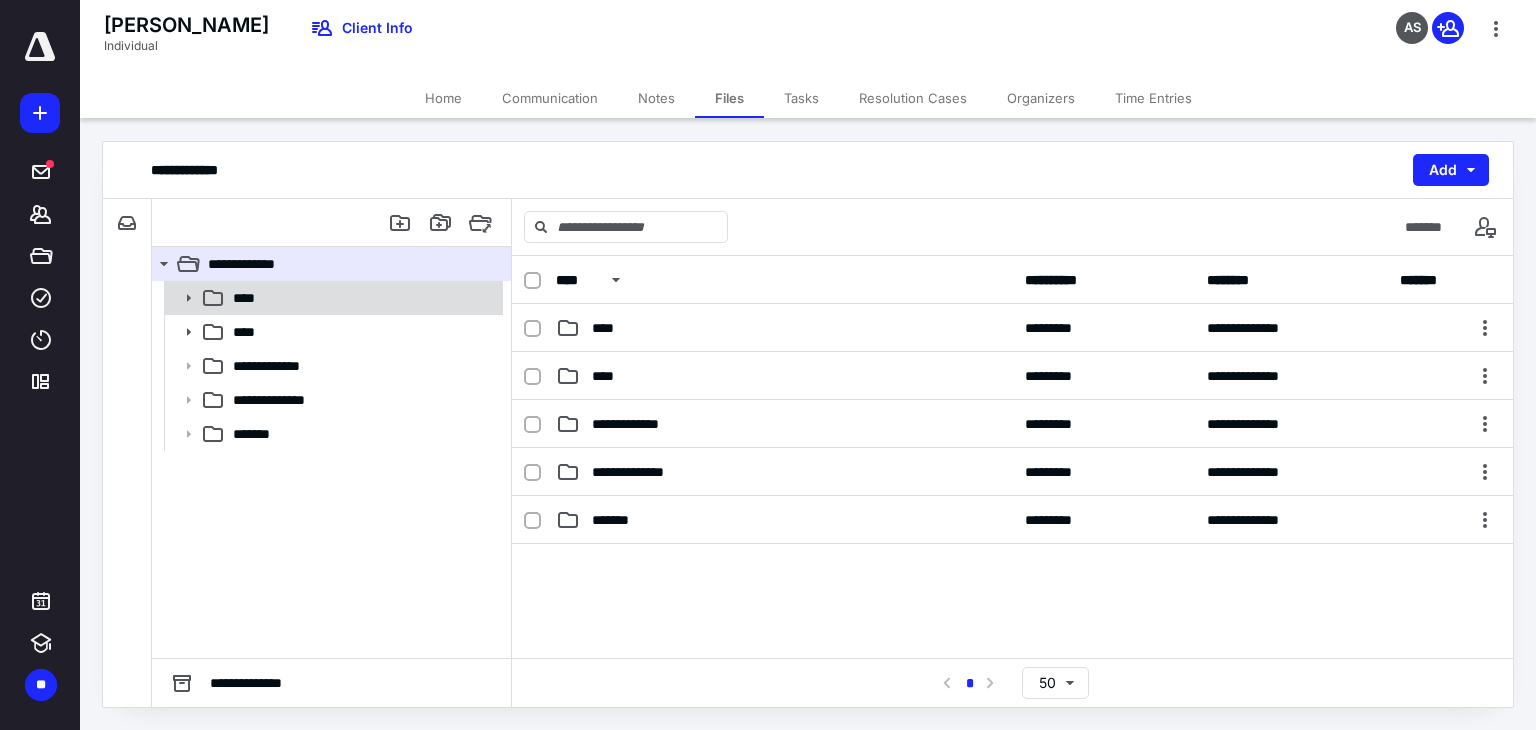 click on "****" at bounding box center (362, 298) 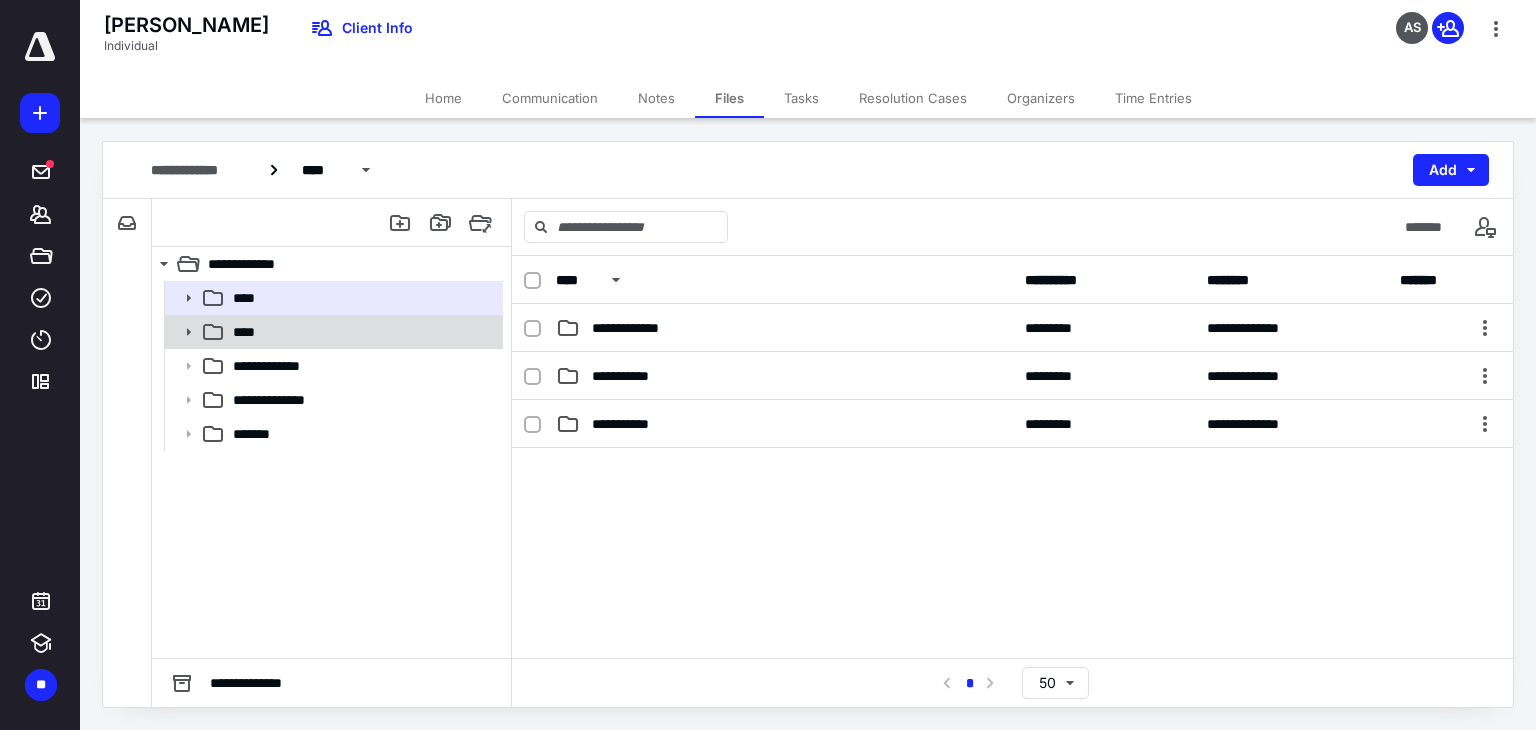 click on "****" at bounding box center (362, 332) 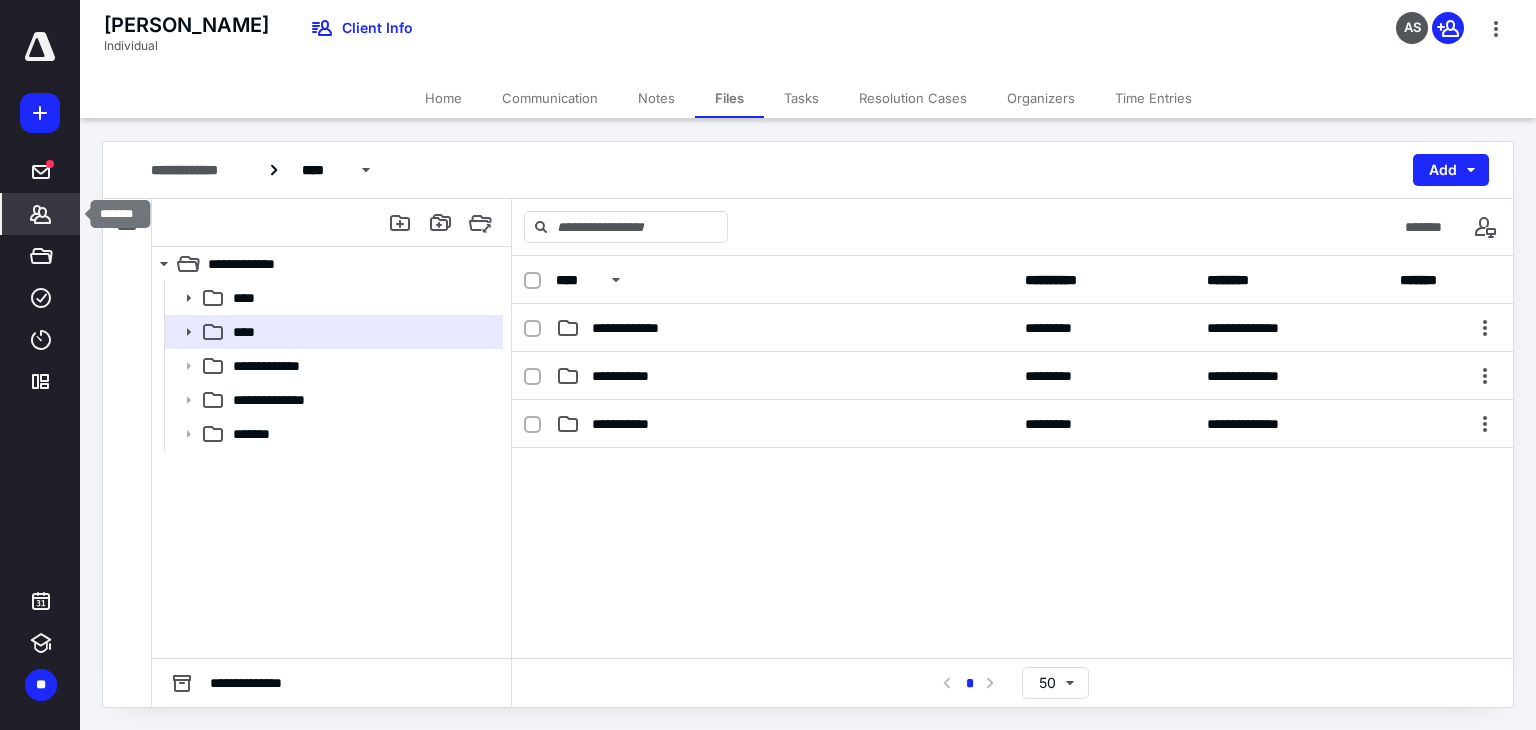 click 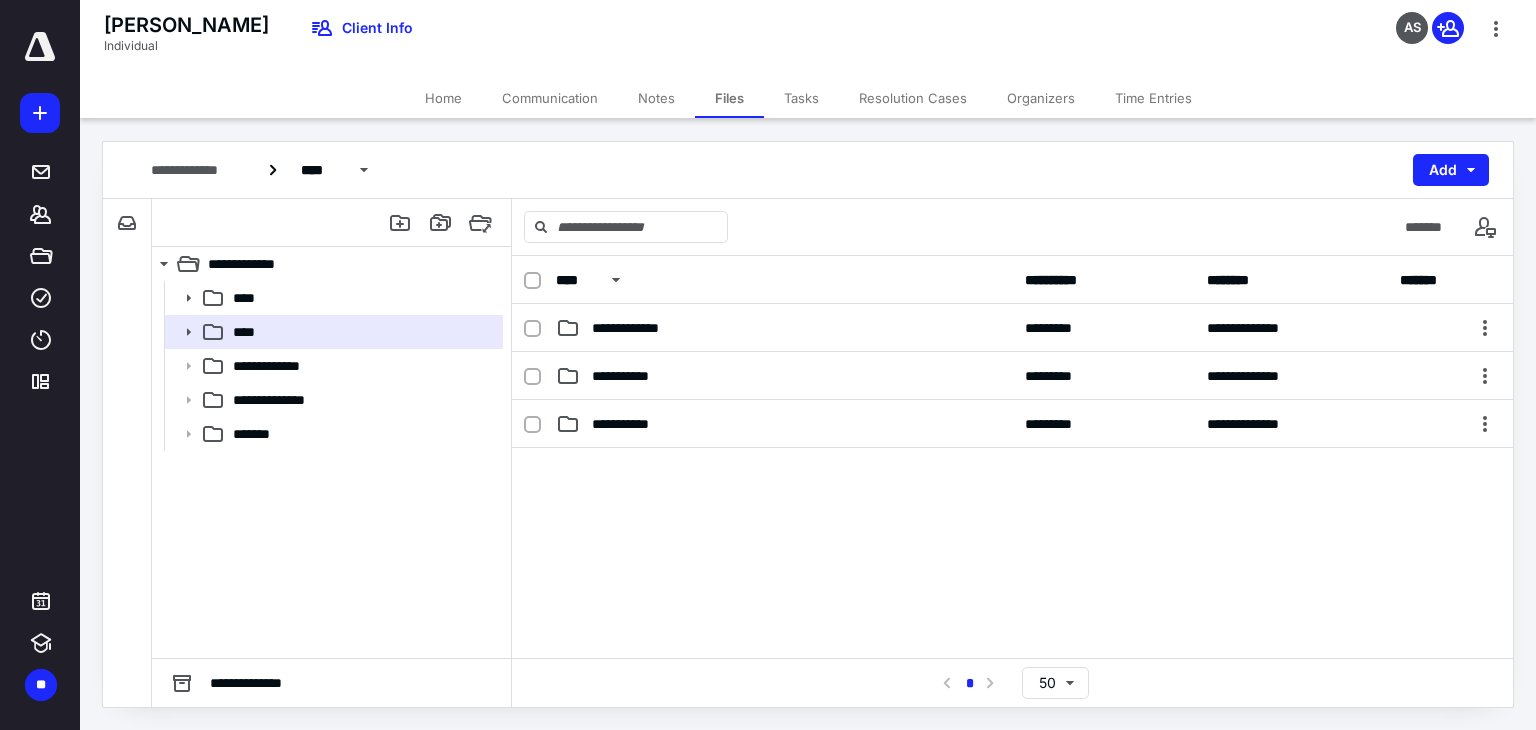 scroll, scrollTop: 0, scrollLeft: 0, axis: both 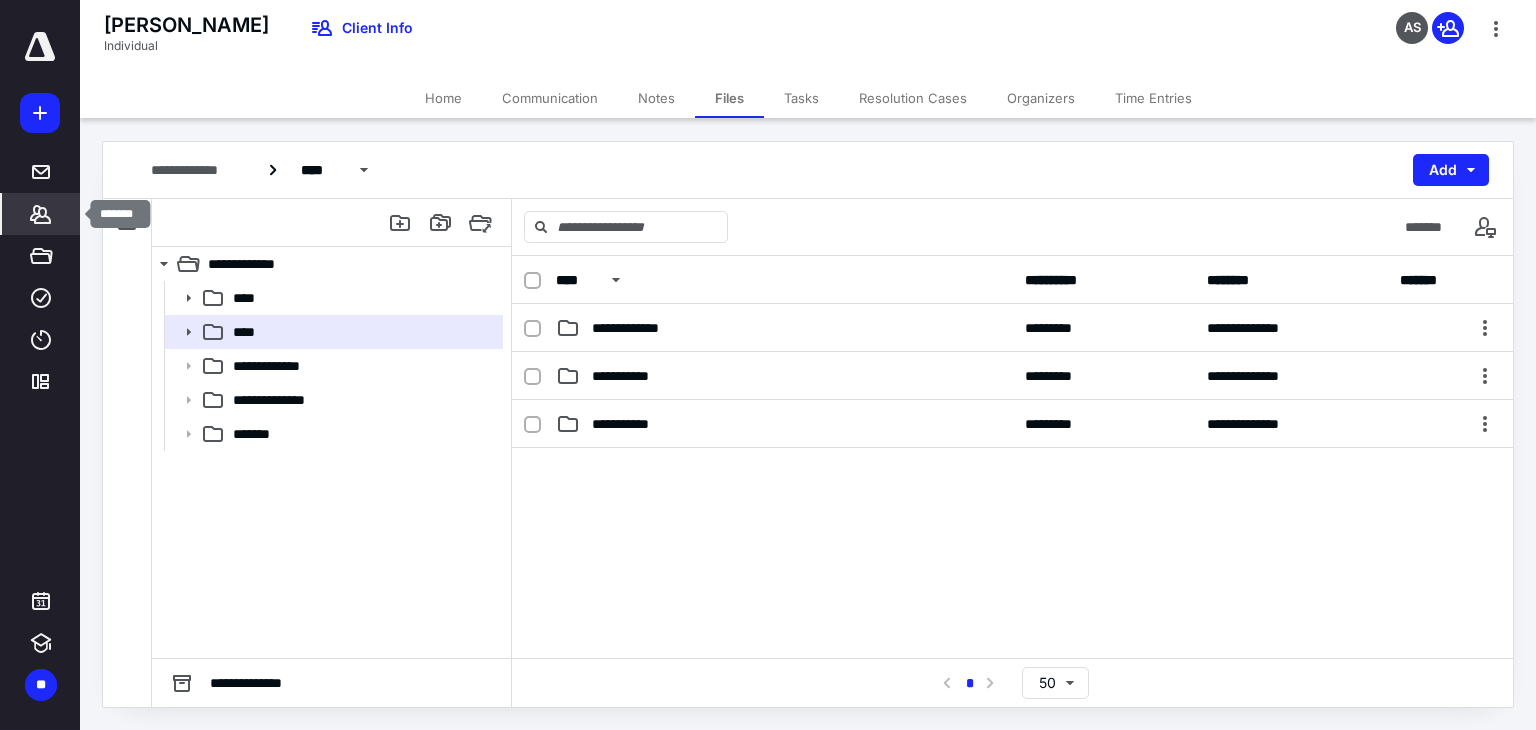 click 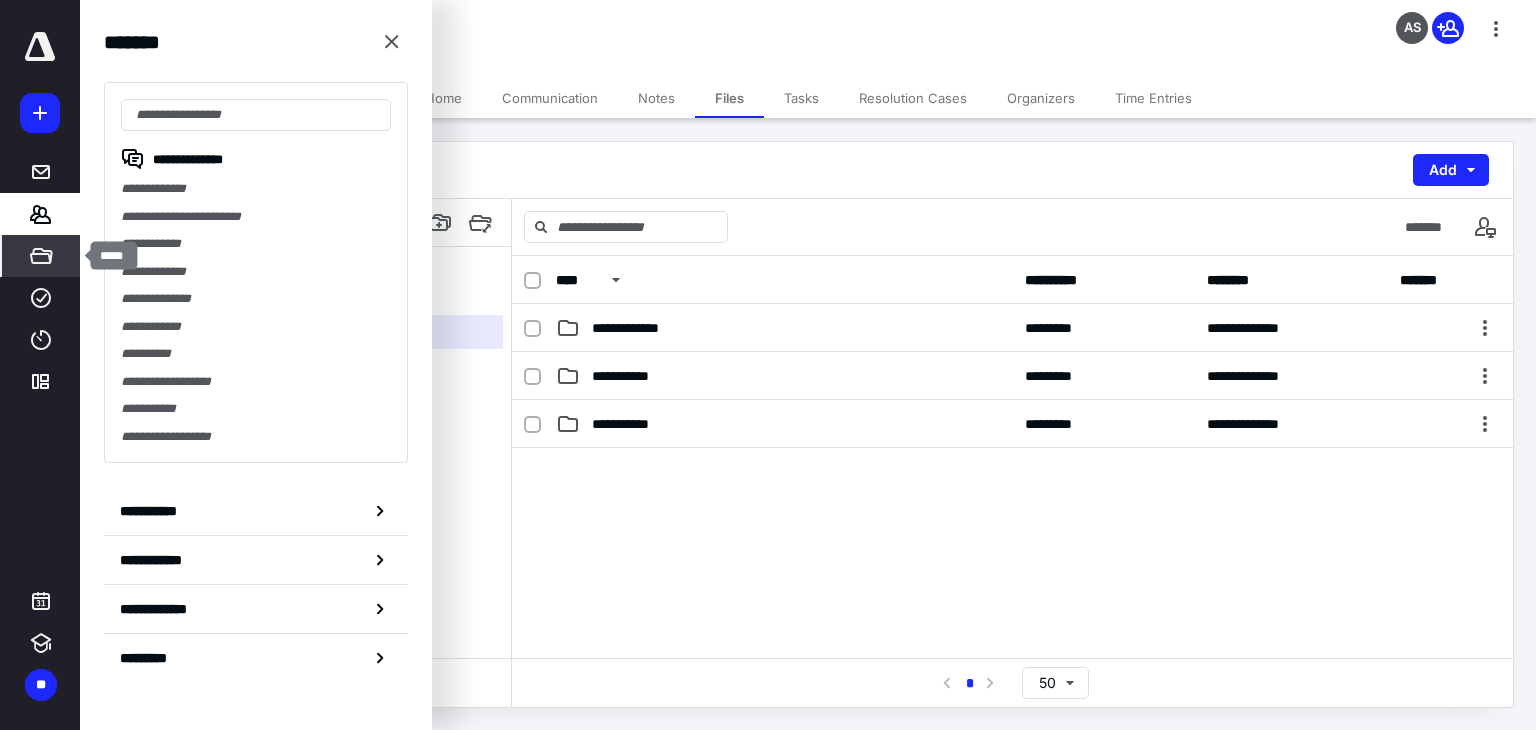 click on "*****" at bounding box center (41, 256) 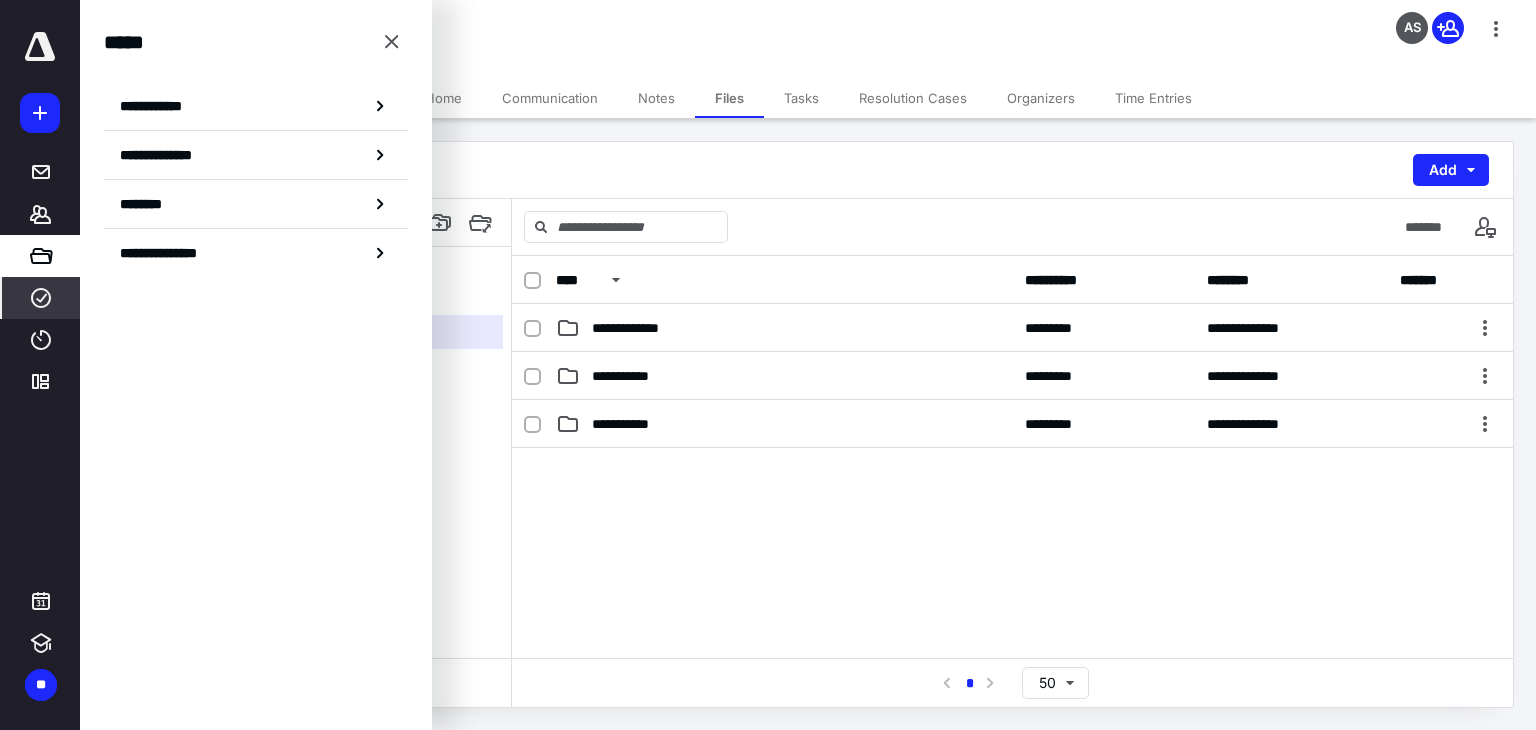 click 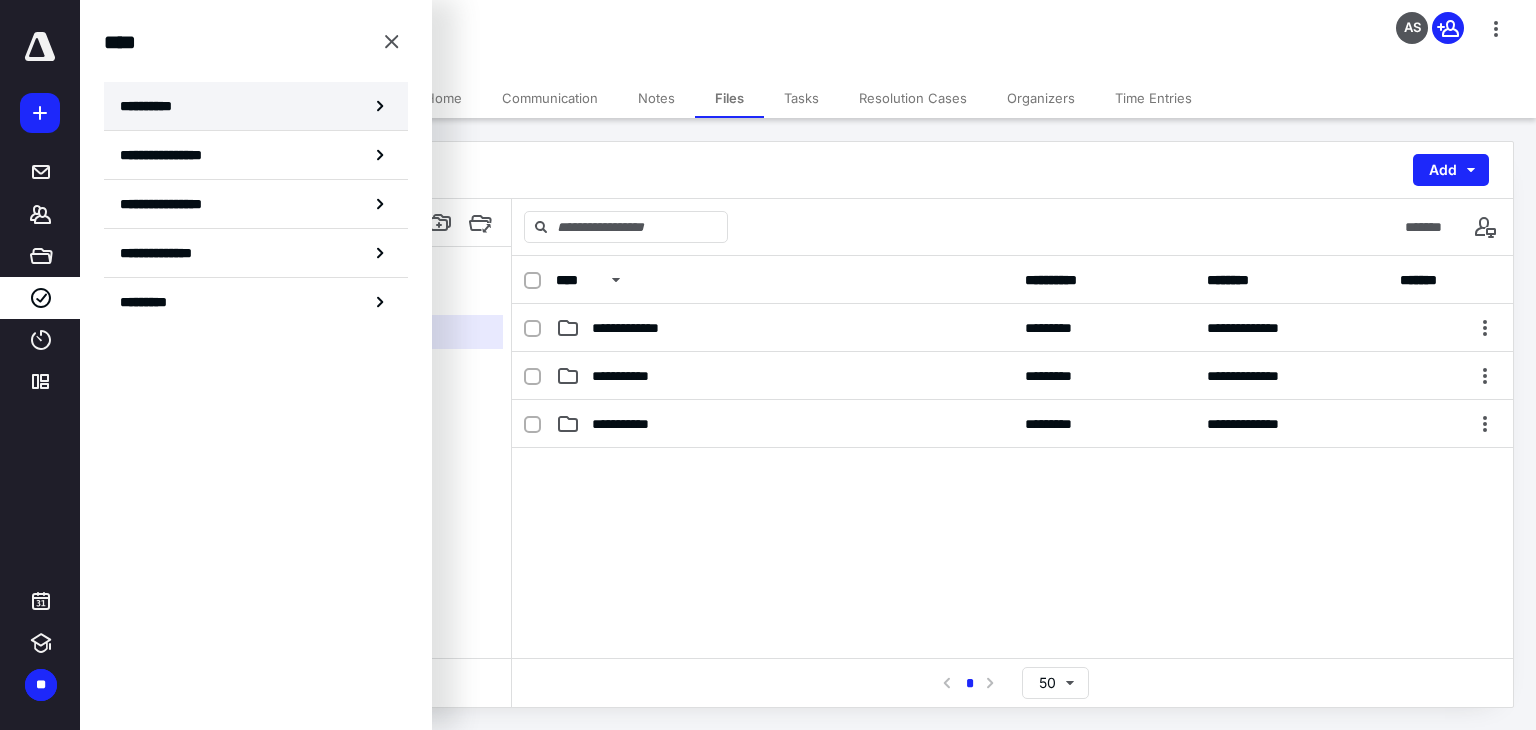 click on "**********" at bounding box center [256, 106] 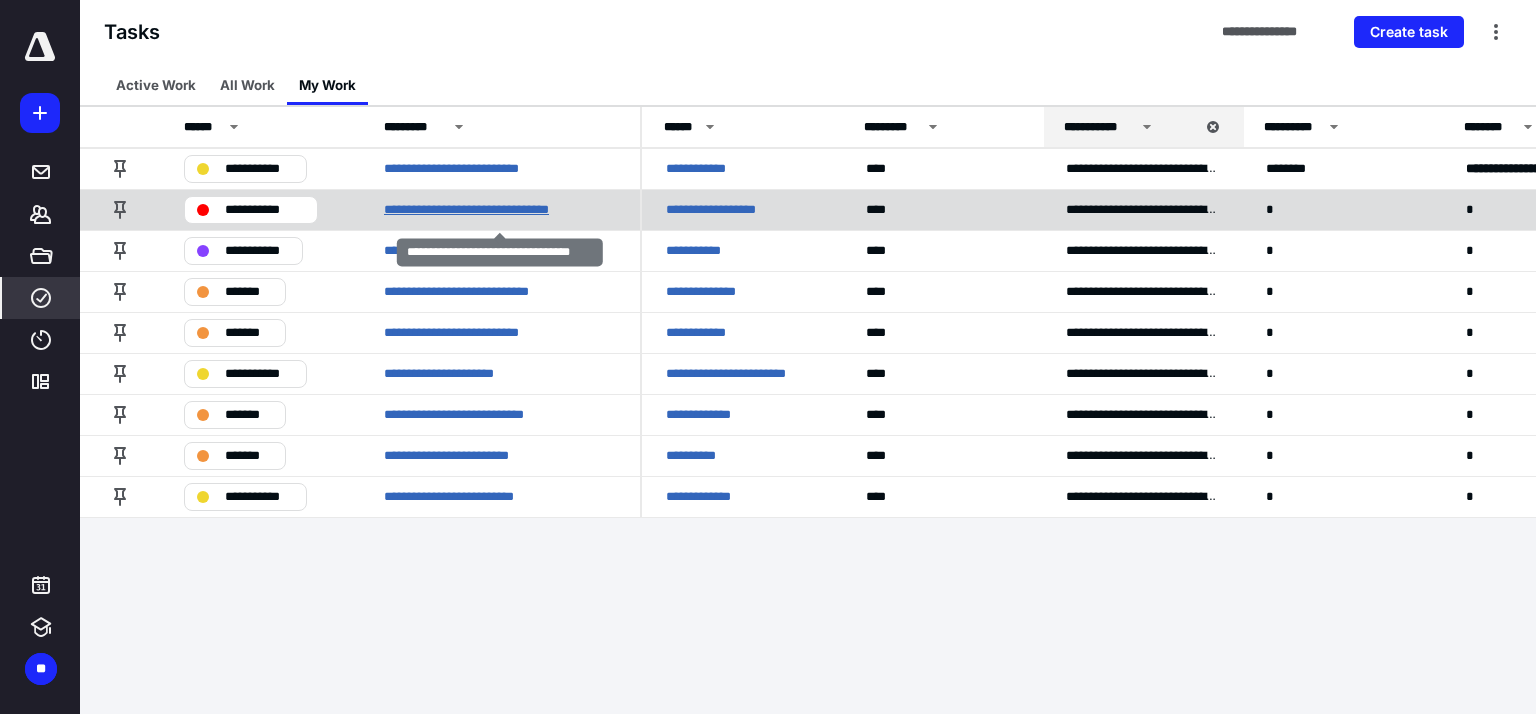 click on "**********" at bounding box center [483, 210] 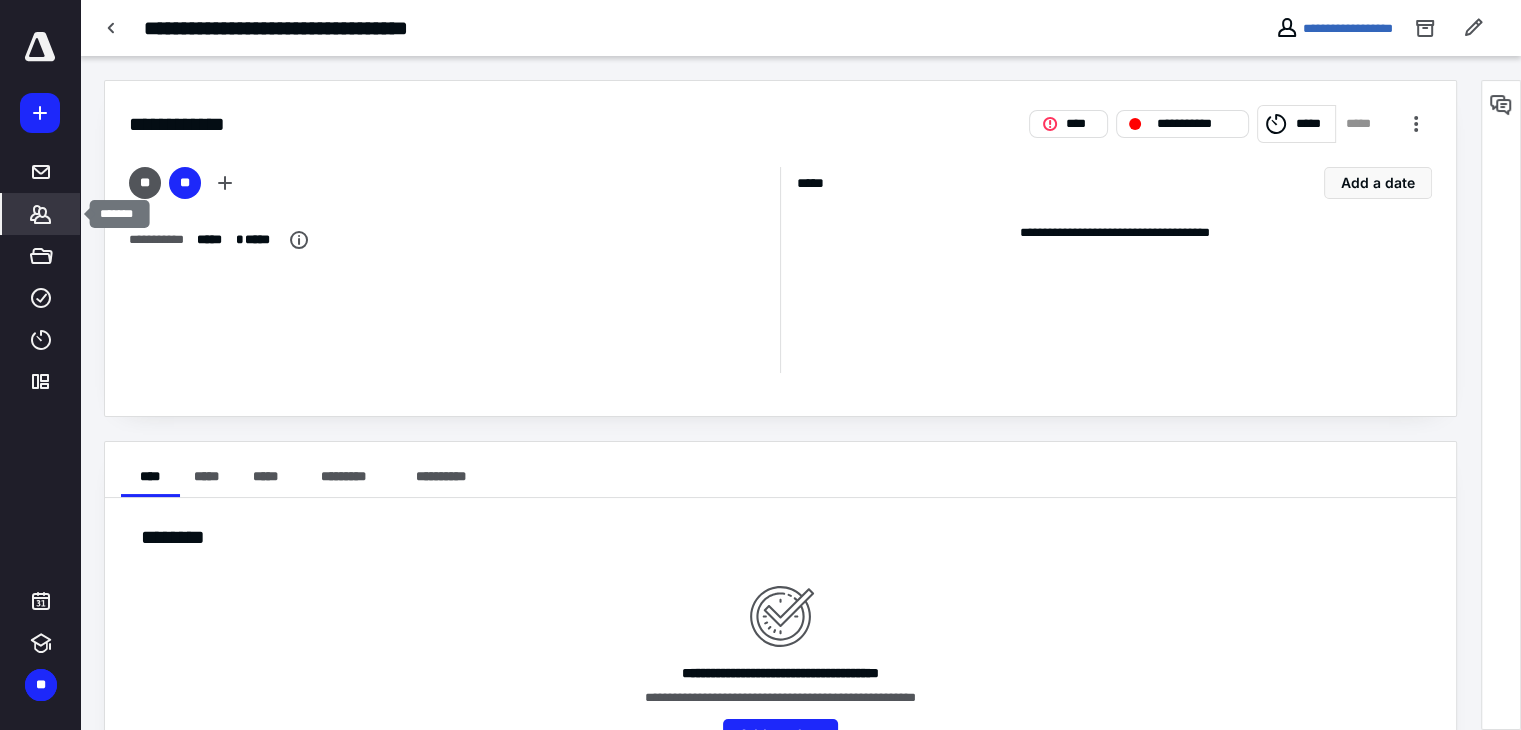 click on "*******" at bounding box center [41, 214] 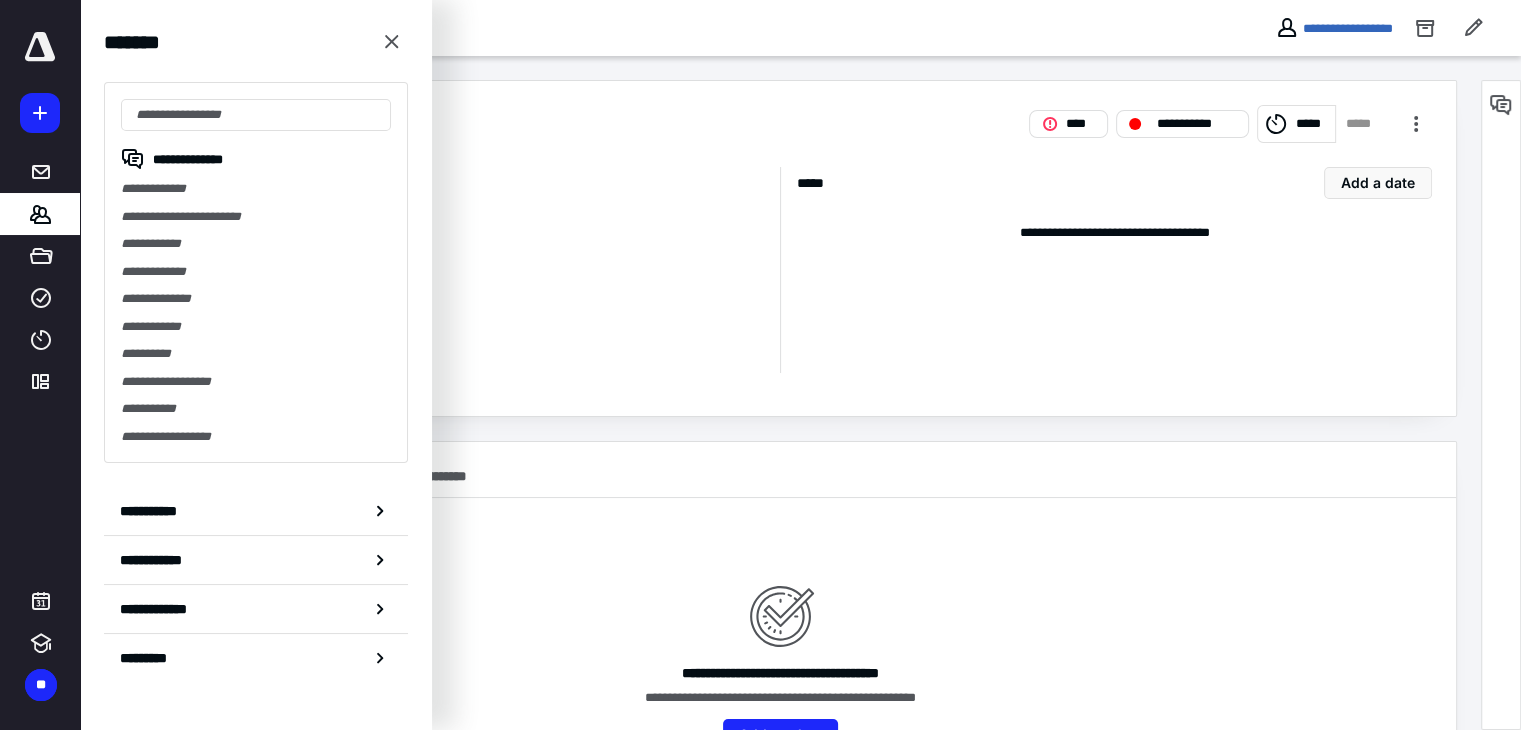 click on "**********" at bounding box center [256, 272] 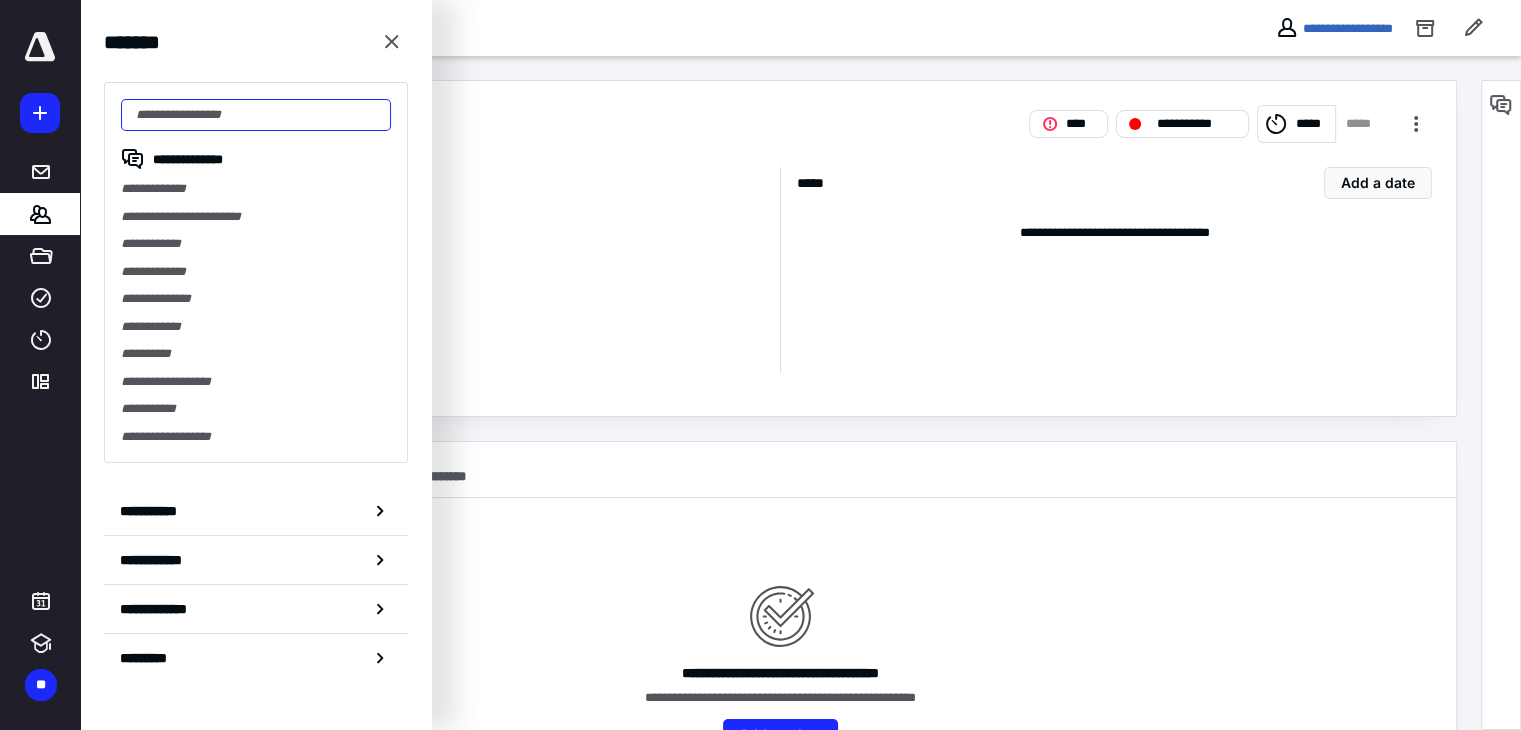 click at bounding box center [256, 115] 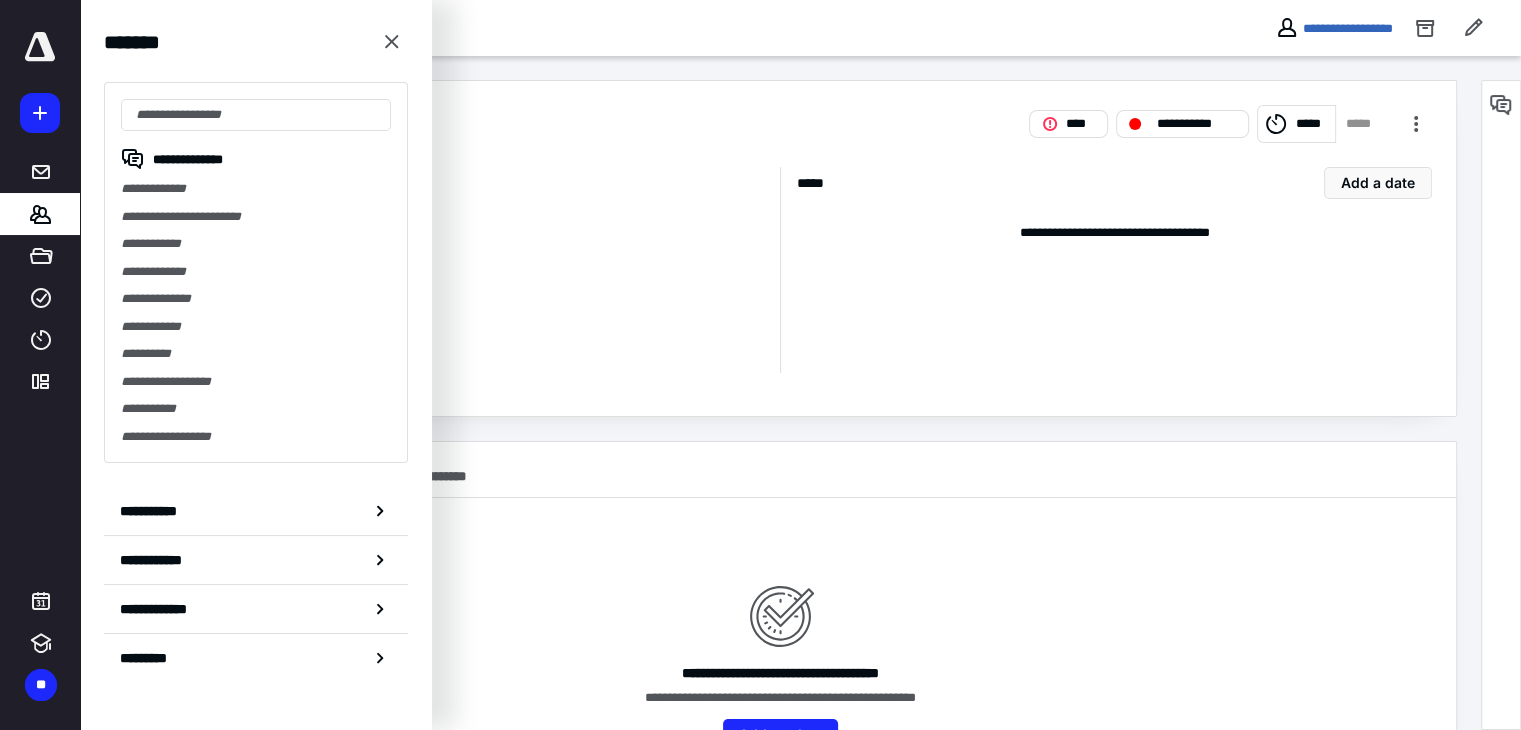 click on "**********" at bounding box center [780, 470] 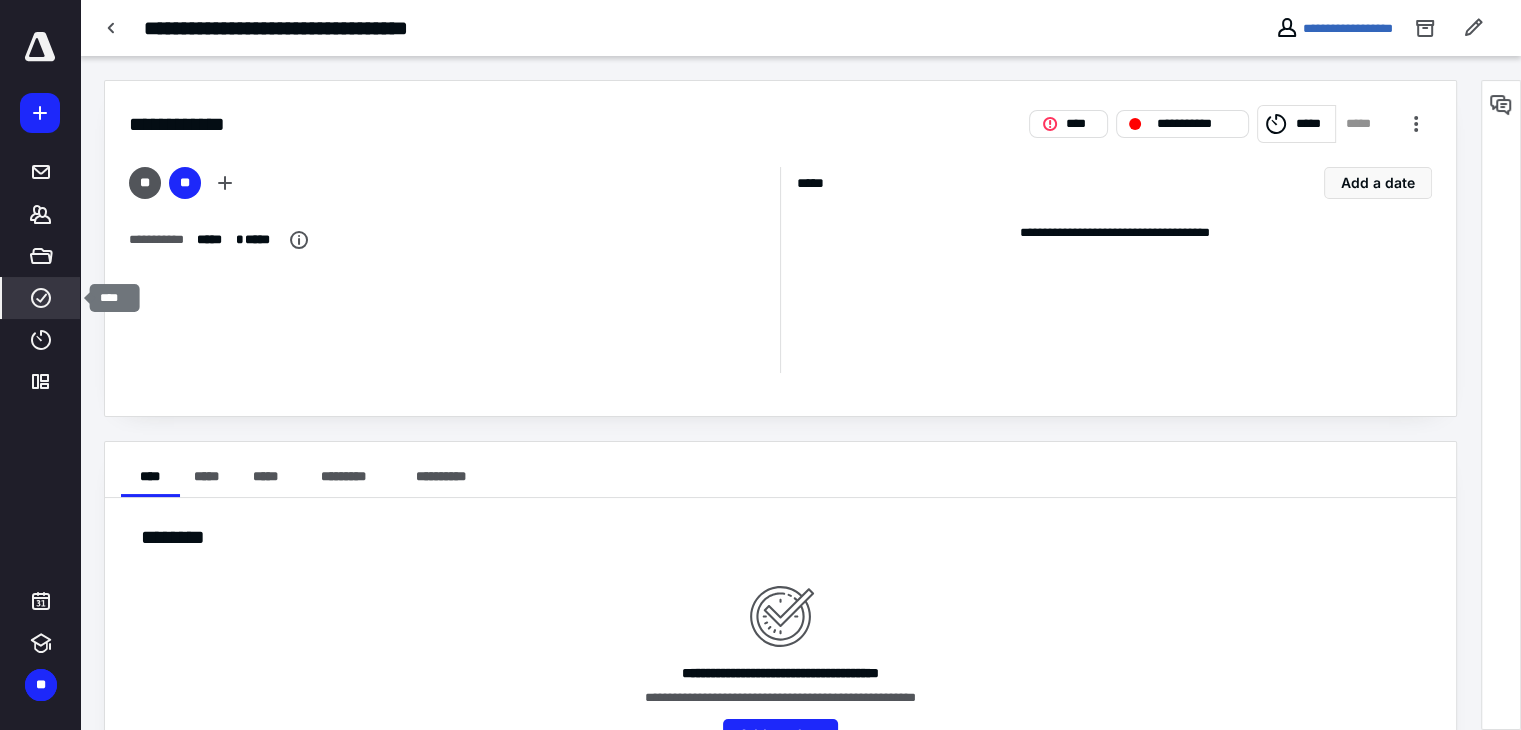 click 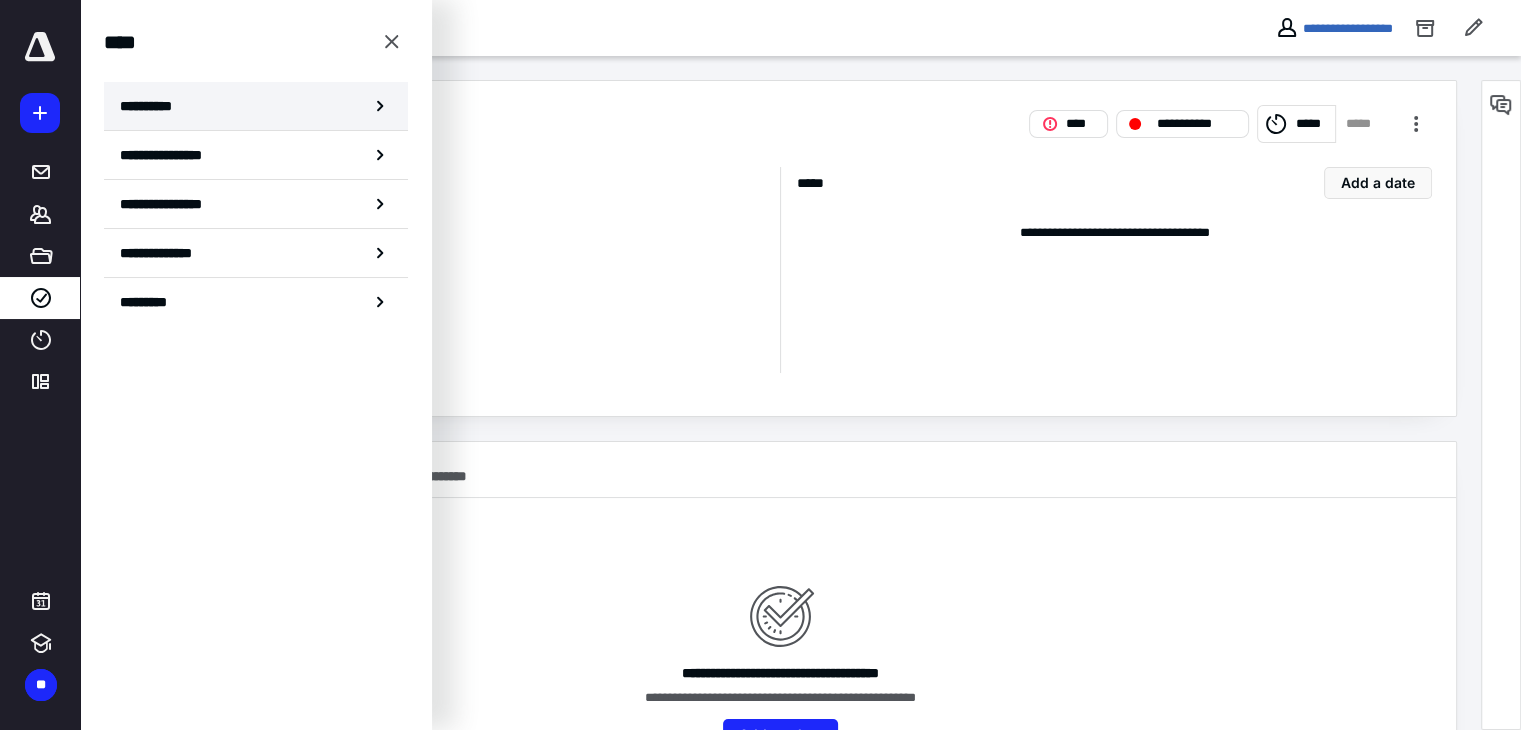 click on "**********" at bounding box center (256, 106) 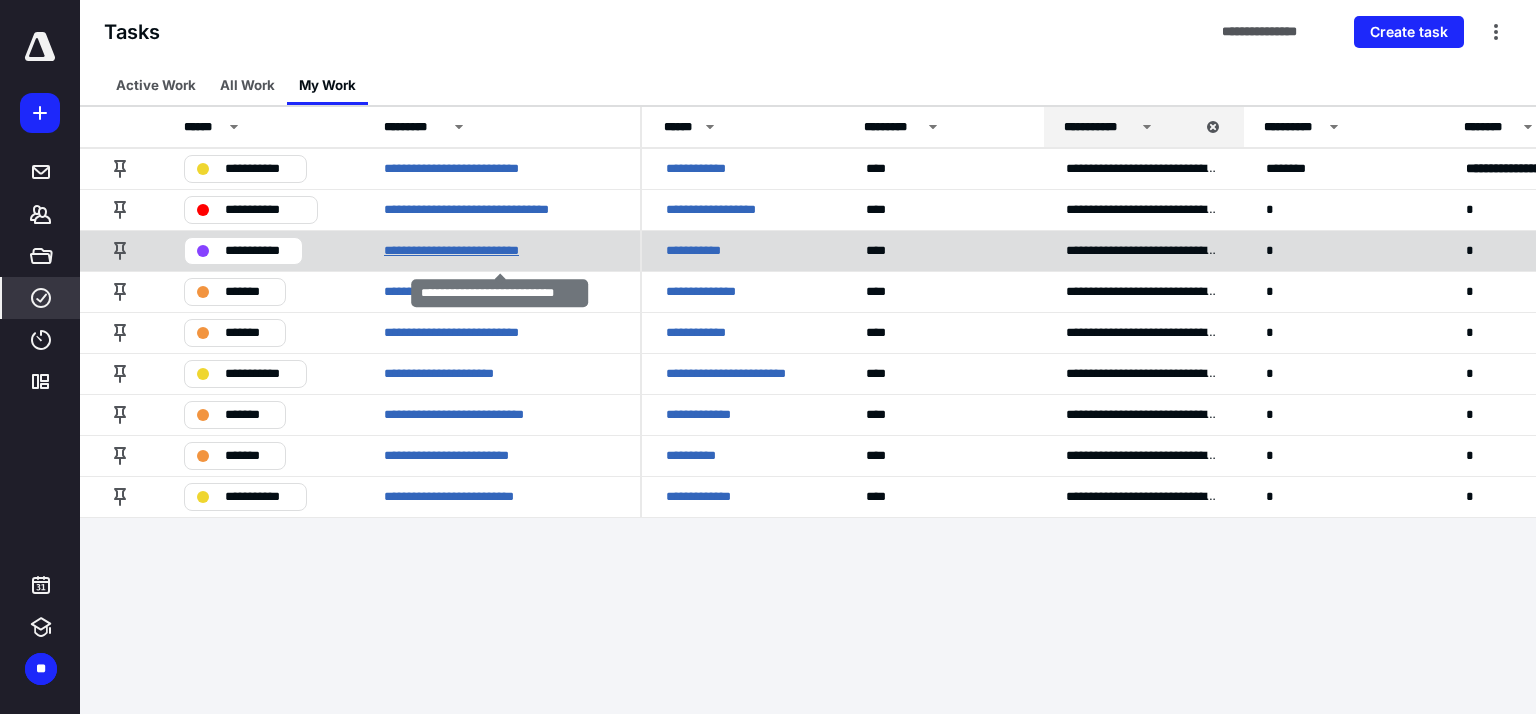 click on "**********" at bounding box center (468, 251) 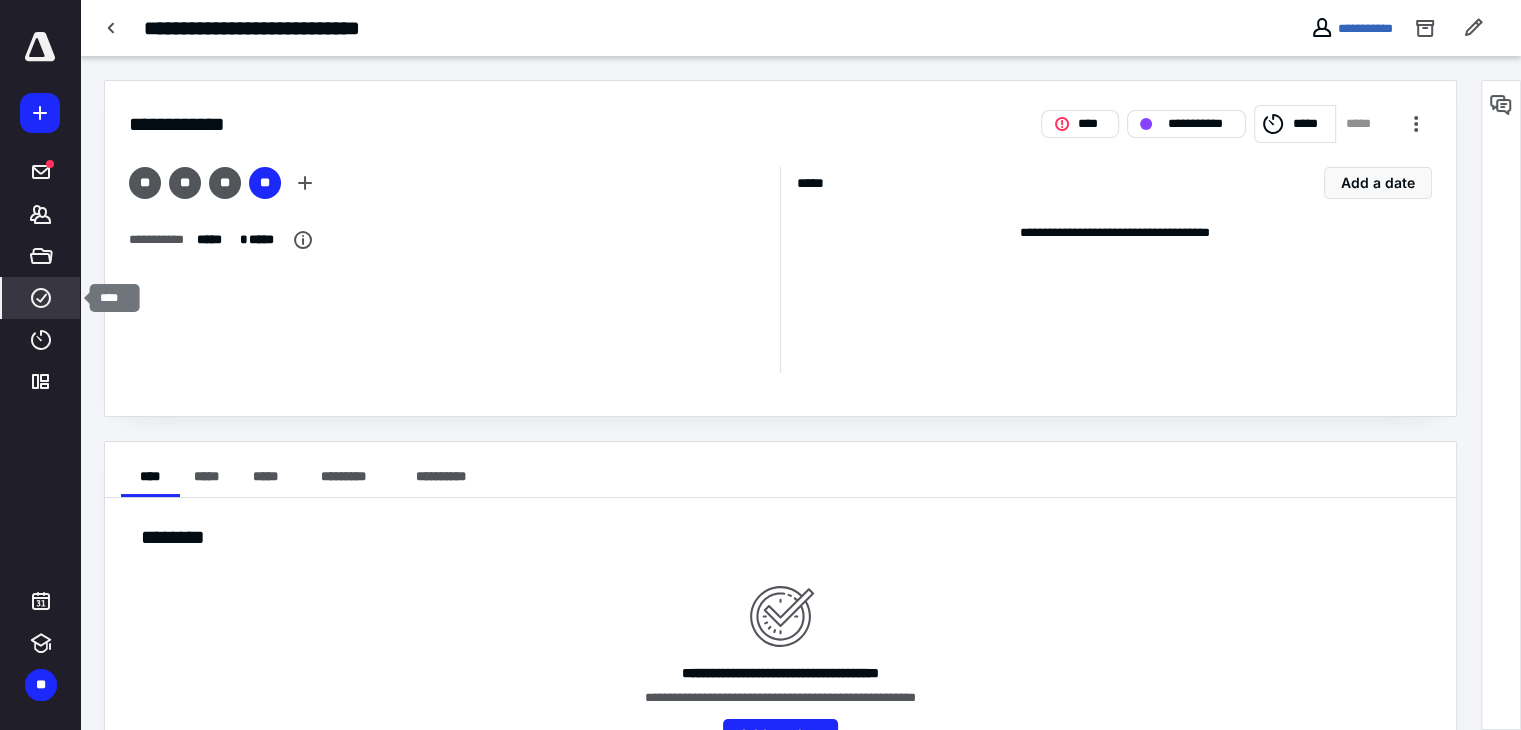 click 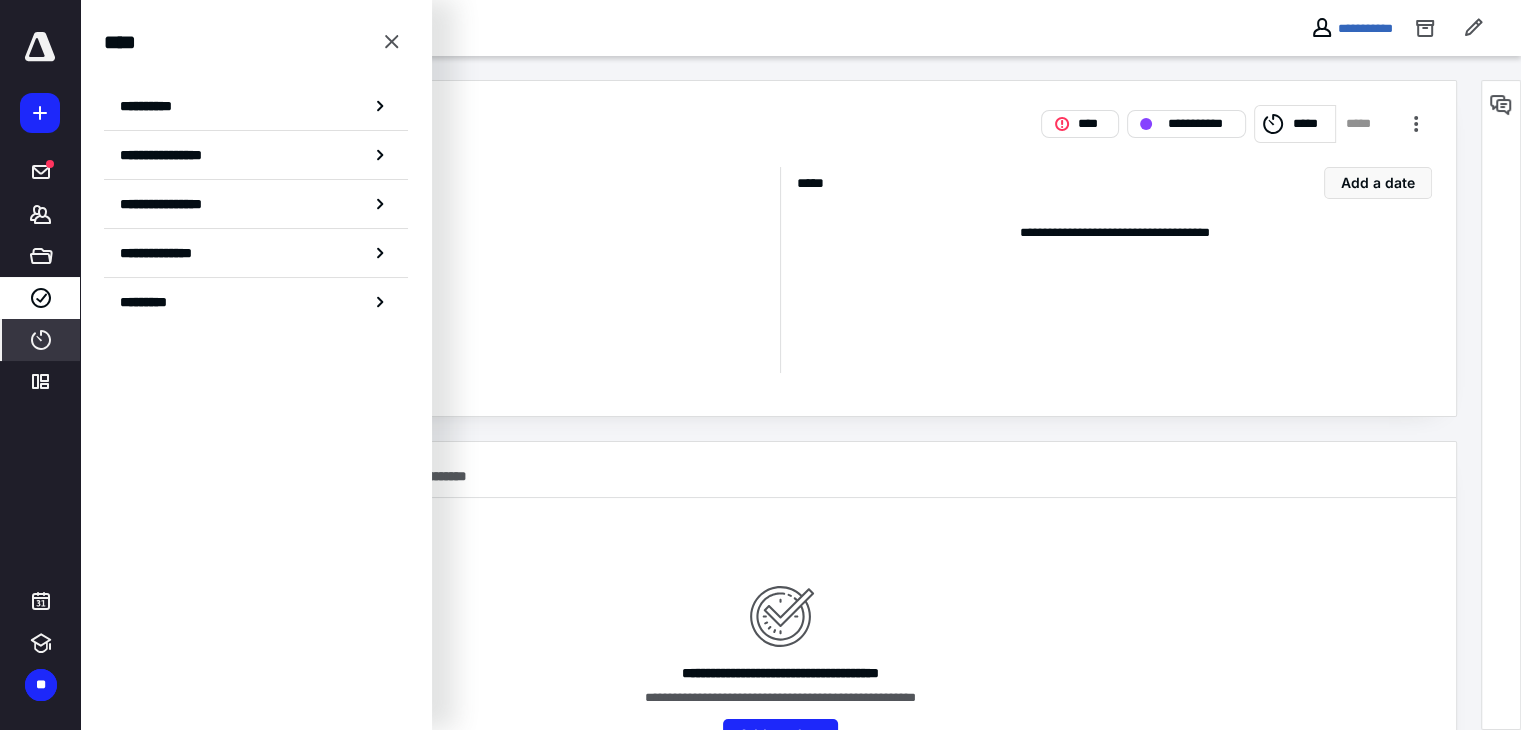 click 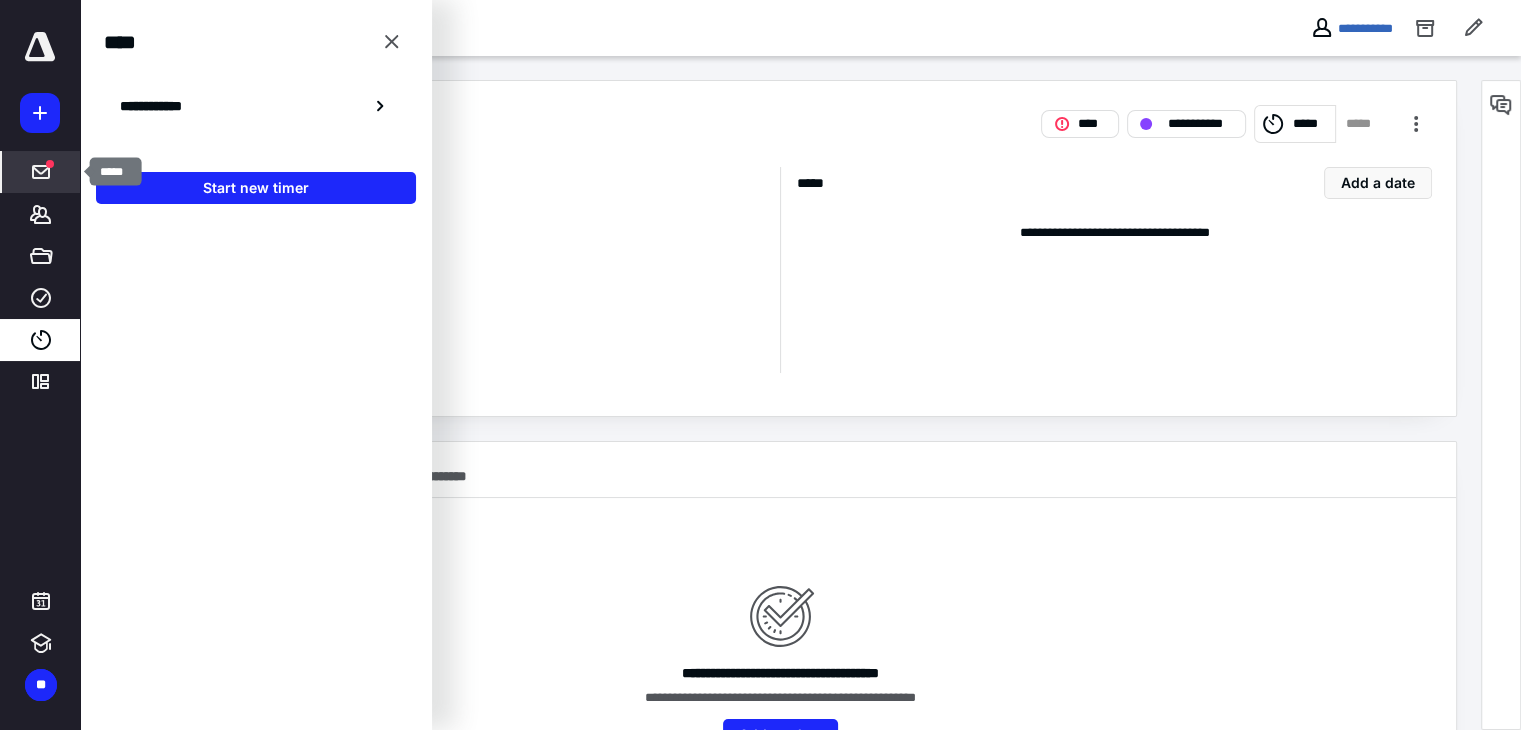 click 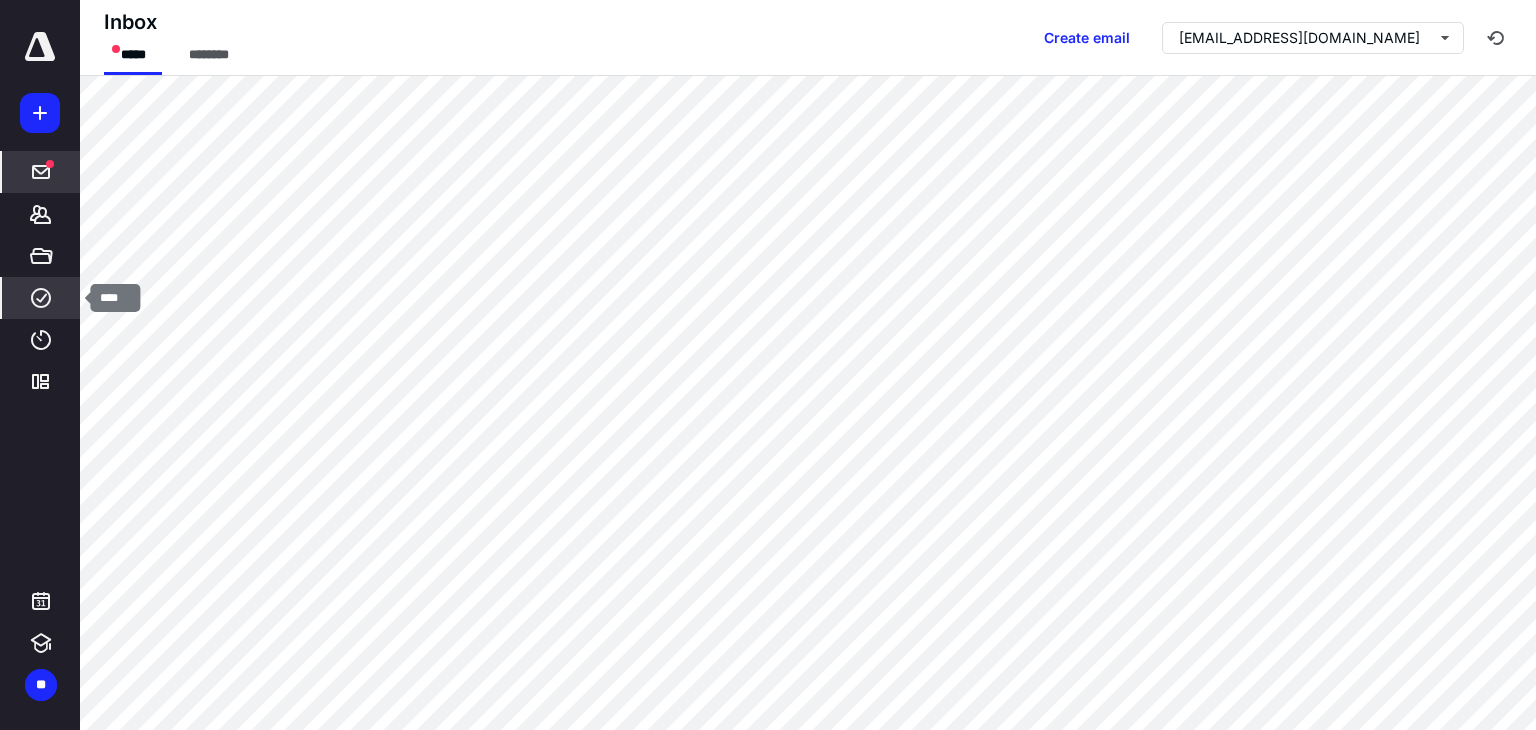 click on "****" at bounding box center (41, 298) 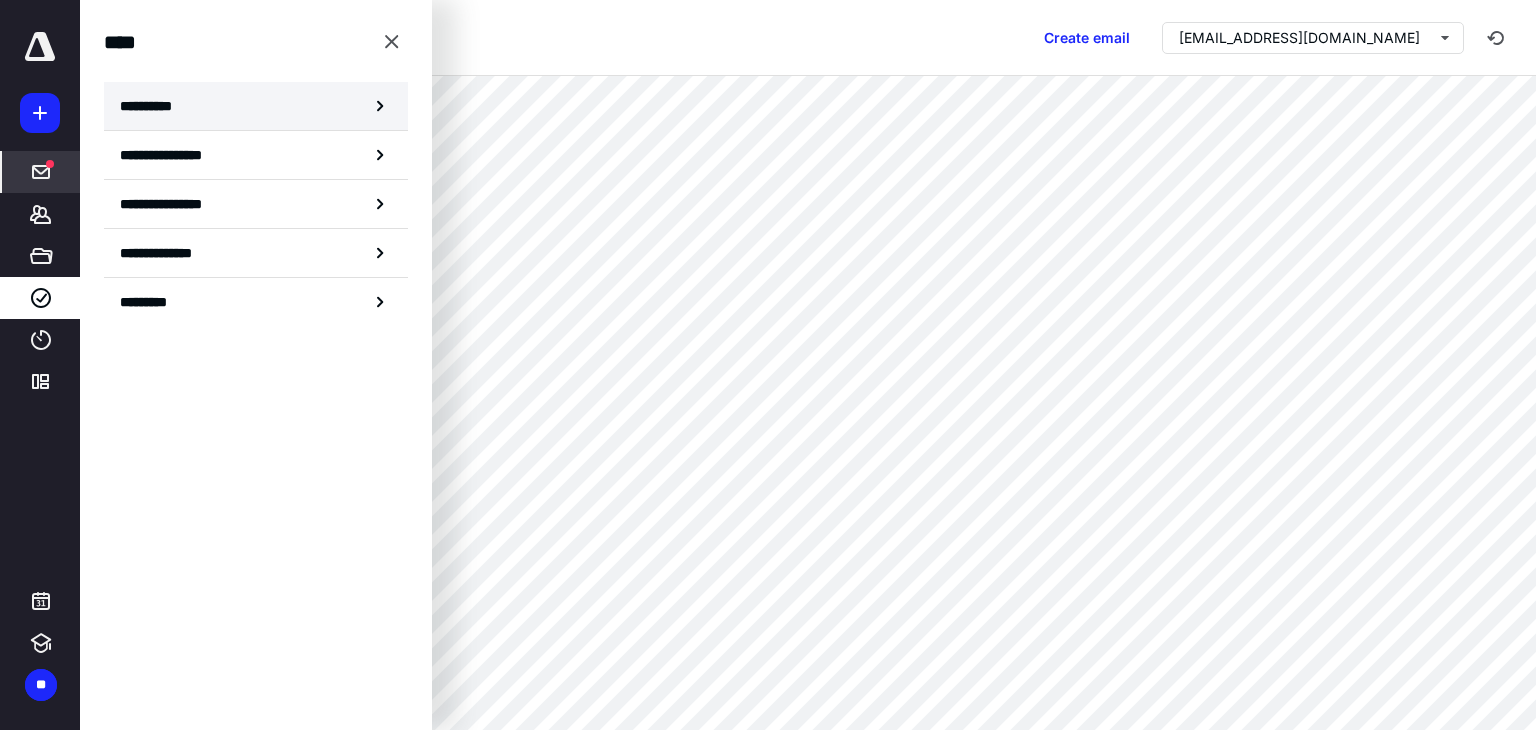 click on "**********" at bounding box center (256, 106) 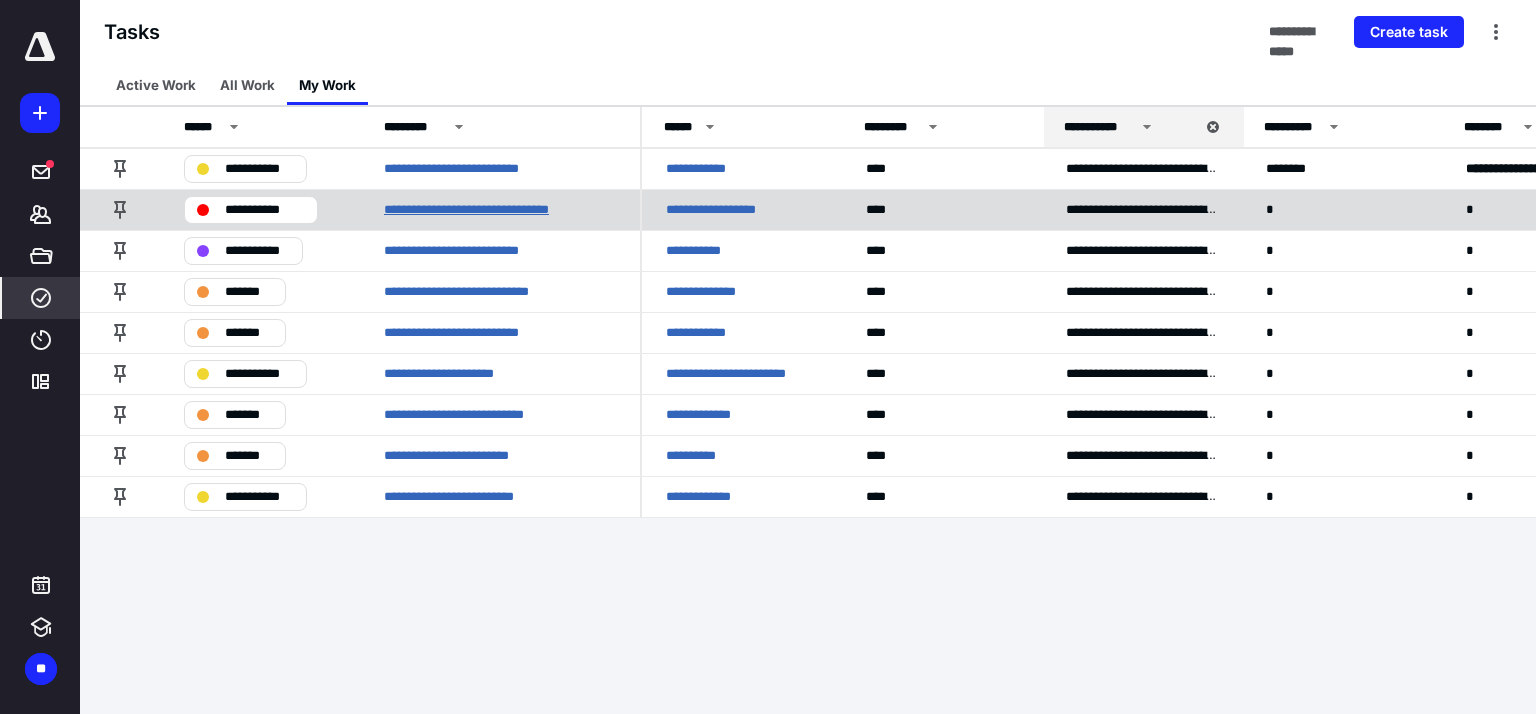click on "**********" at bounding box center [483, 210] 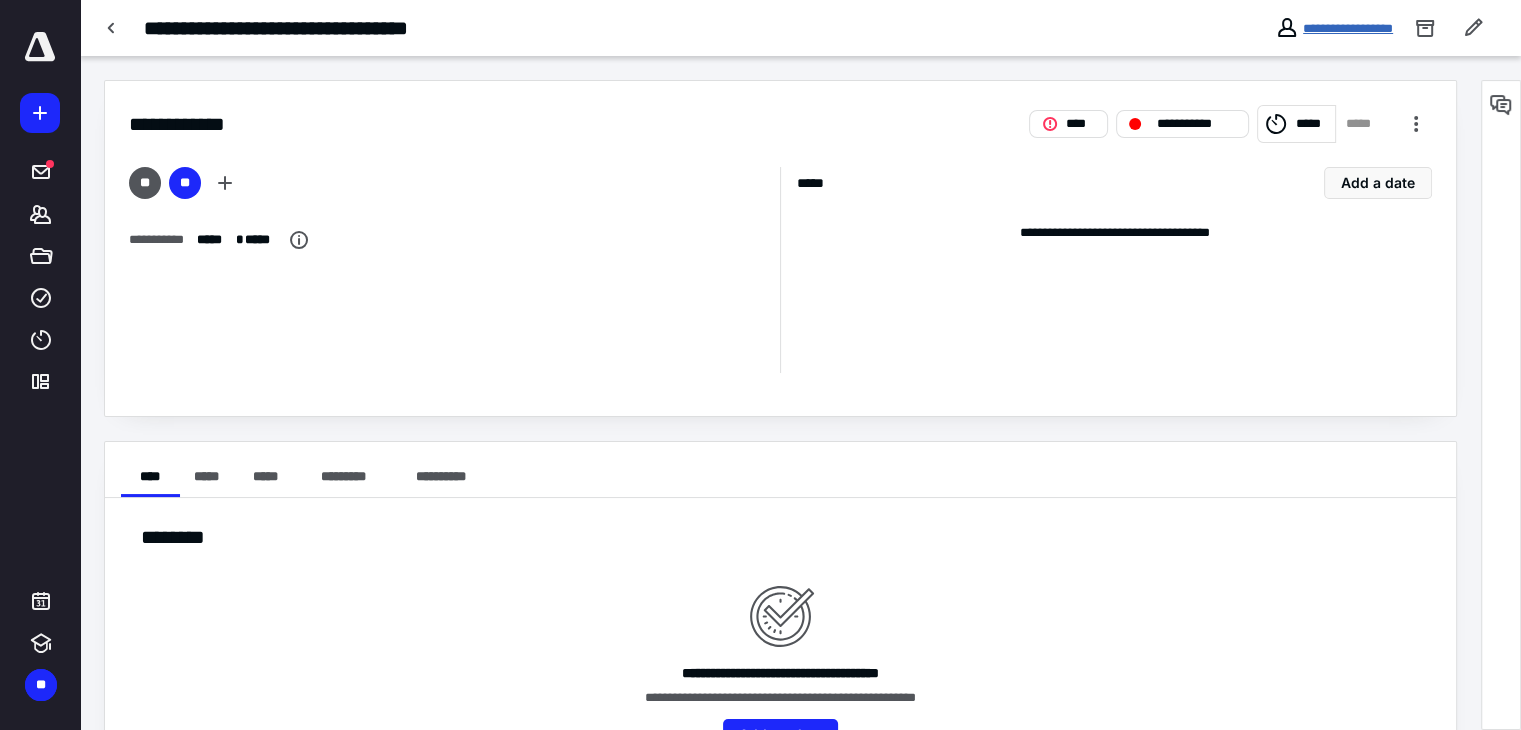 click on "**********" at bounding box center [1348, 28] 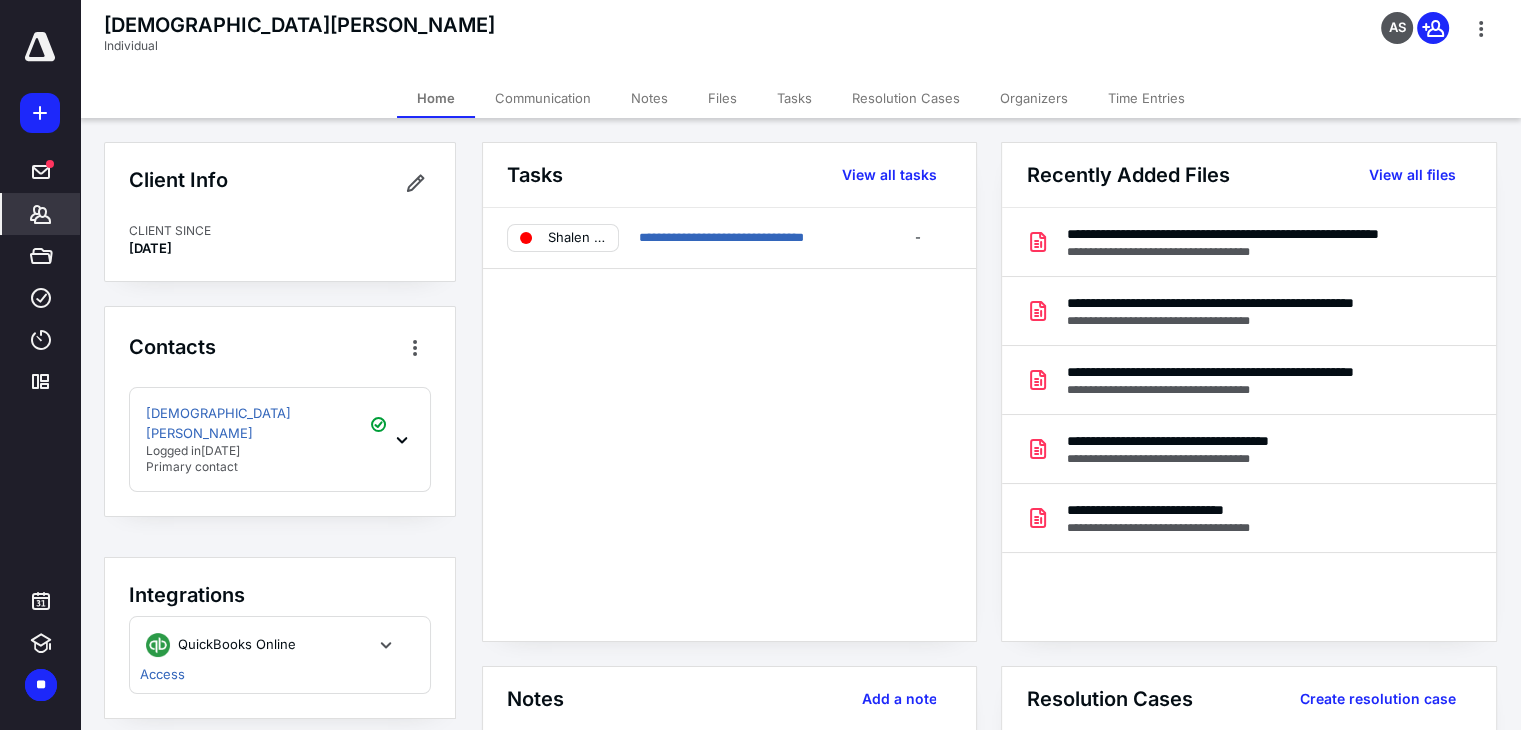 click on "Files" at bounding box center [722, 98] 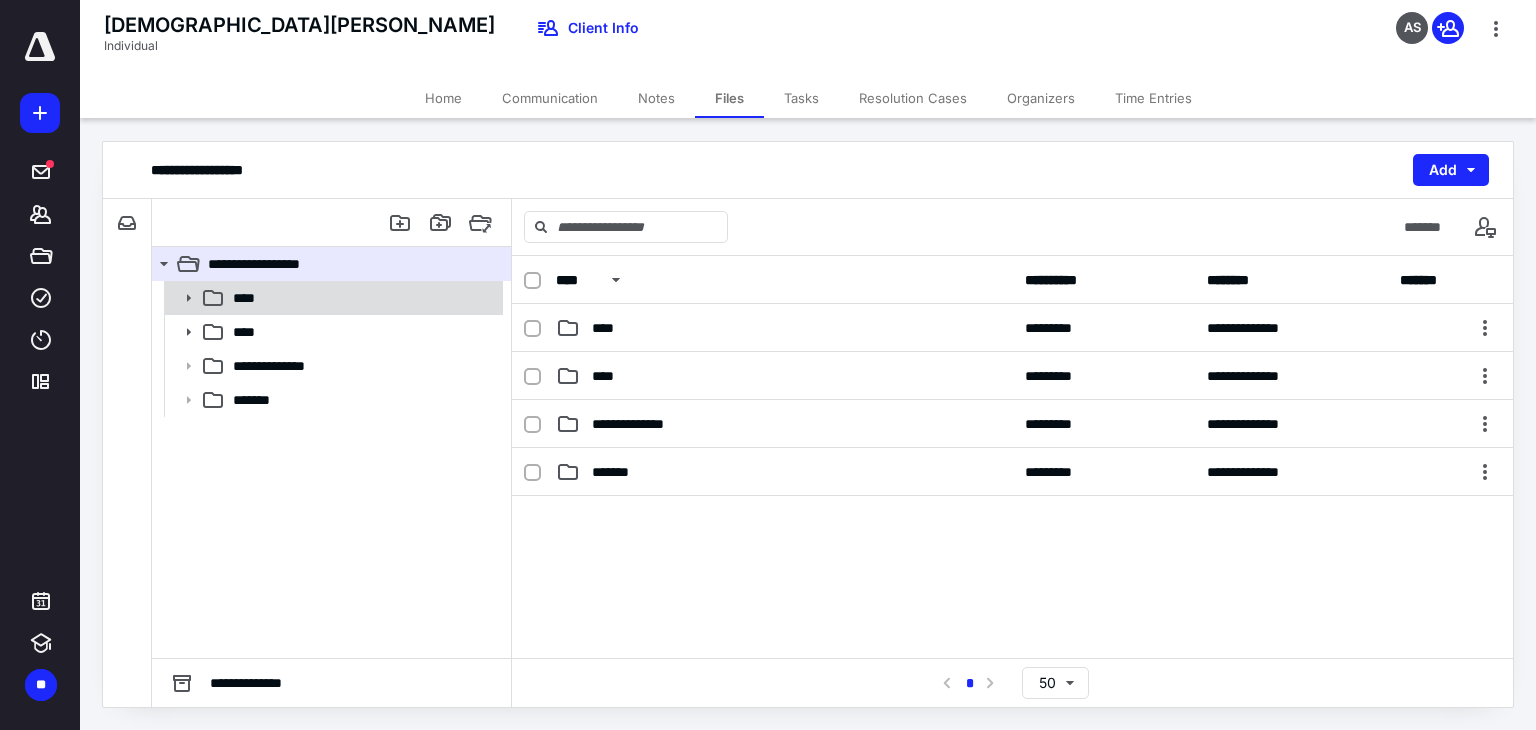click on "****" at bounding box center (362, 298) 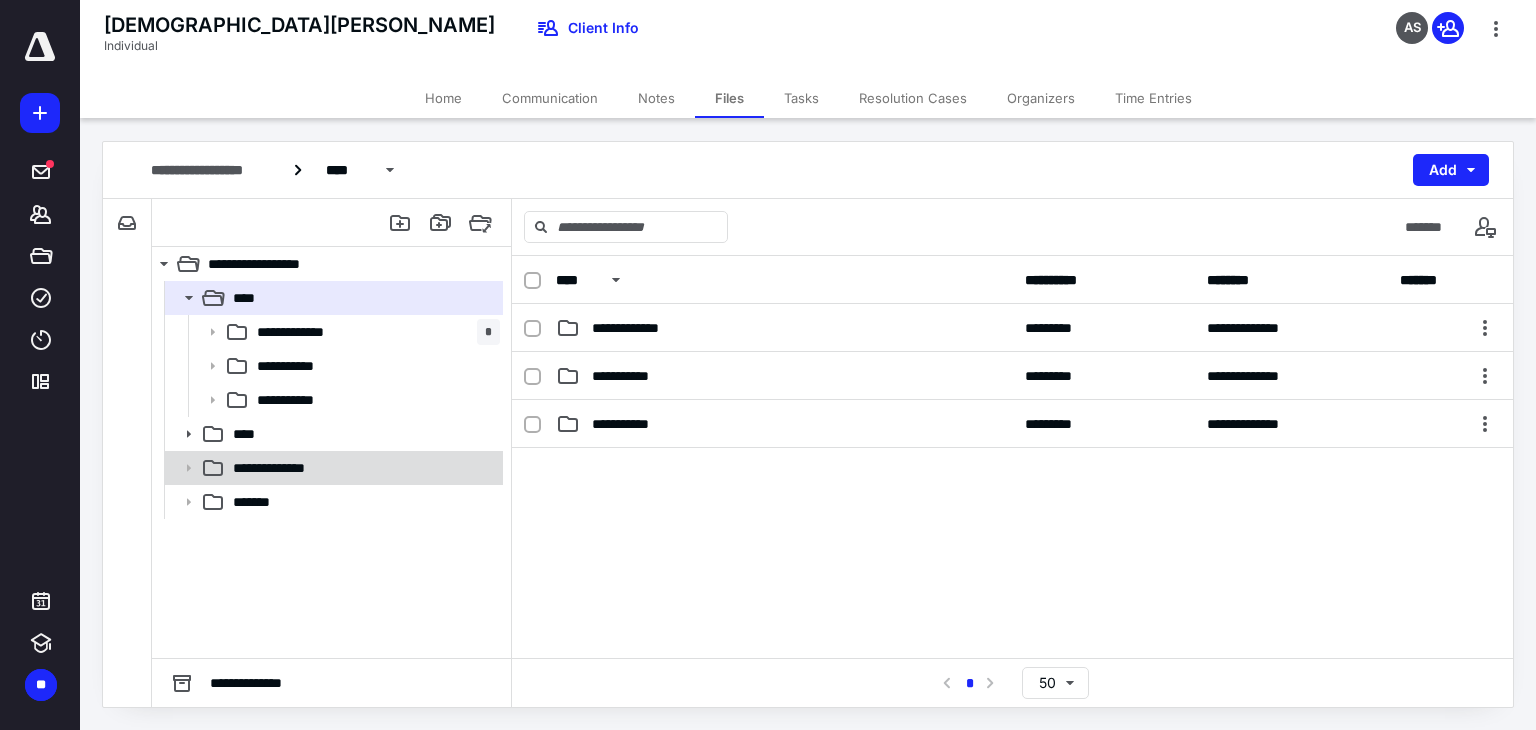 click on "**********" at bounding box center (332, 468) 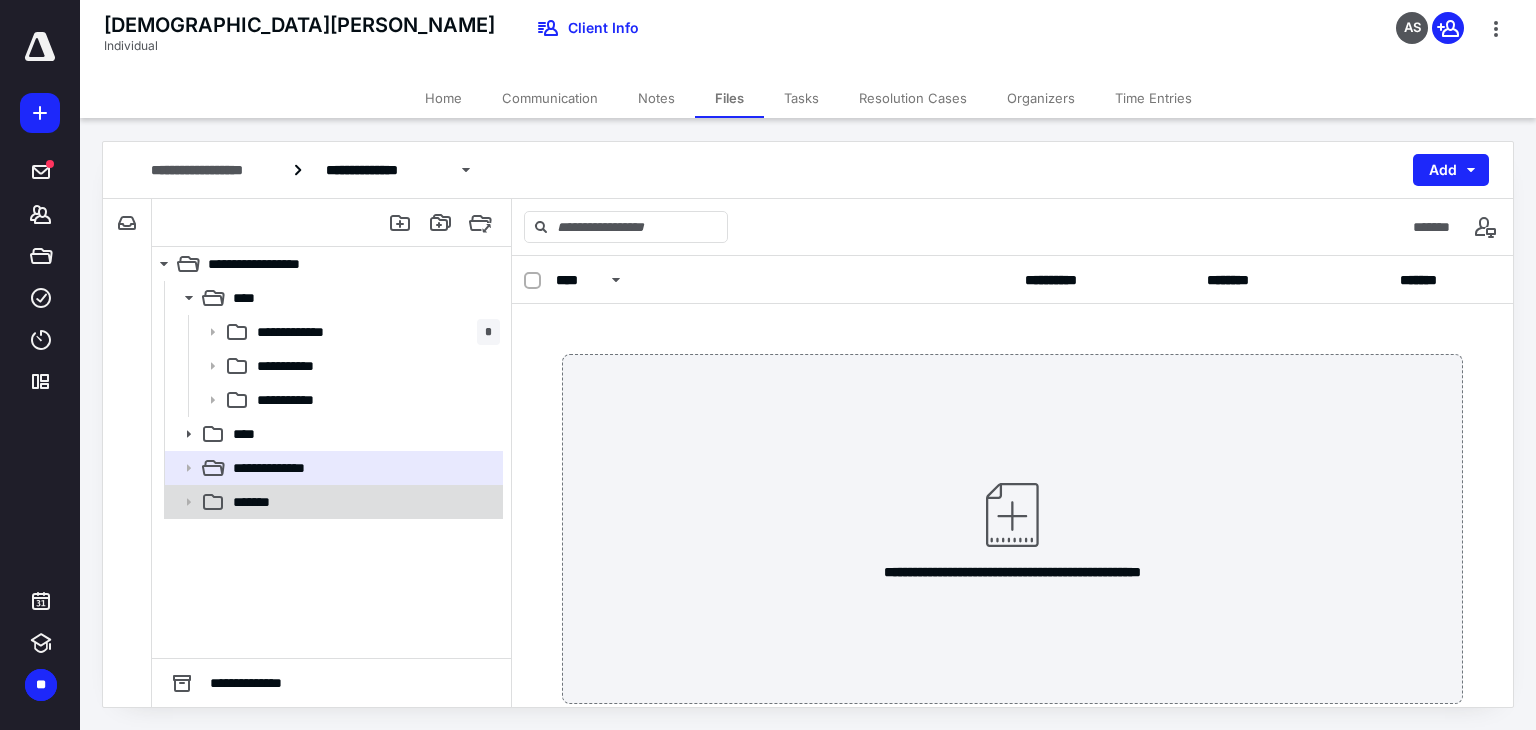 click on "*******" at bounding box center [260, 502] 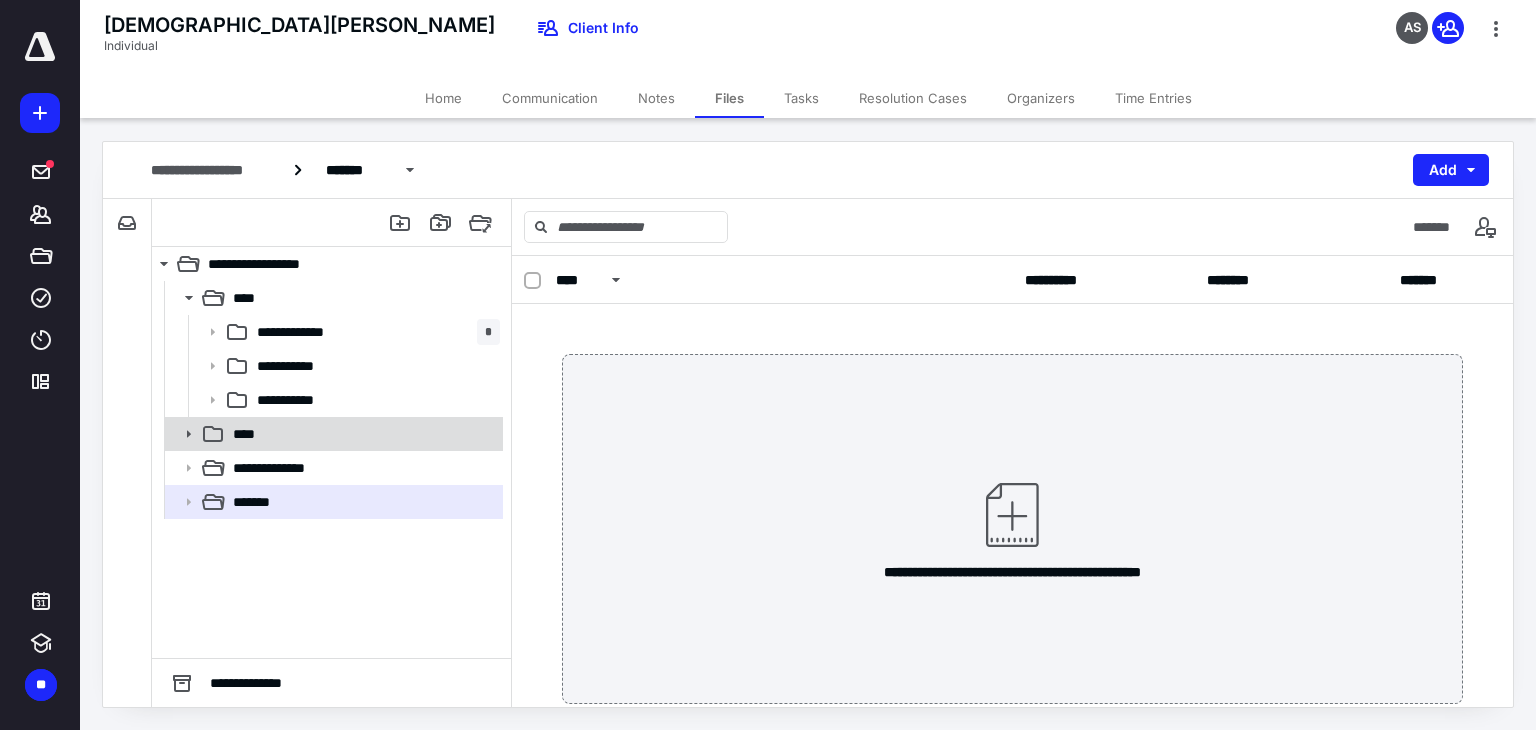 click on "****" at bounding box center [332, 434] 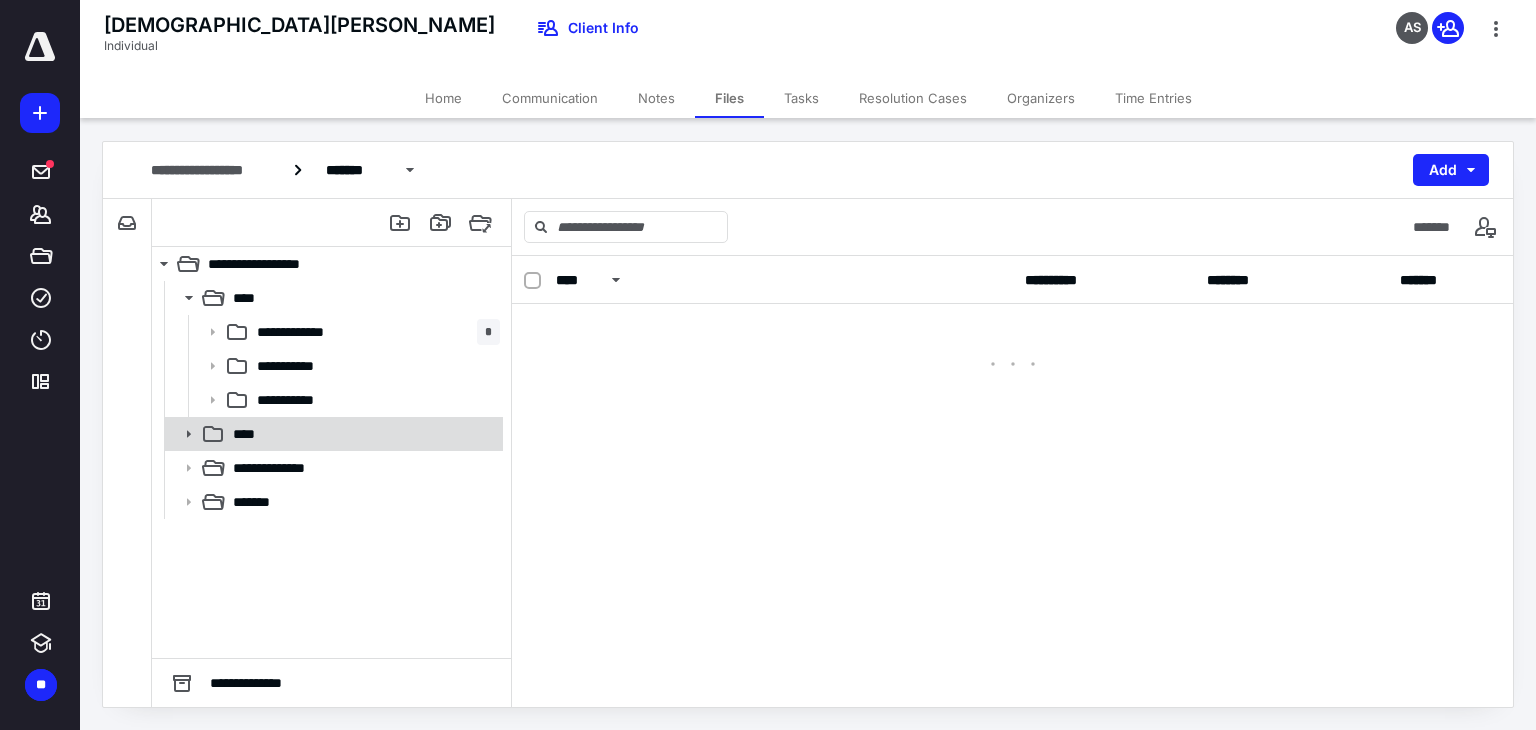 click on "****" at bounding box center [332, 434] 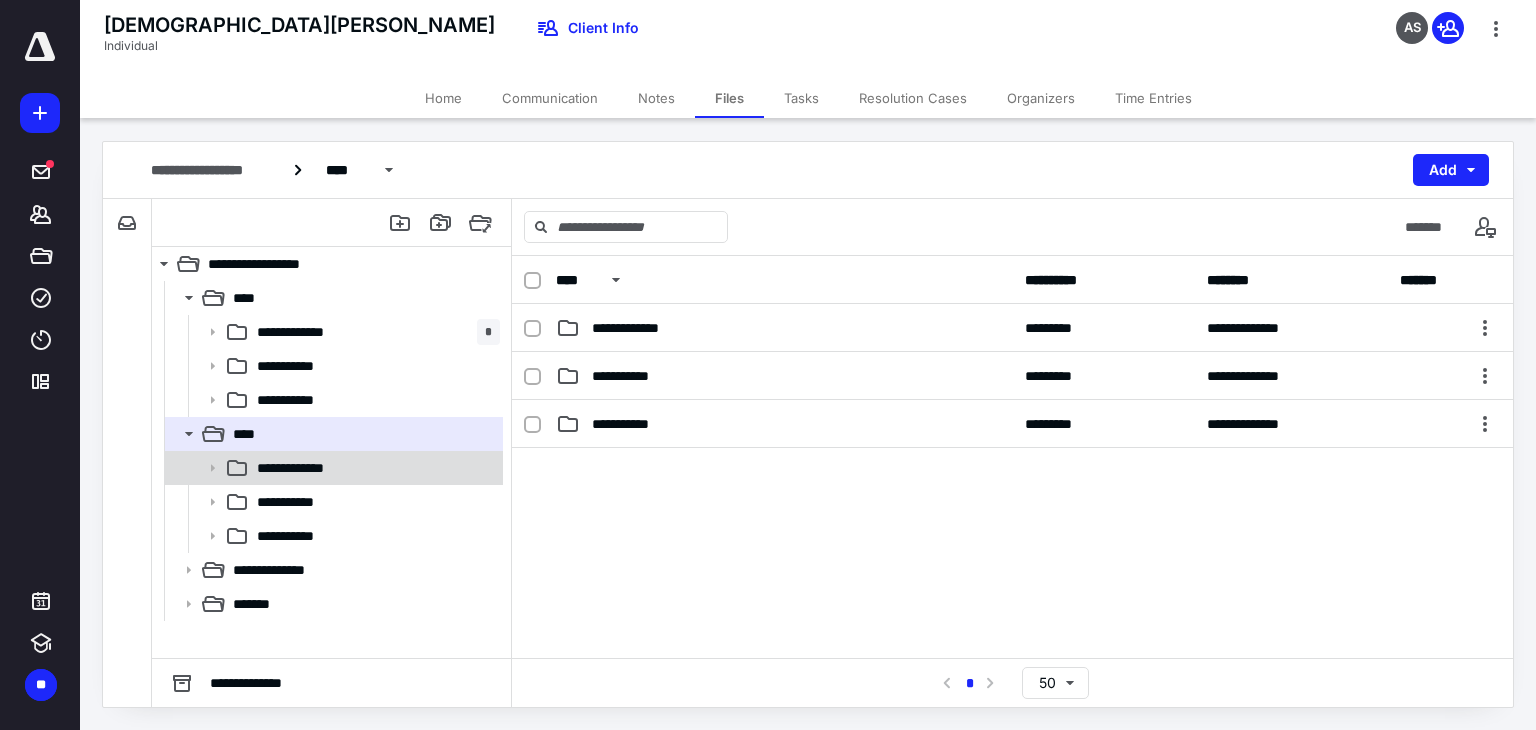 click on "**********" at bounding box center [308, 468] 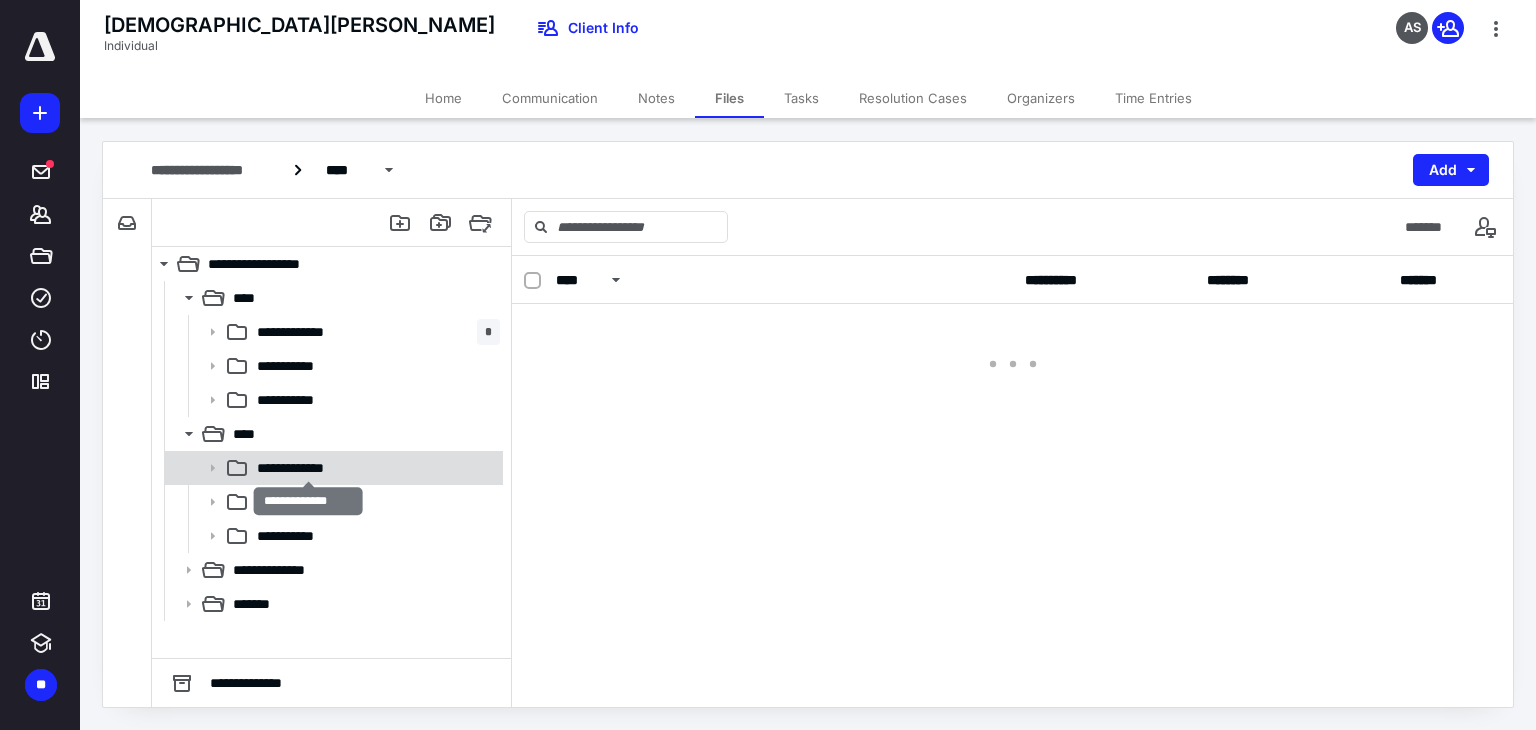 click on "**********" at bounding box center [308, 468] 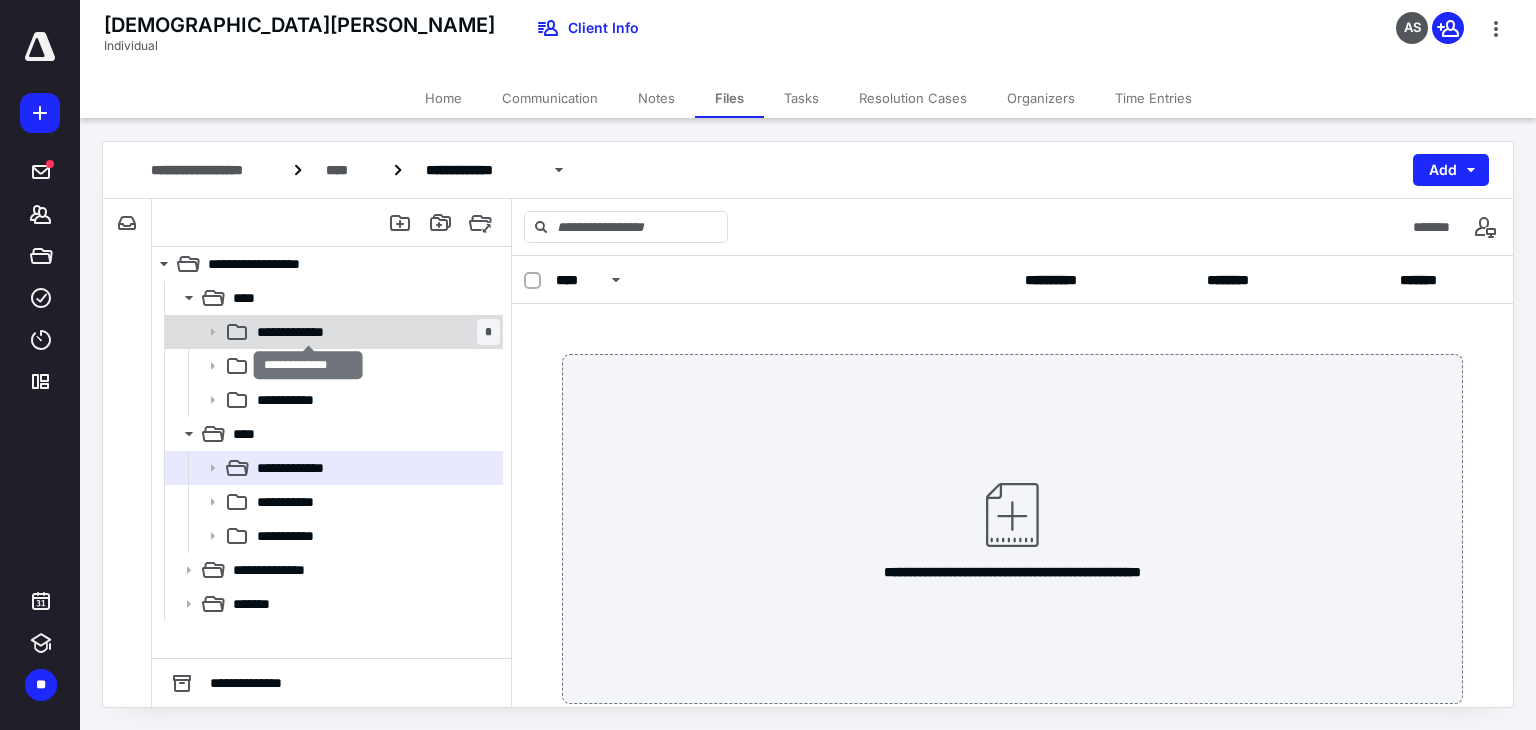 click on "**********" at bounding box center [308, 332] 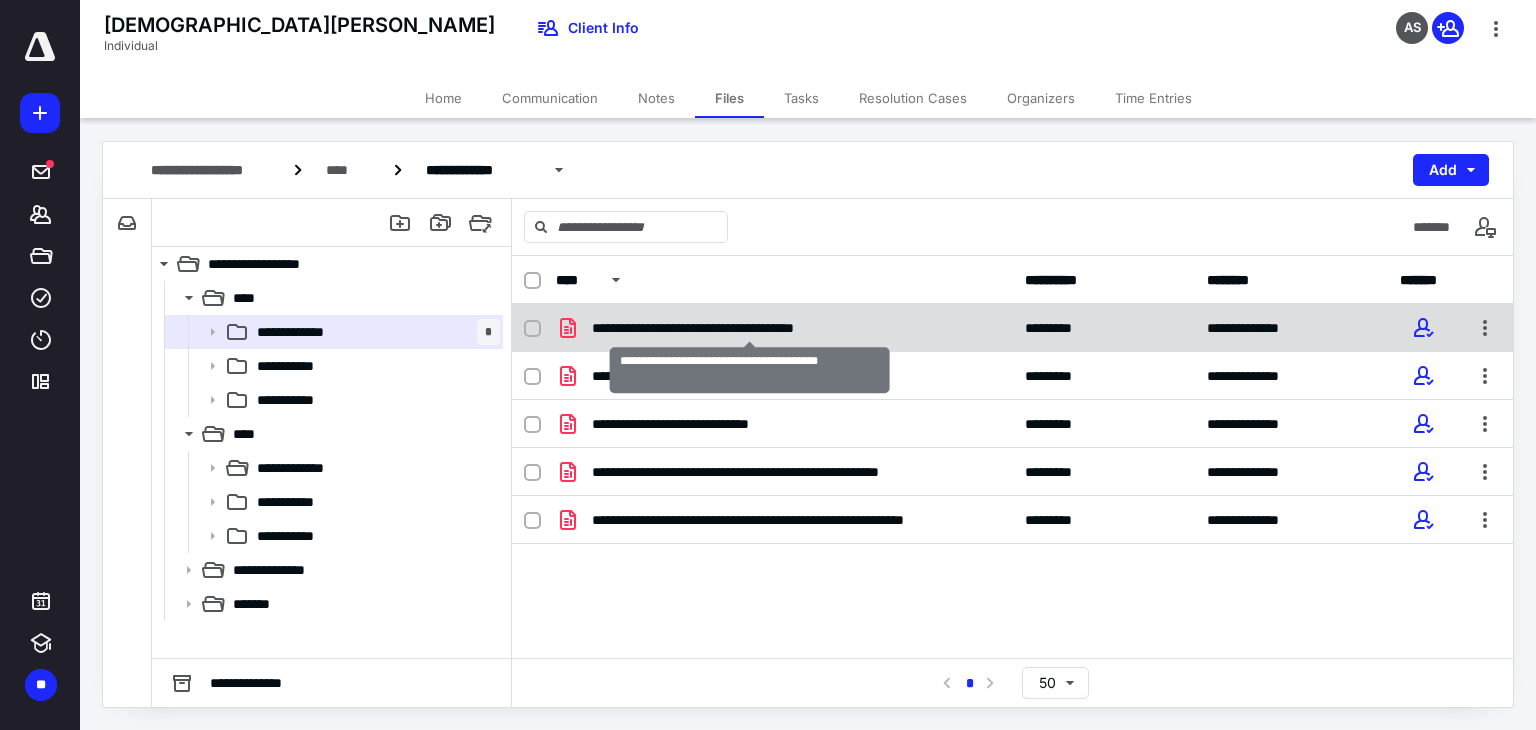 click on "**********" at bounding box center [750, 328] 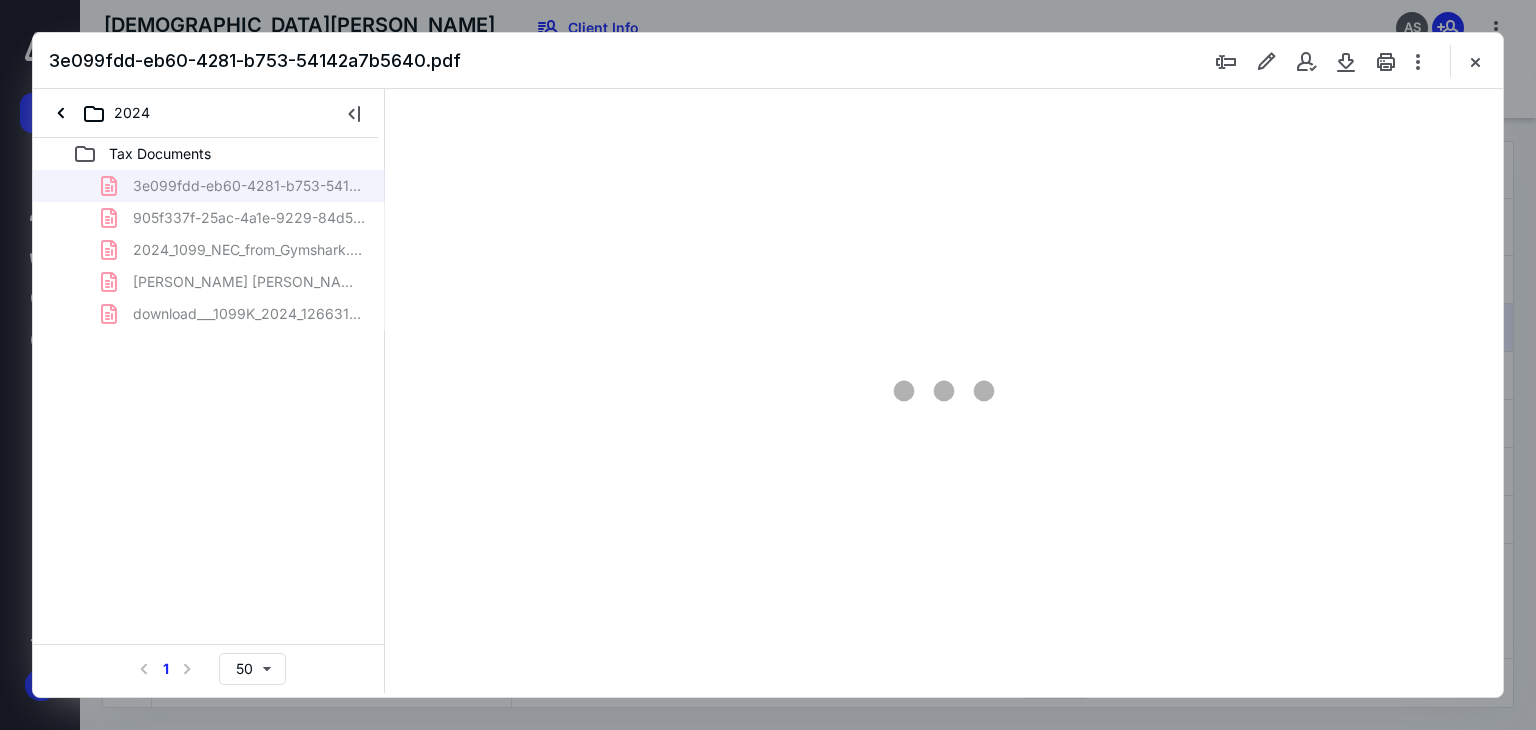 scroll, scrollTop: 0, scrollLeft: 0, axis: both 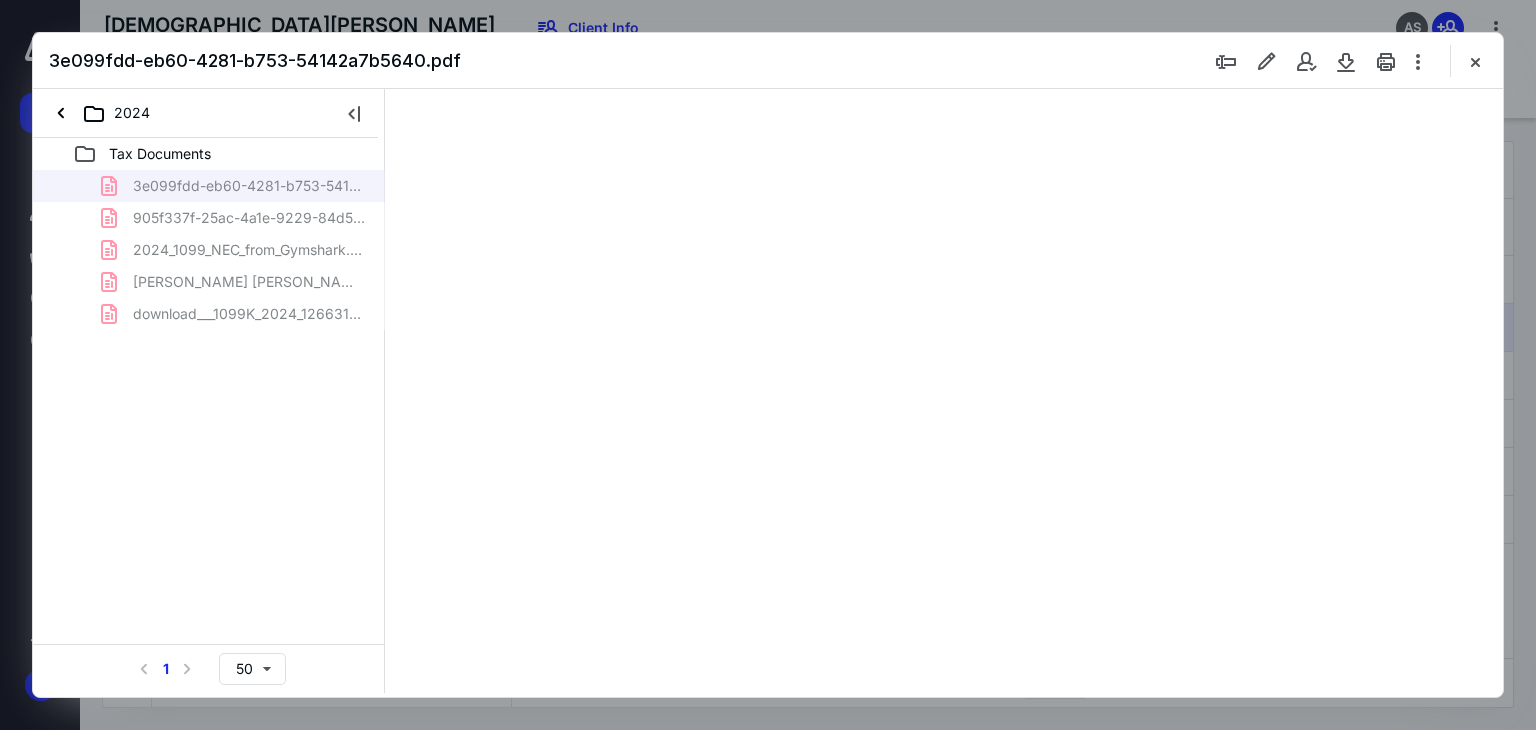 type on "66" 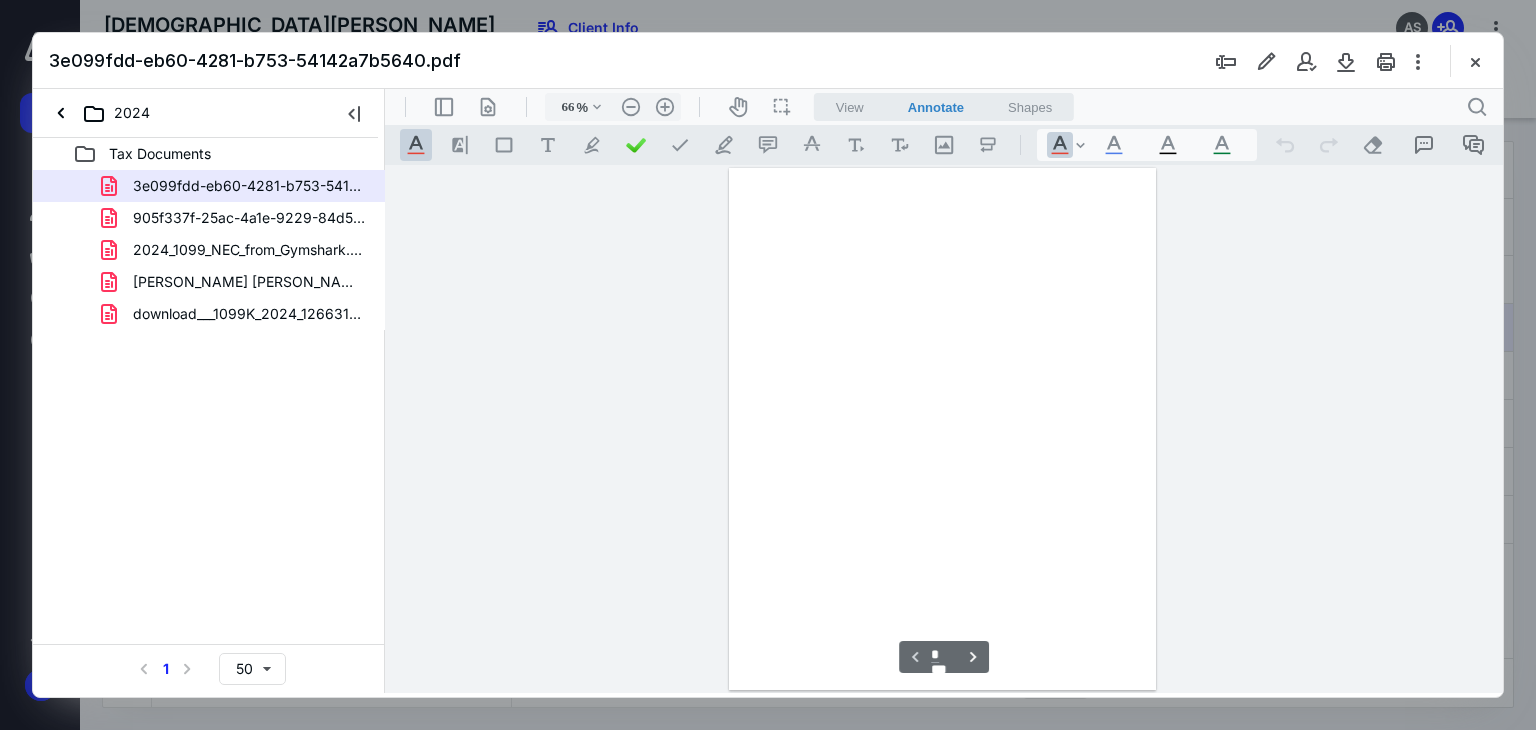 scroll, scrollTop: 79, scrollLeft: 0, axis: vertical 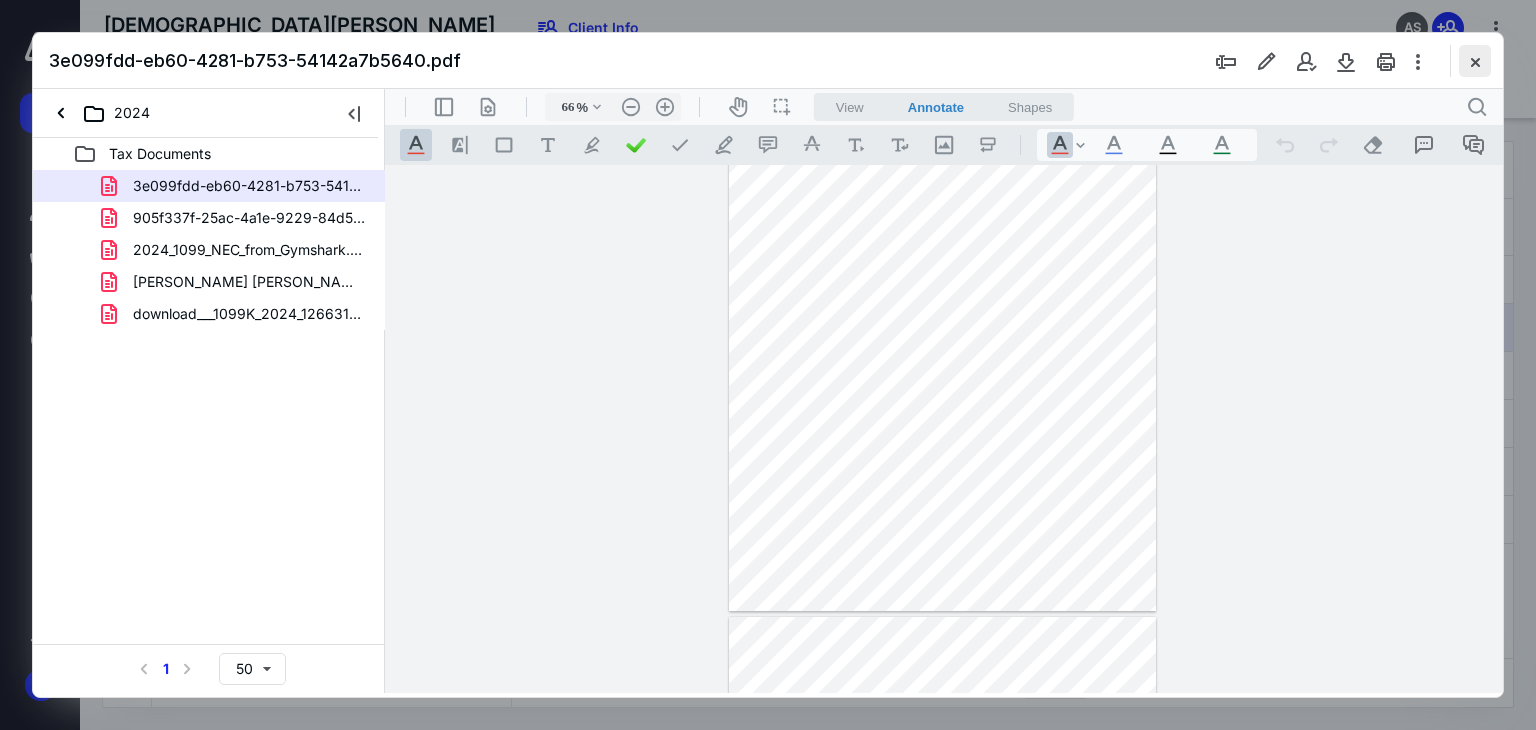click at bounding box center (1475, 61) 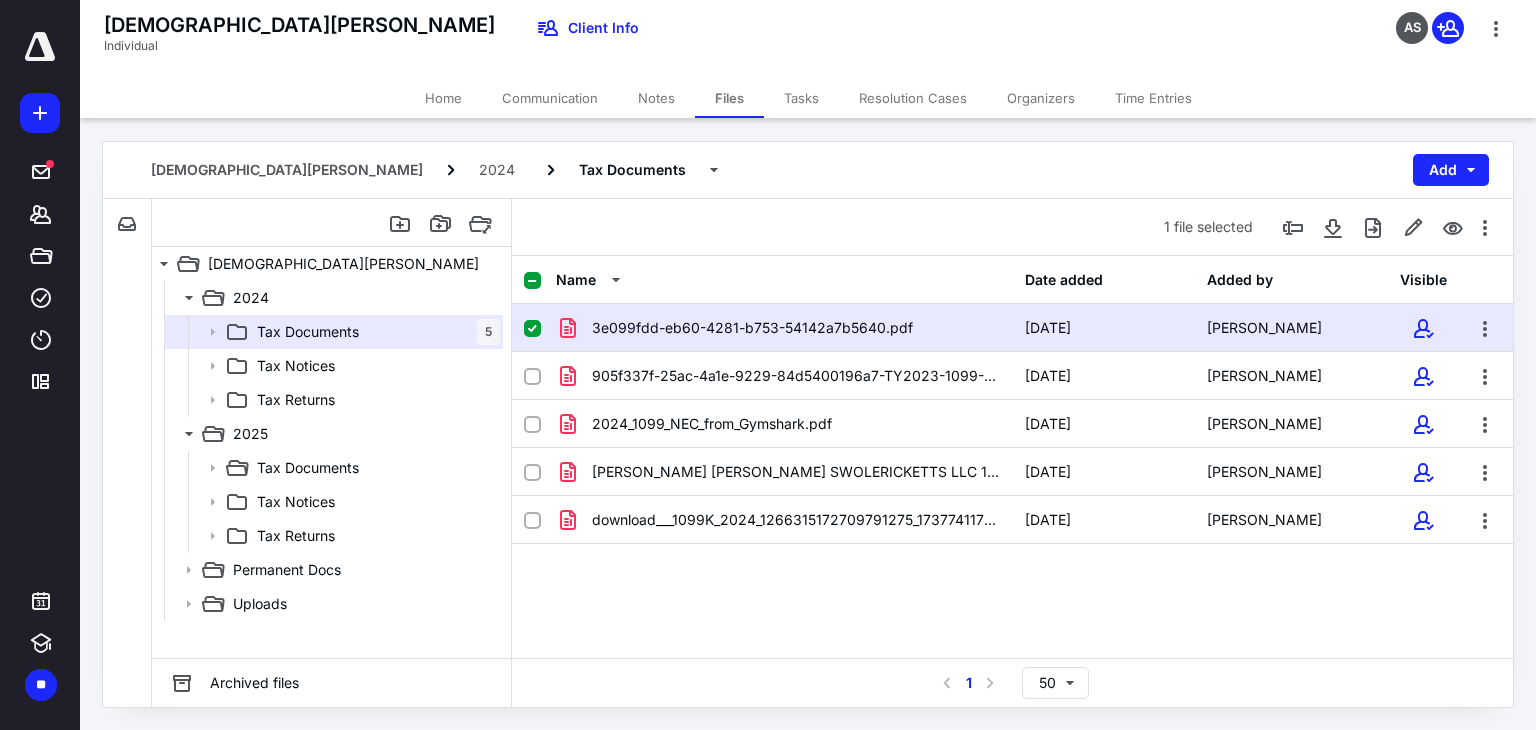click on "3e099fdd-eb60-4281-b753-54142a7b5640.pdf [DATE] [PERSON_NAME]" at bounding box center (1012, 328) 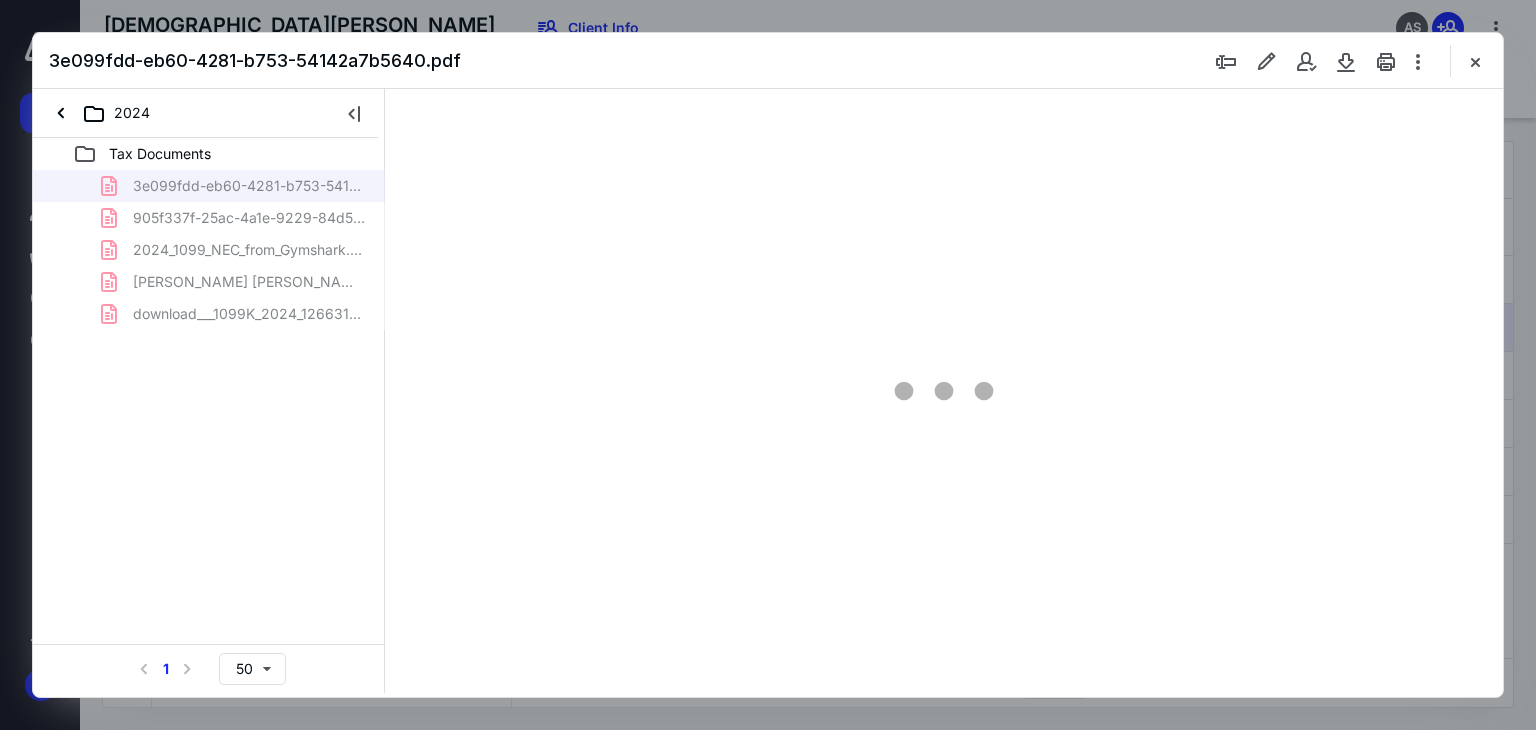 scroll, scrollTop: 0, scrollLeft: 0, axis: both 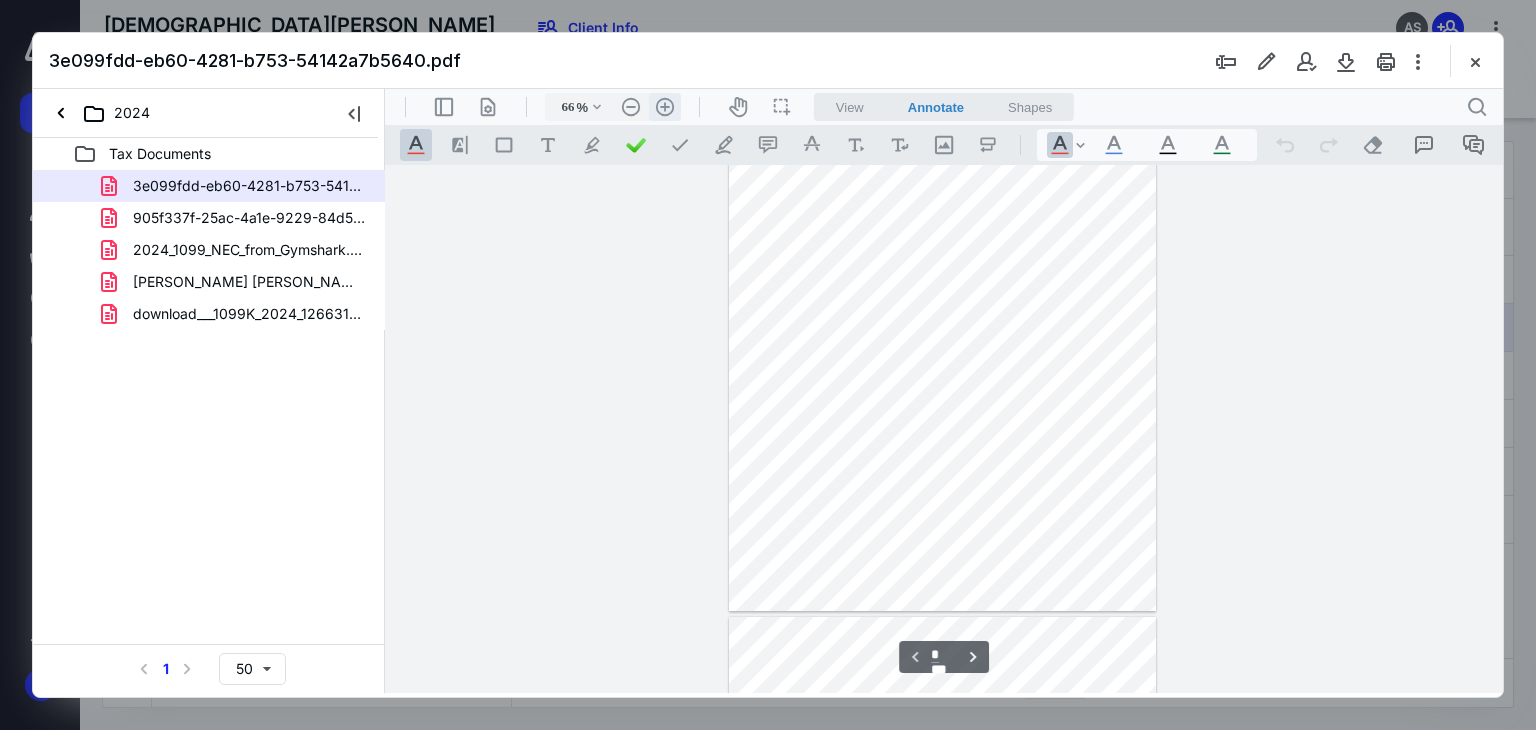 click on ".cls-1{fill:#abb0c4;} icon - header - zoom - in - line" at bounding box center (665, 107) 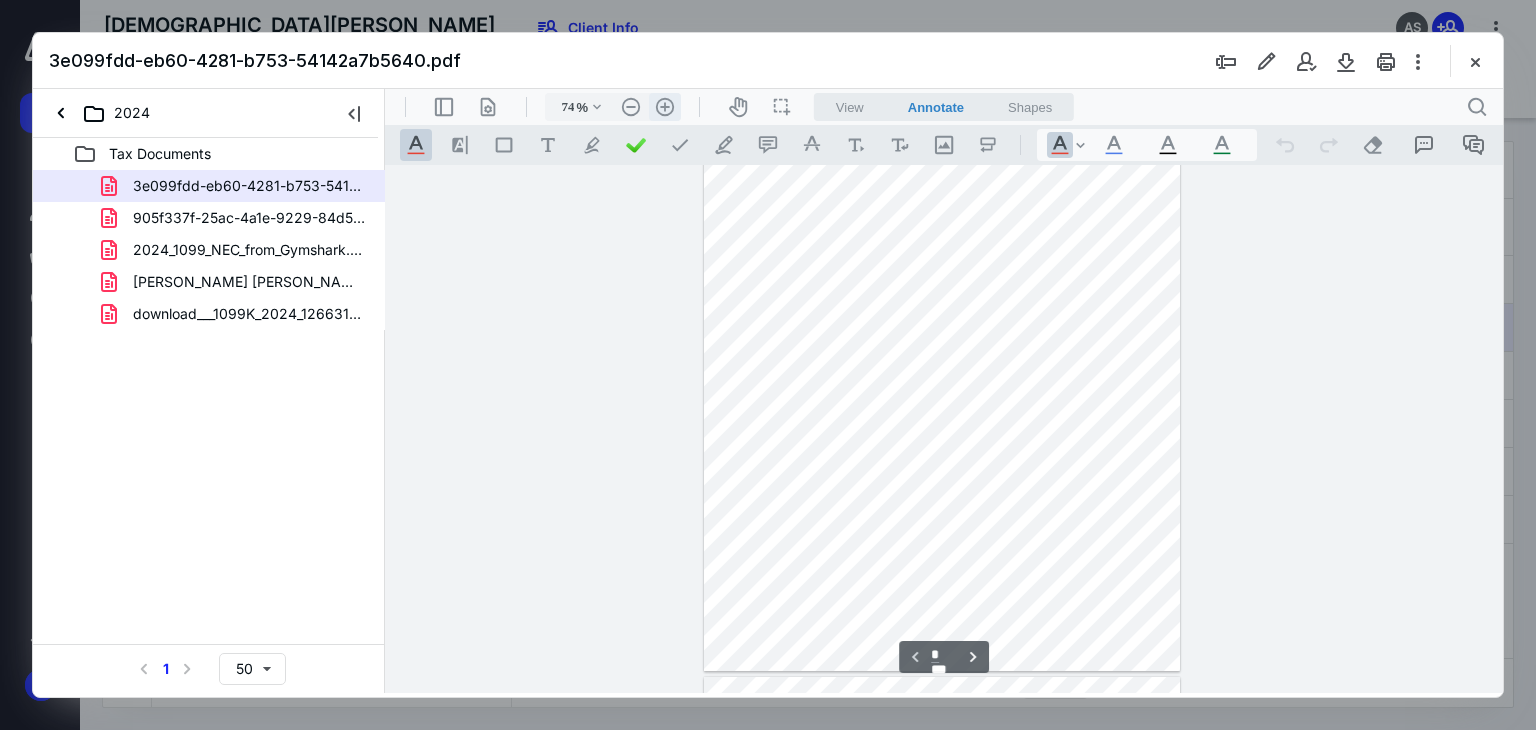 click on ".cls-1{fill:#abb0c4;} icon - header - zoom - in - line" at bounding box center [665, 107] 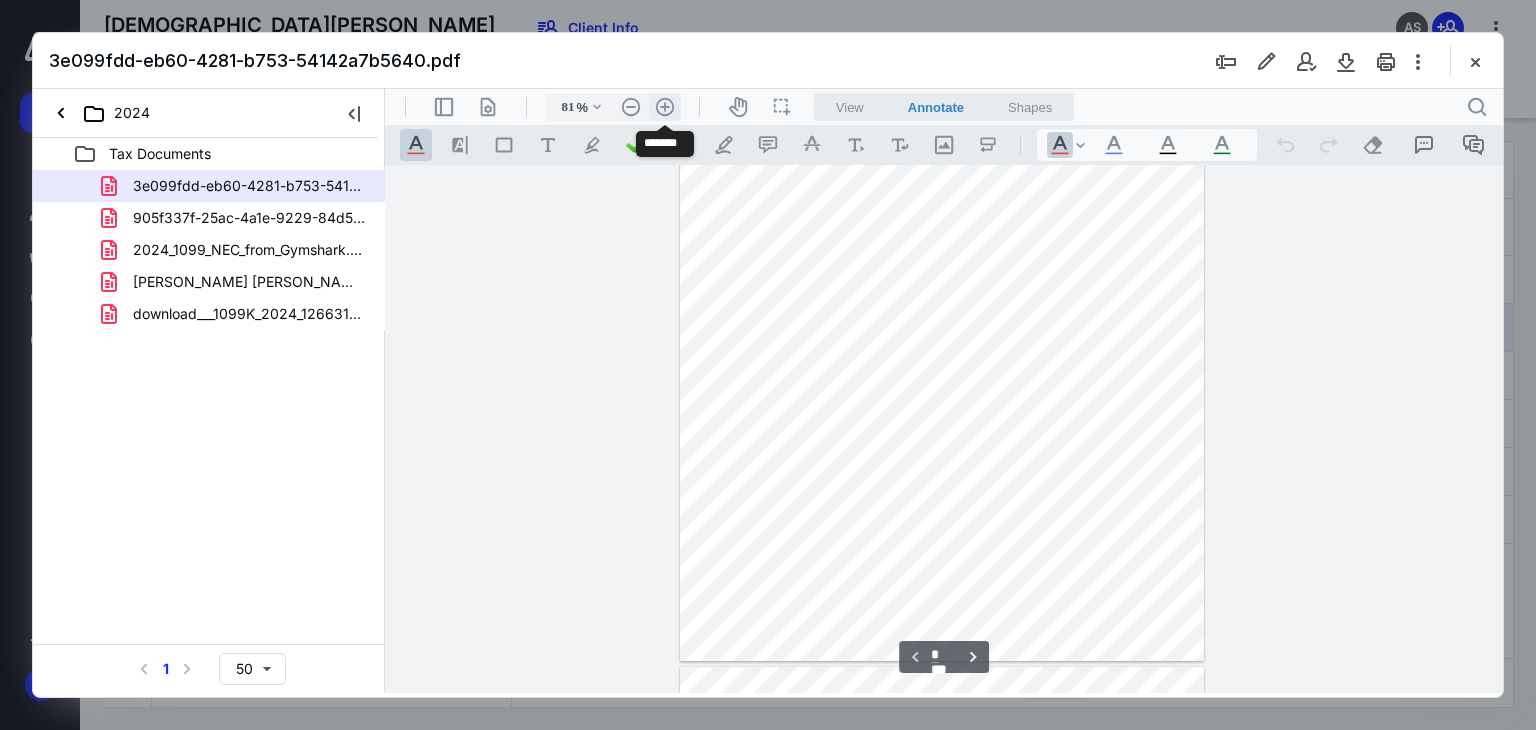 click on ".cls-1{fill:#abb0c4;} icon - header - zoom - in - line" at bounding box center [665, 107] 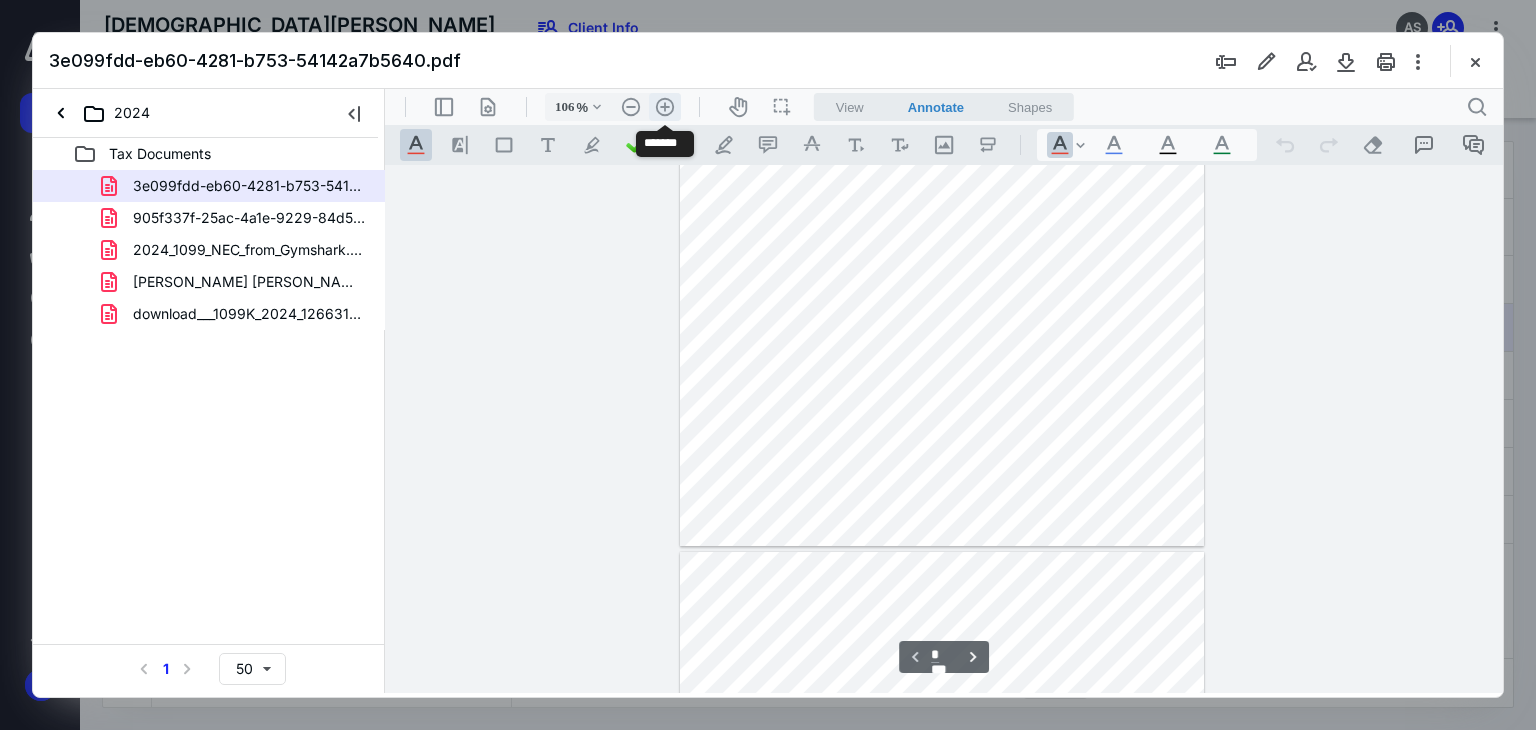 click on ".cls-1{fill:#abb0c4;} icon - header - zoom - in - line" at bounding box center (665, 107) 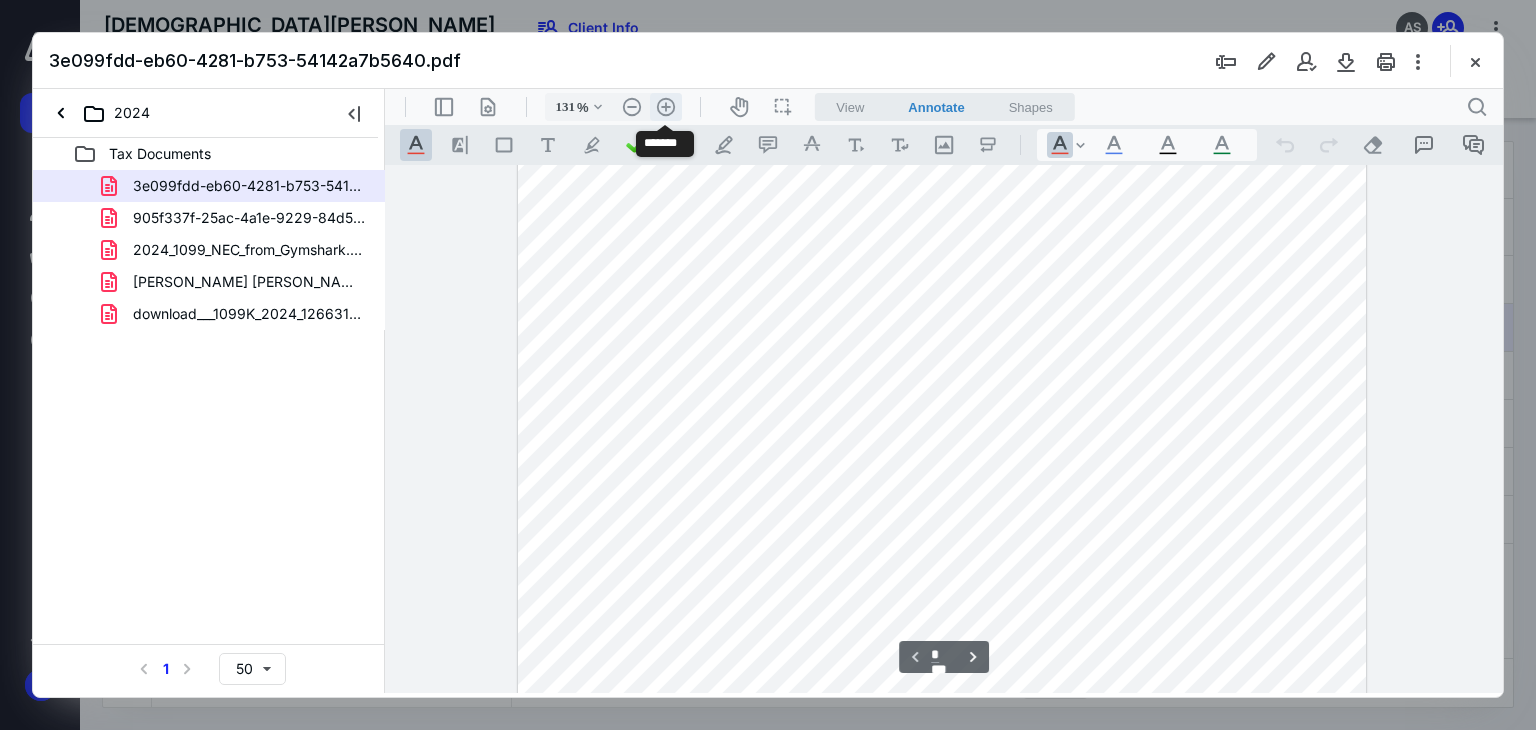 scroll, scrollTop: 378, scrollLeft: 0, axis: vertical 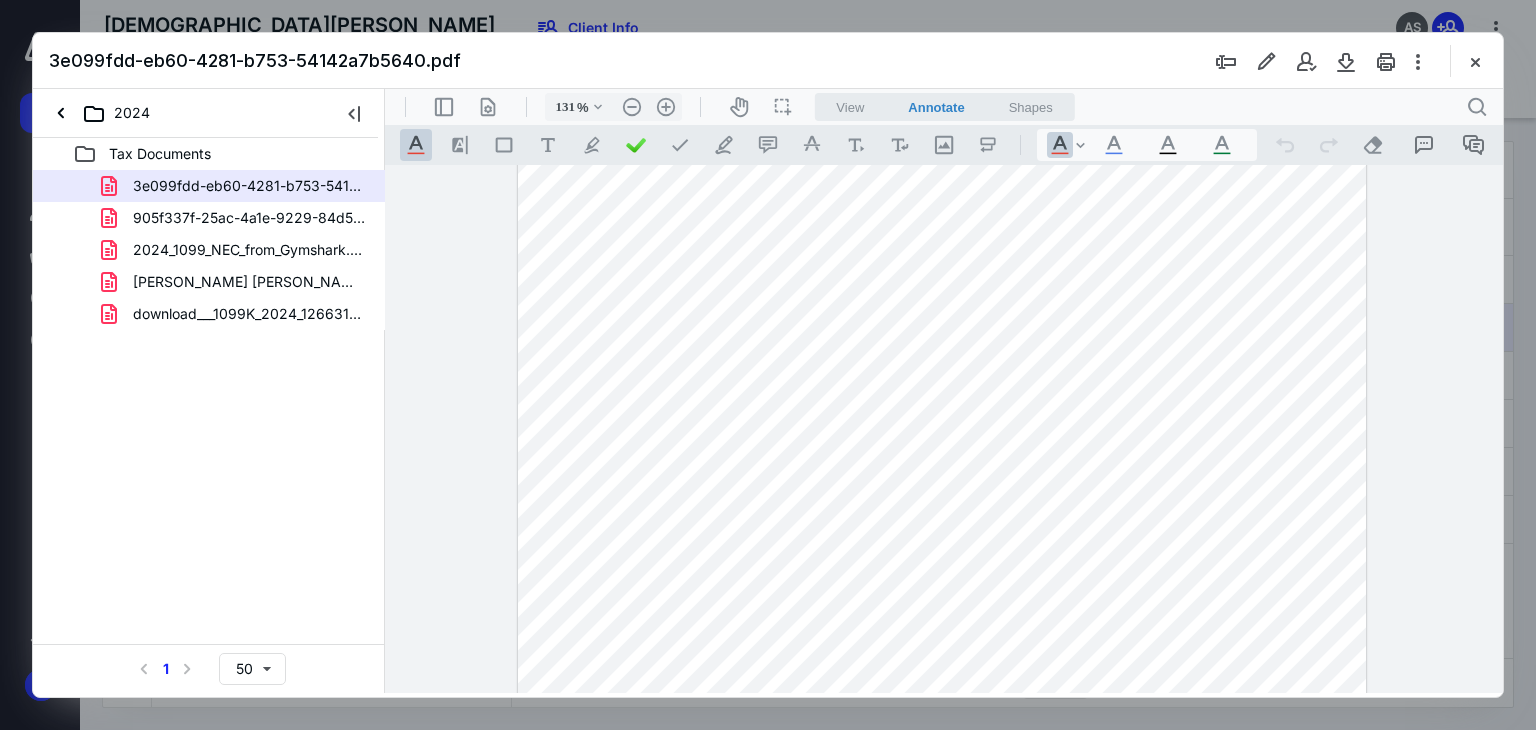 drag, startPoint x: 545, startPoint y: 492, endPoint x: 659, endPoint y: 490, distance: 114.01754 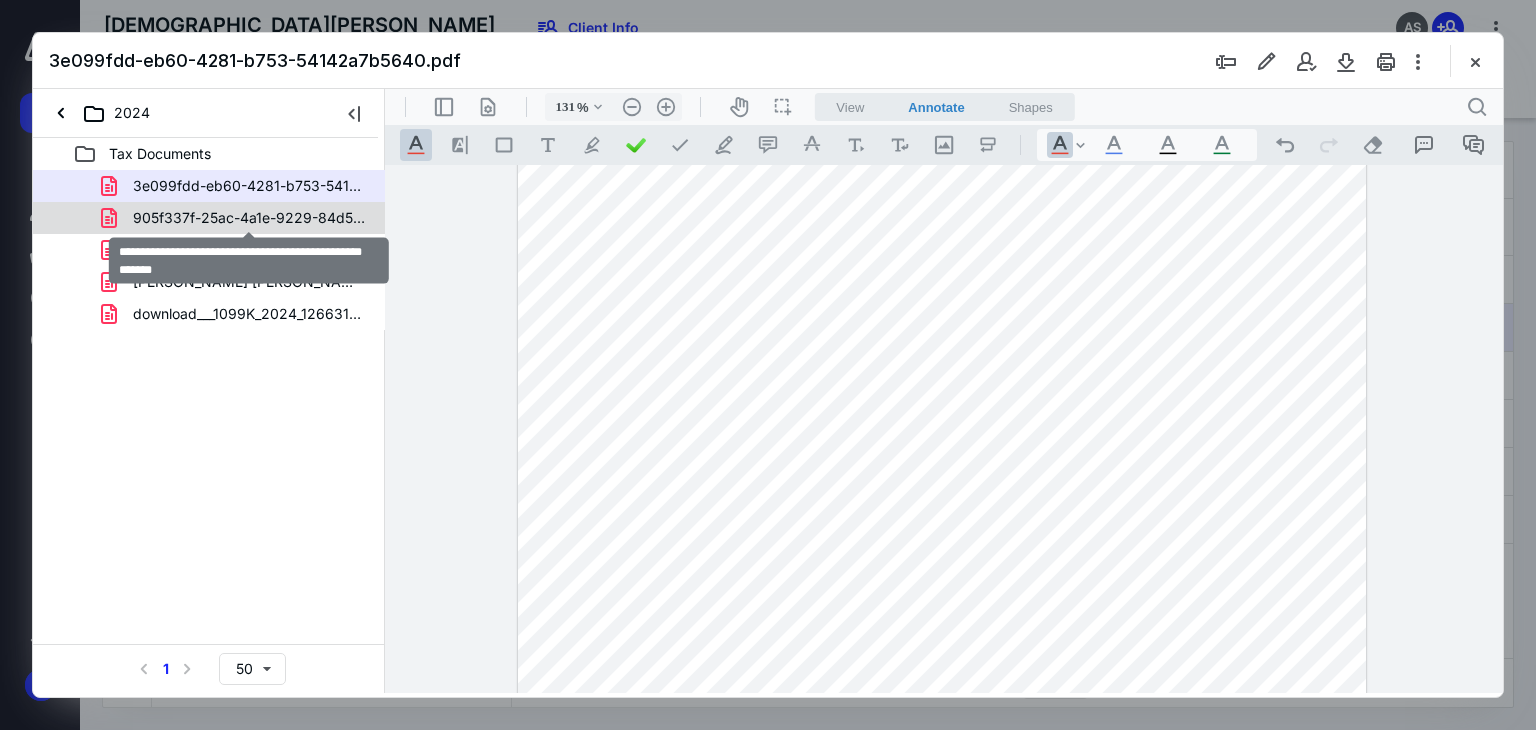 click on "905f337f-25ac-4a1e-9229-84d5400196a7-TY2023-1099-MISC.pdf" at bounding box center [249, 218] 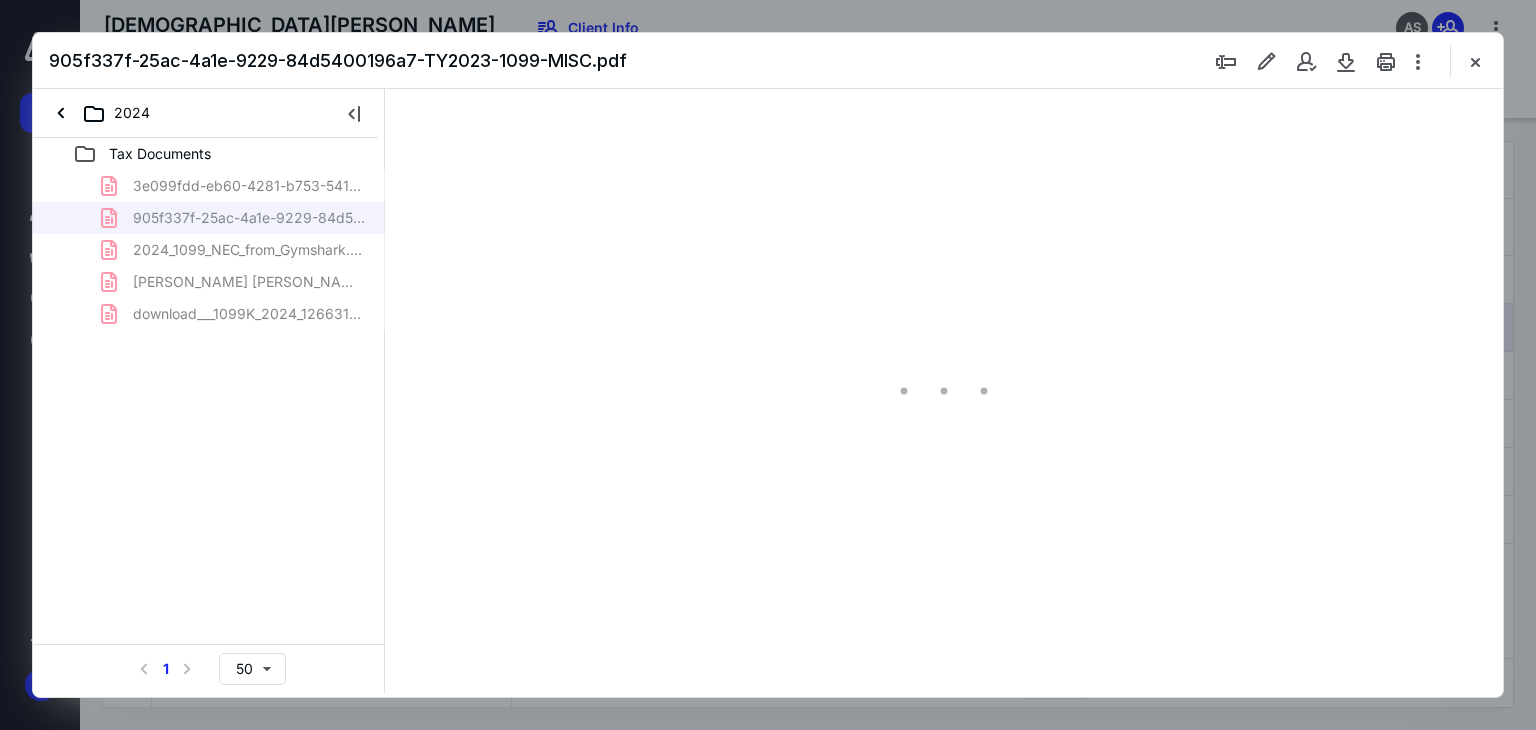 scroll, scrollTop: 79, scrollLeft: 0, axis: vertical 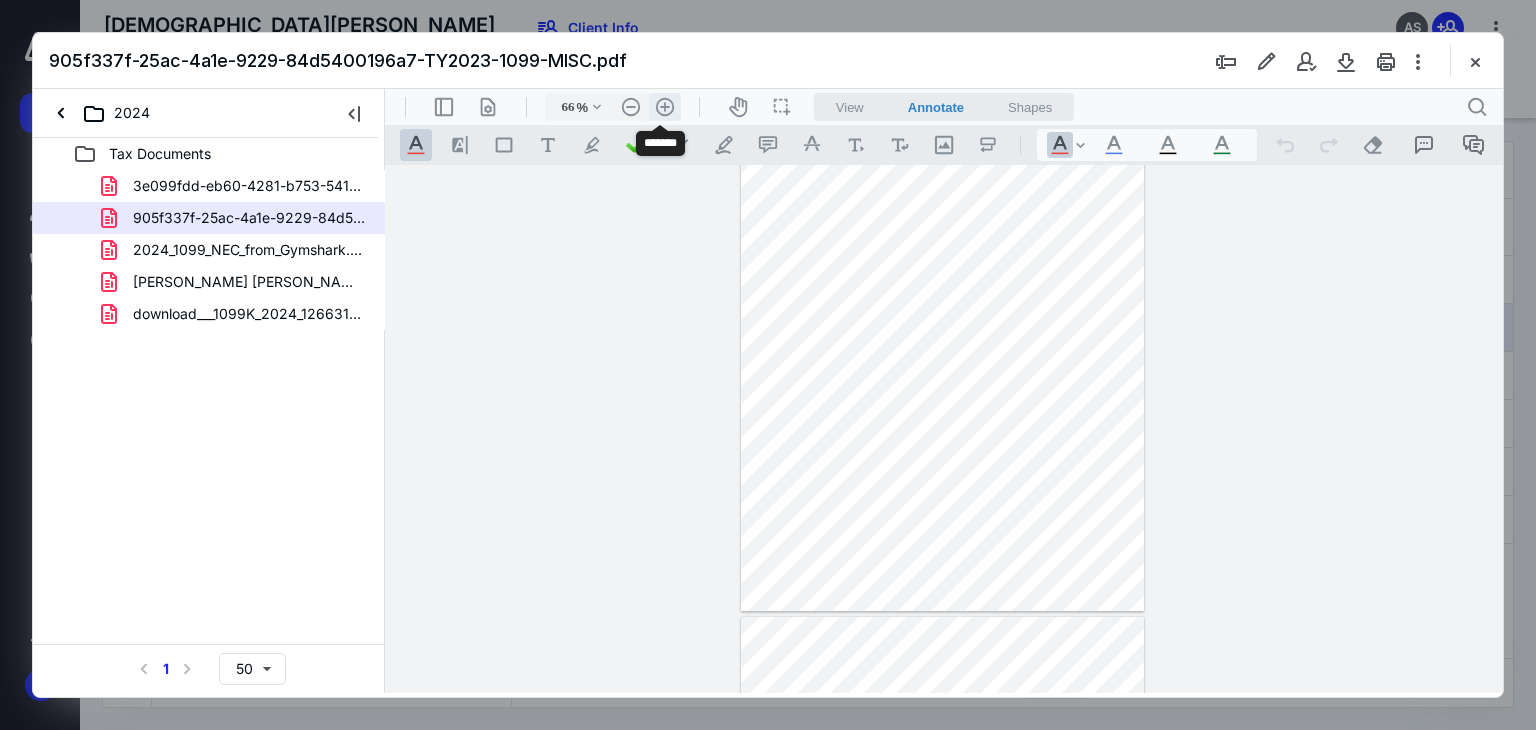 click on ".cls-1{fill:#abb0c4;} icon - header - zoom - in - line" at bounding box center [665, 107] 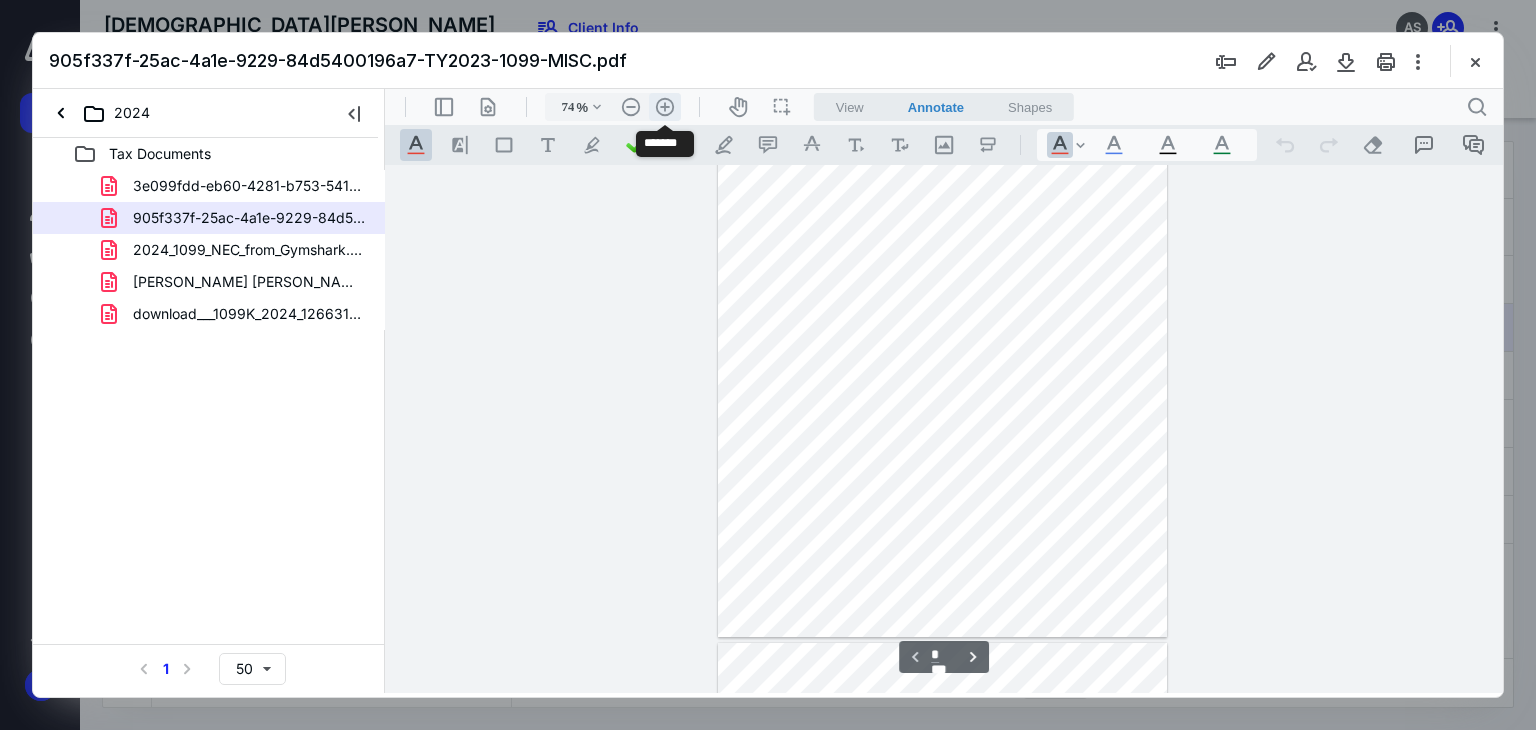 click on ".cls-1{fill:#abb0c4;} icon - header - zoom - in - line" at bounding box center [665, 107] 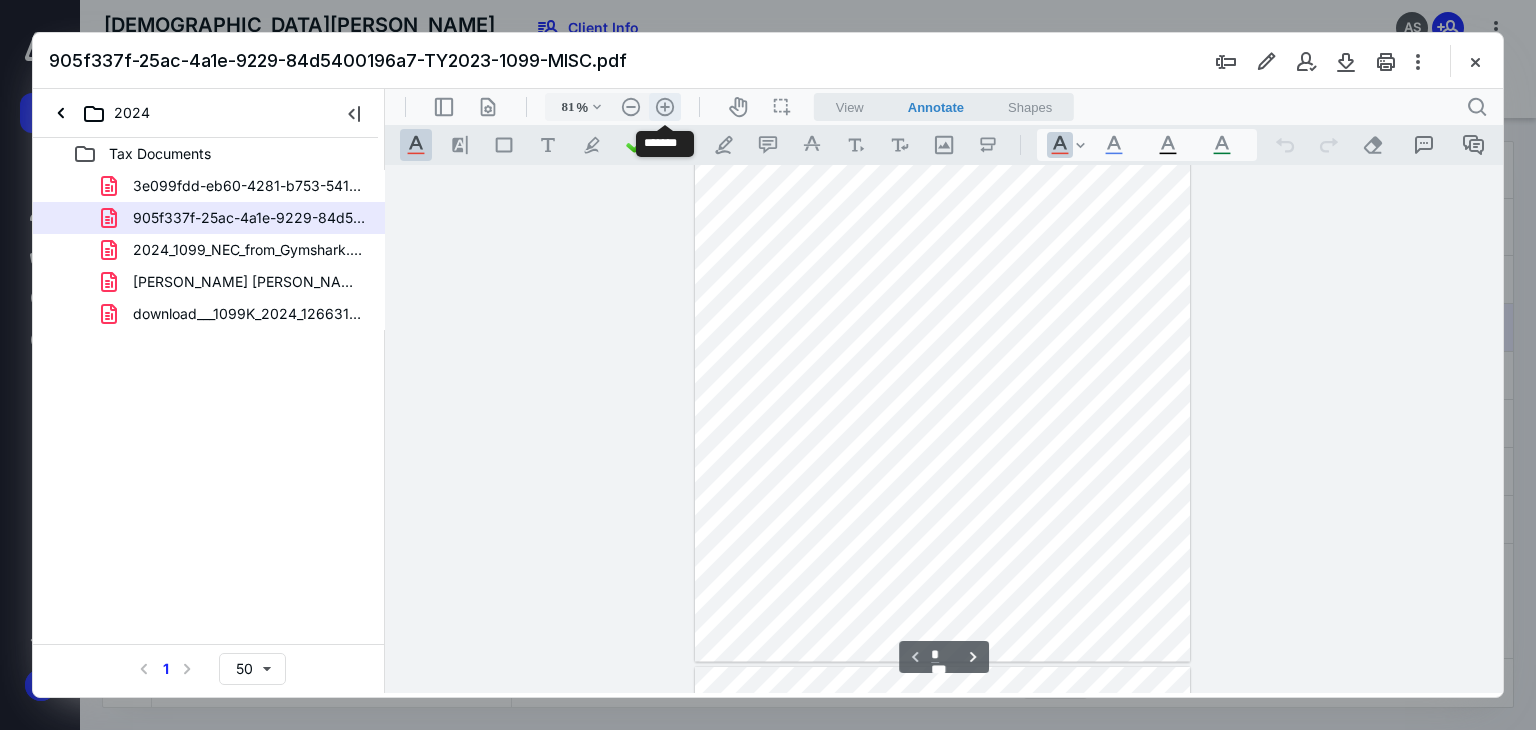 click on ".cls-1{fill:#abb0c4;} icon - header - zoom - in - line" at bounding box center (665, 107) 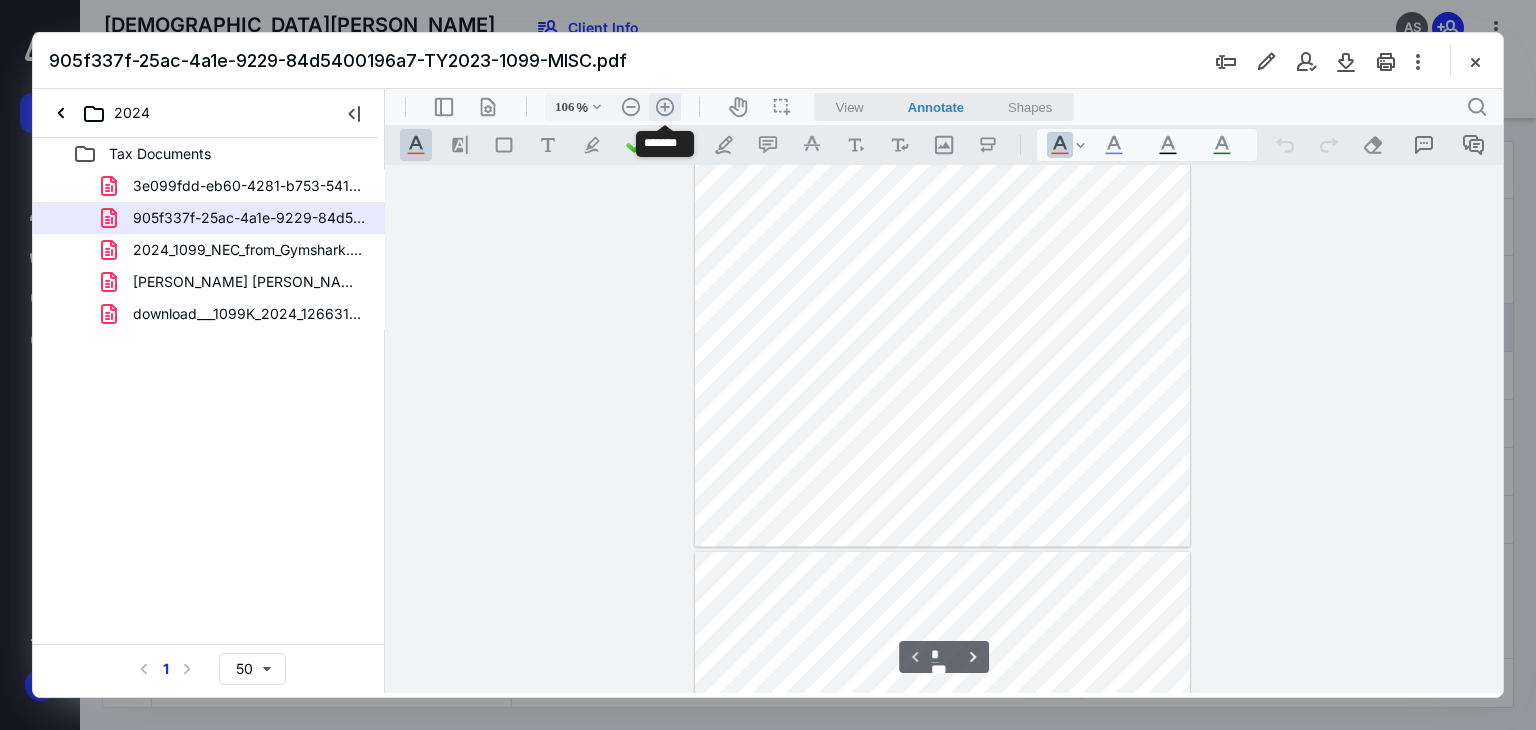 click on ".cls-1{fill:#abb0c4;} icon - header - zoom - in - line" at bounding box center (665, 107) 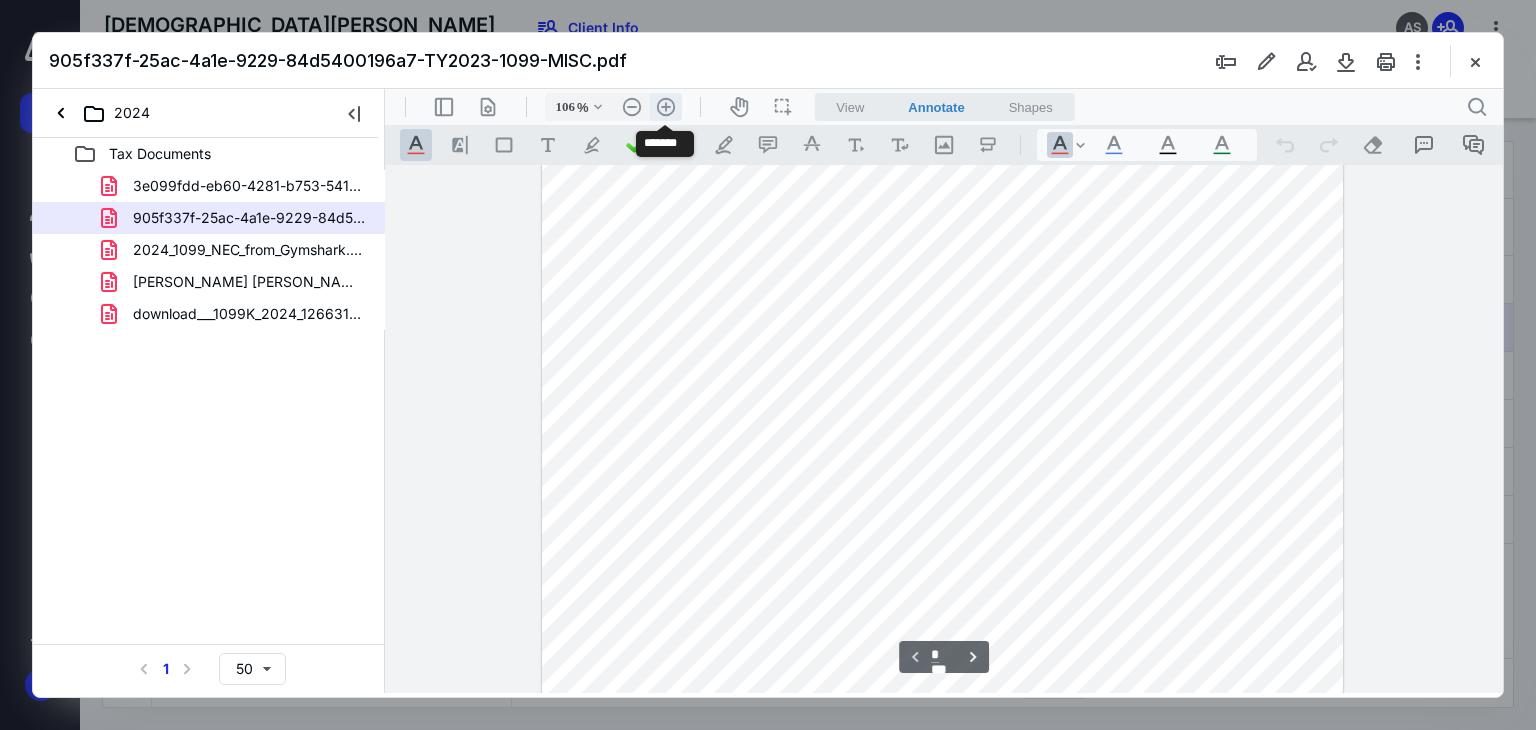 type on "131" 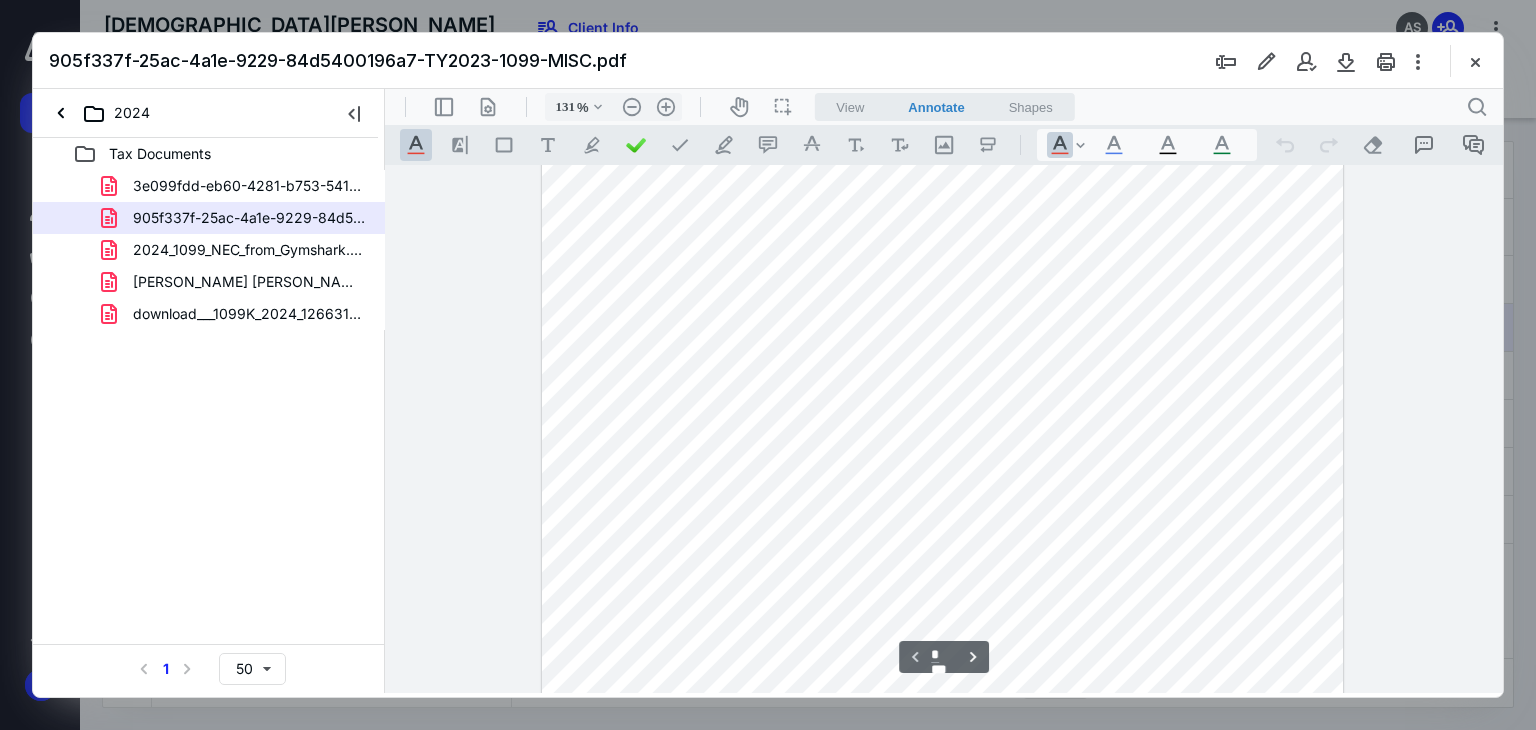 scroll, scrollTop: 187, scrollLeft: 0, axis: vertical 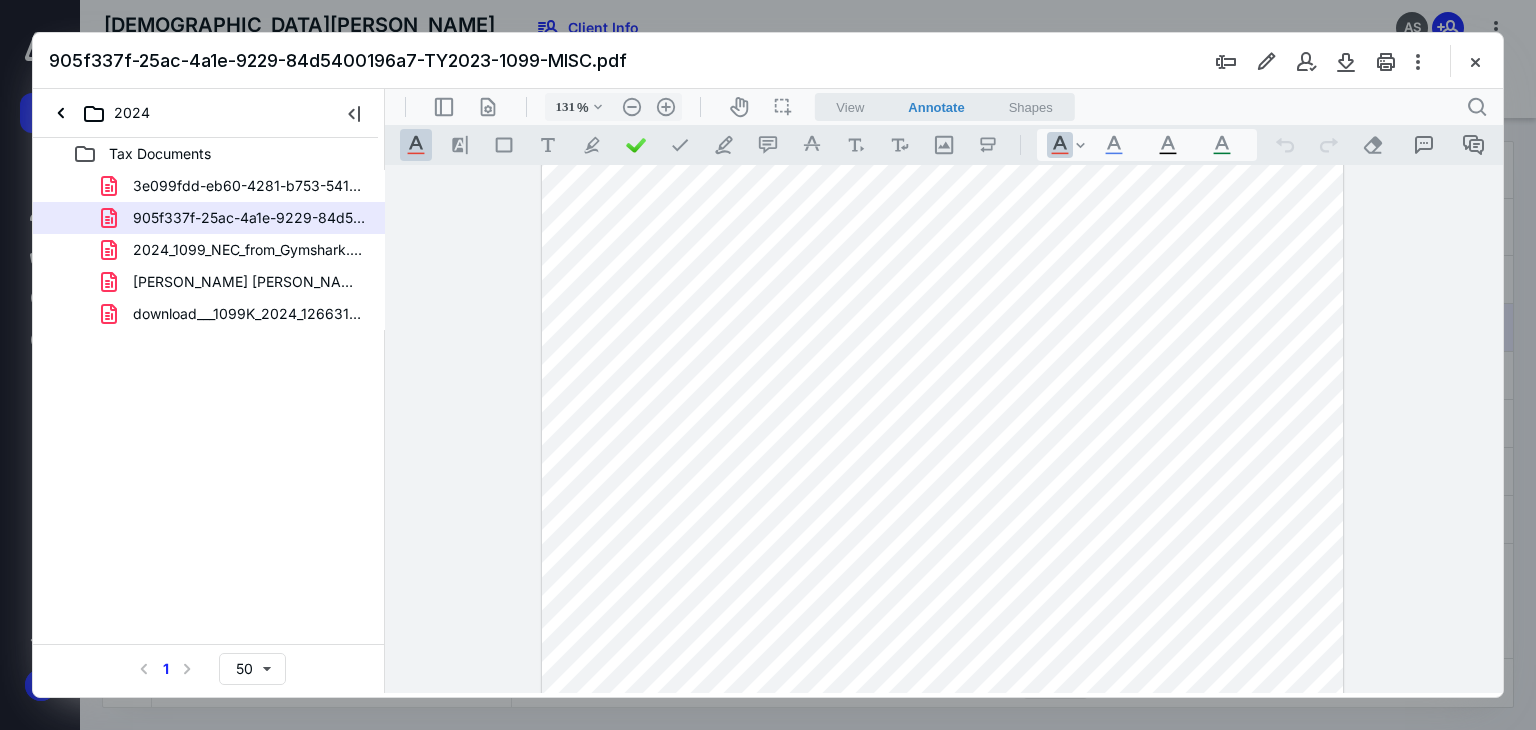 click at bounding box center [943, 502] 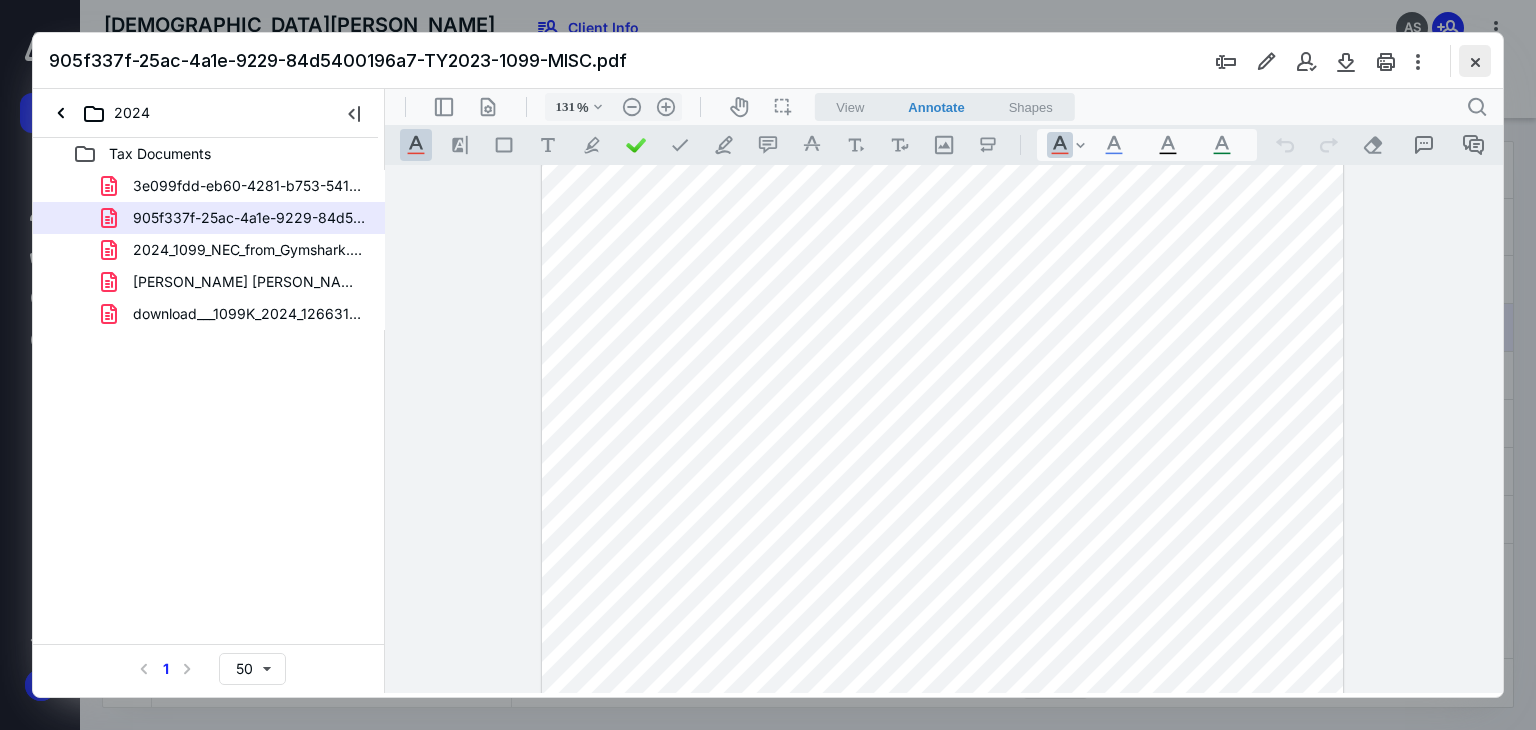 click at bounding box center [1475, 61] 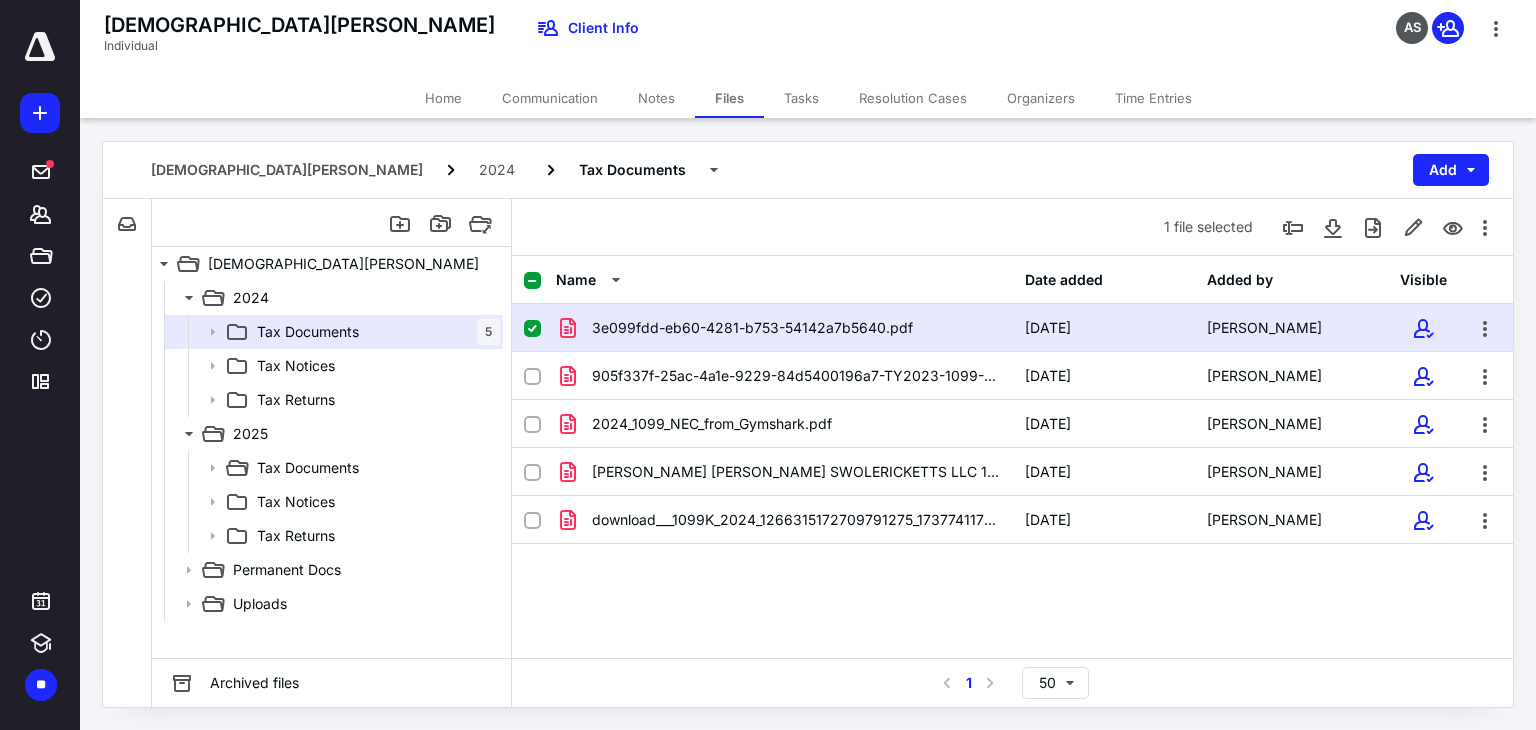 click on "3e099fdd-eb60-4281-b753-54142a7b5640.pdf [DATE] [PERSON_NAME] 905f337f-25ac-4a1e-9229-84d5400196a7-TY2023-1099-MISC.pdf [DATE] [PERSON_NAME] 2024_1099_NEC_from_Gymshark.pdf [DATE] [PERSON_NAME] [PERSON_NAME] [PERSON_NAME] SWOLERICKETTS LLC 1099 2024.pdf [DATE] [PERSON_NAME] download___1099K_2024_1266315172709791275_1737741176250 (1.pdf [DATE] [PERSON_NAME]" at bounding box center [1012, 454] 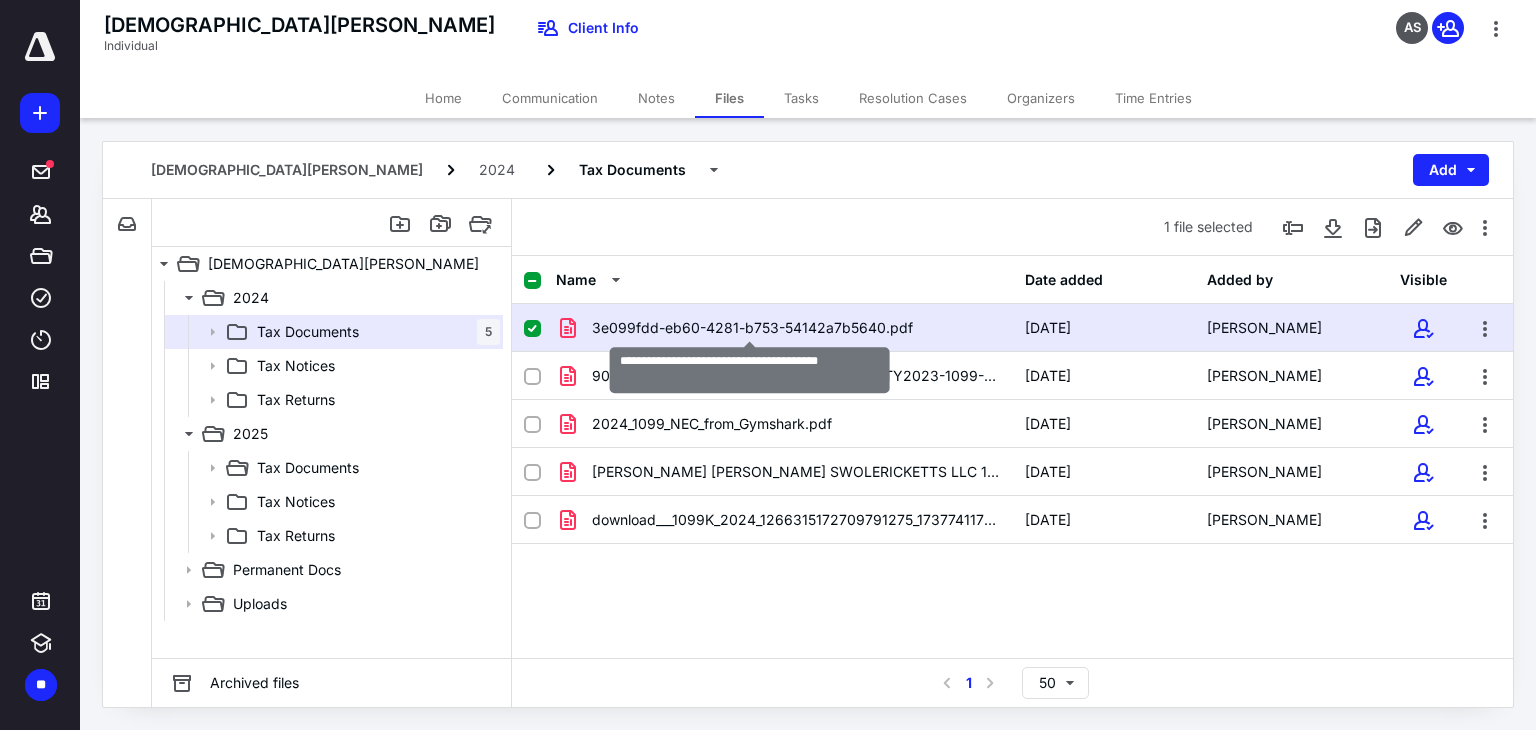 click on "3e099fdd-eb60-4281-b753-54142a7b5640.pdf" at bounding box center (752, 328) 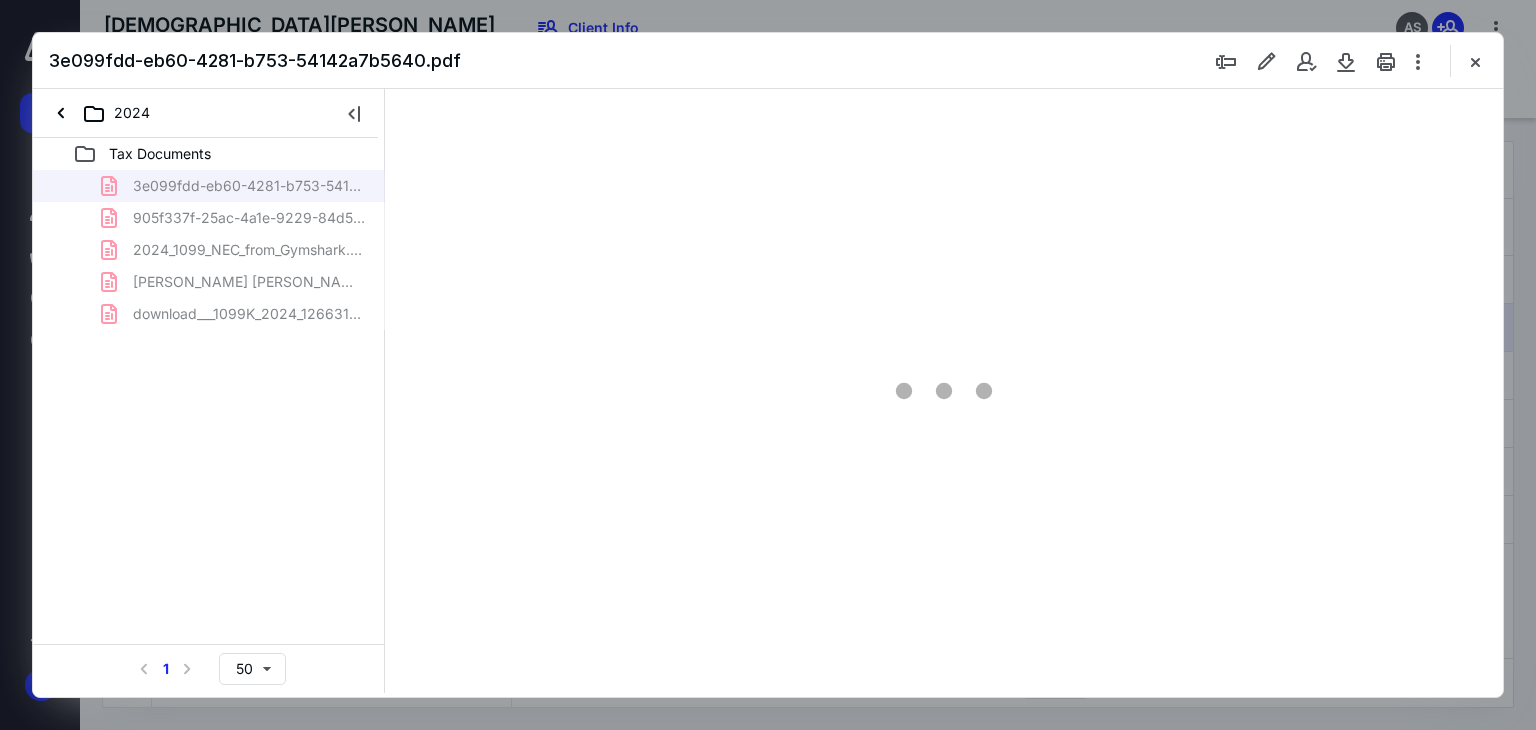click on "3e099fdd-eb60-4281-b753-54142a7b5640.pdf 905f337f-25ac-4a1e-9229-84d5400196a7-TY2023-1099-MISC.pdf 2024_1099_NEC_from_Gymshark.pdf [PERSON_NAME] [PERSON_NAME] SWOLERICKETTS LLC 1099 2024.pdf download___1099K_2024_1266315172709791275_1737741176250 (1.pdf" at bounding box center (209, 250) 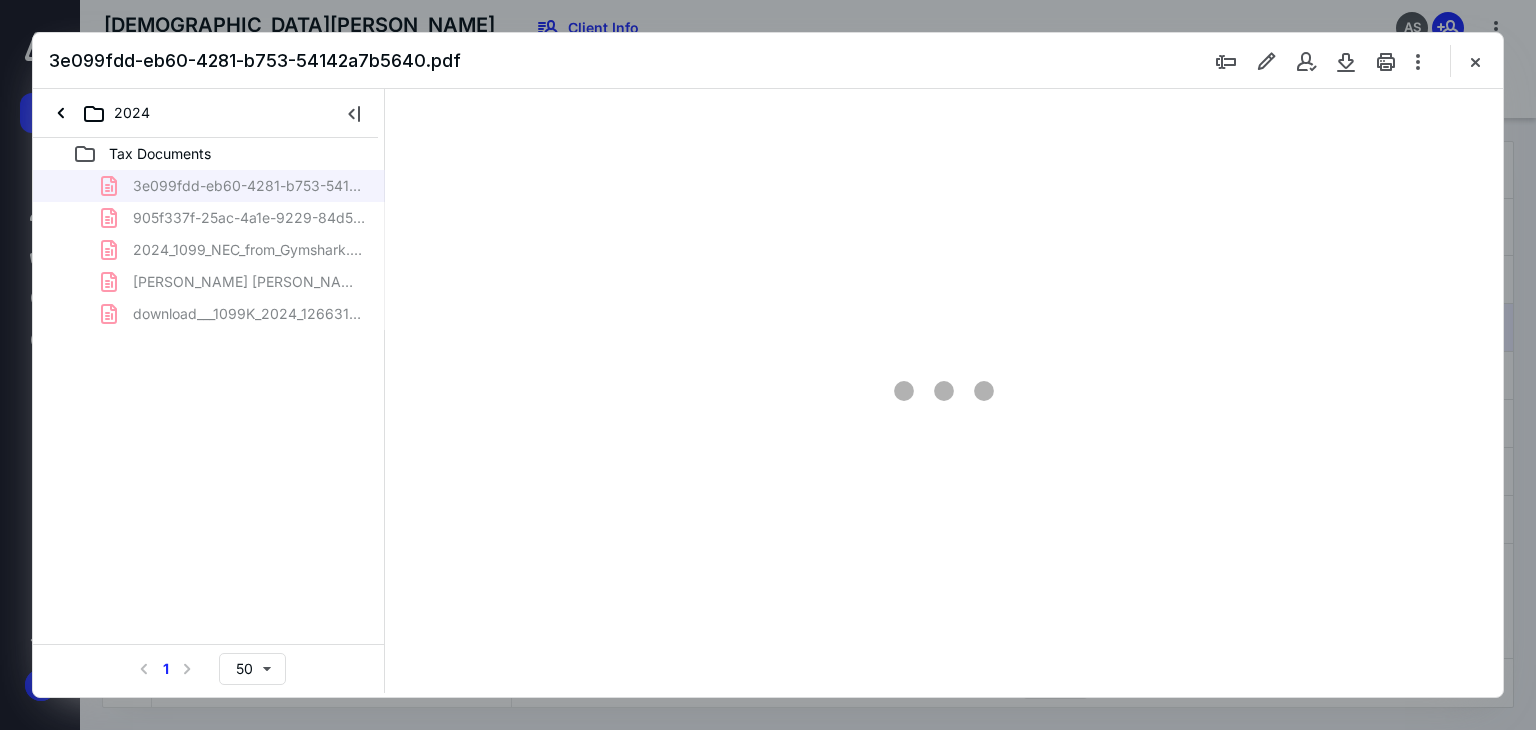 scroll, scrollTop: 0, scrollLeft: 0, axis: both 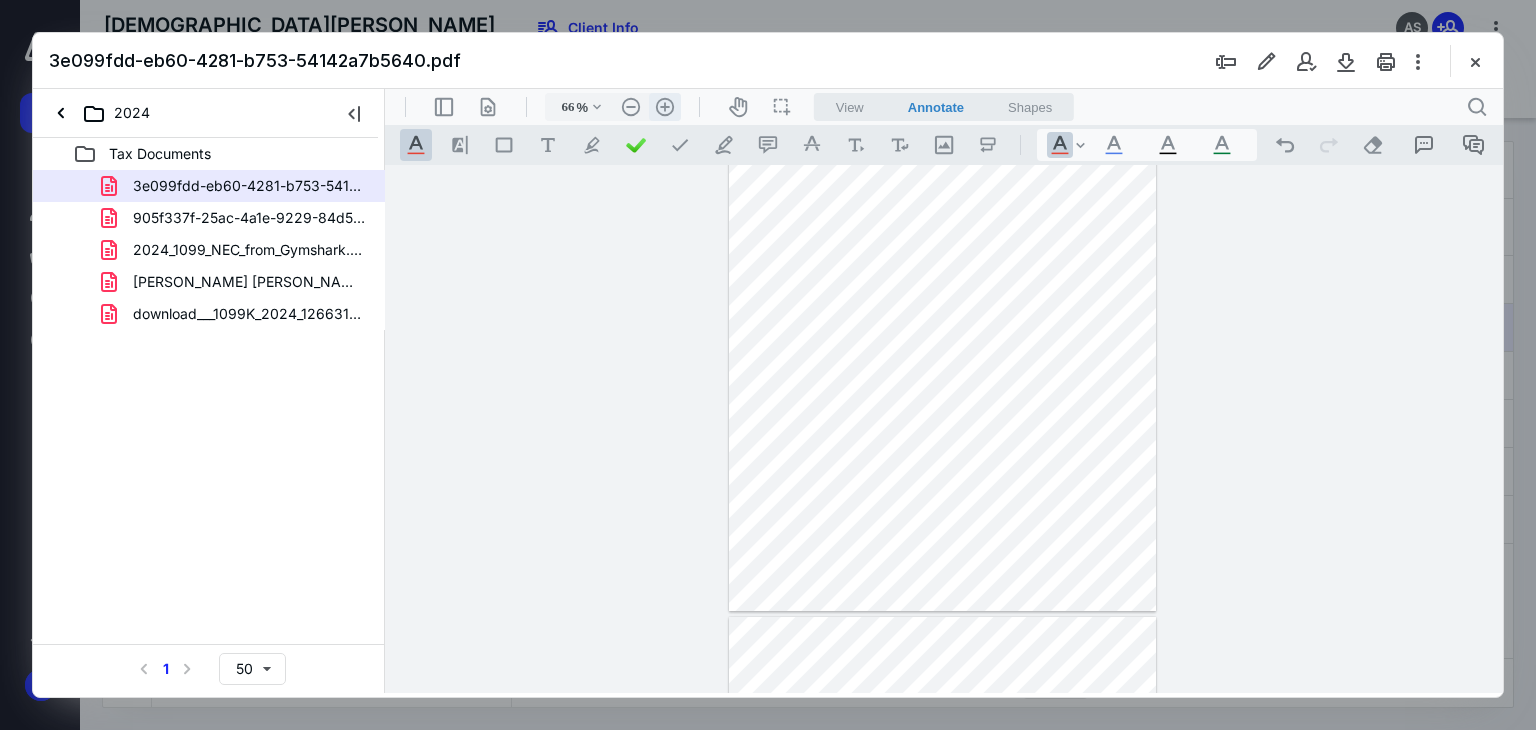 click on ".cls-1{fill:#abb0c4;} icon - header - zoom - in - line" at bounding box center (665, 107) 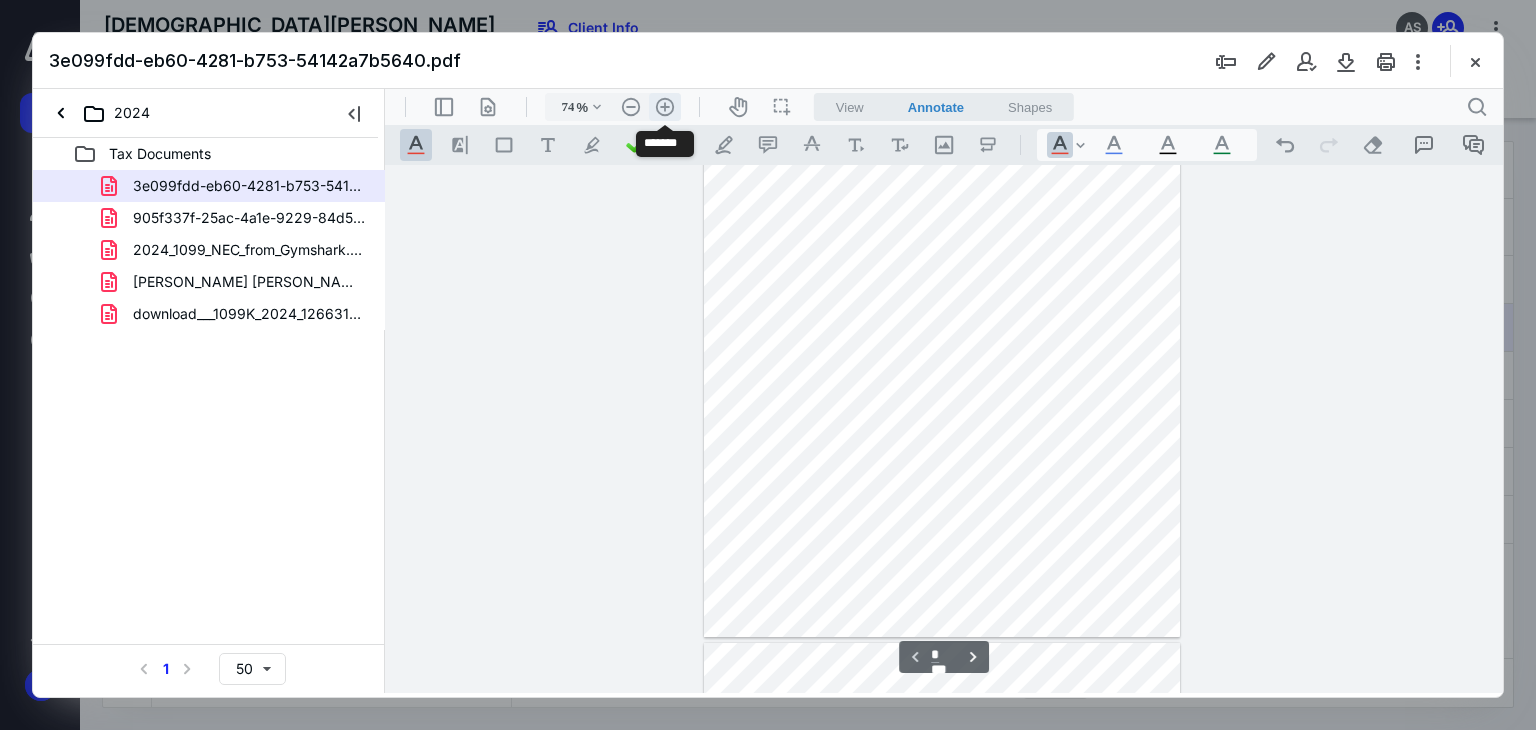 click on ".cls-1{fill:#abb0c4;} icon - header - zoom - in - line" at bounding box center (665, 107) 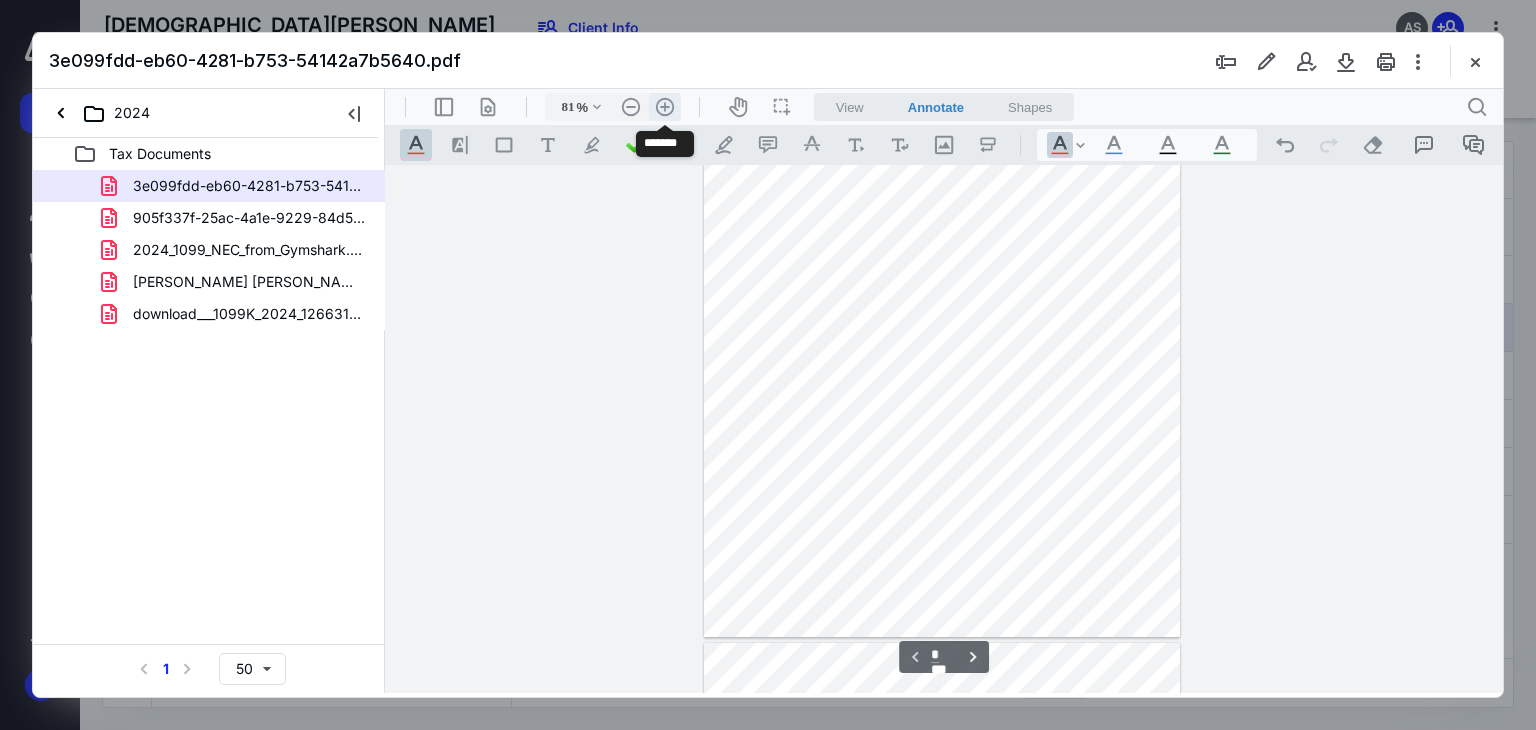 scroll, scrollTop: 148, scrollLeft: 0, axis: vertical 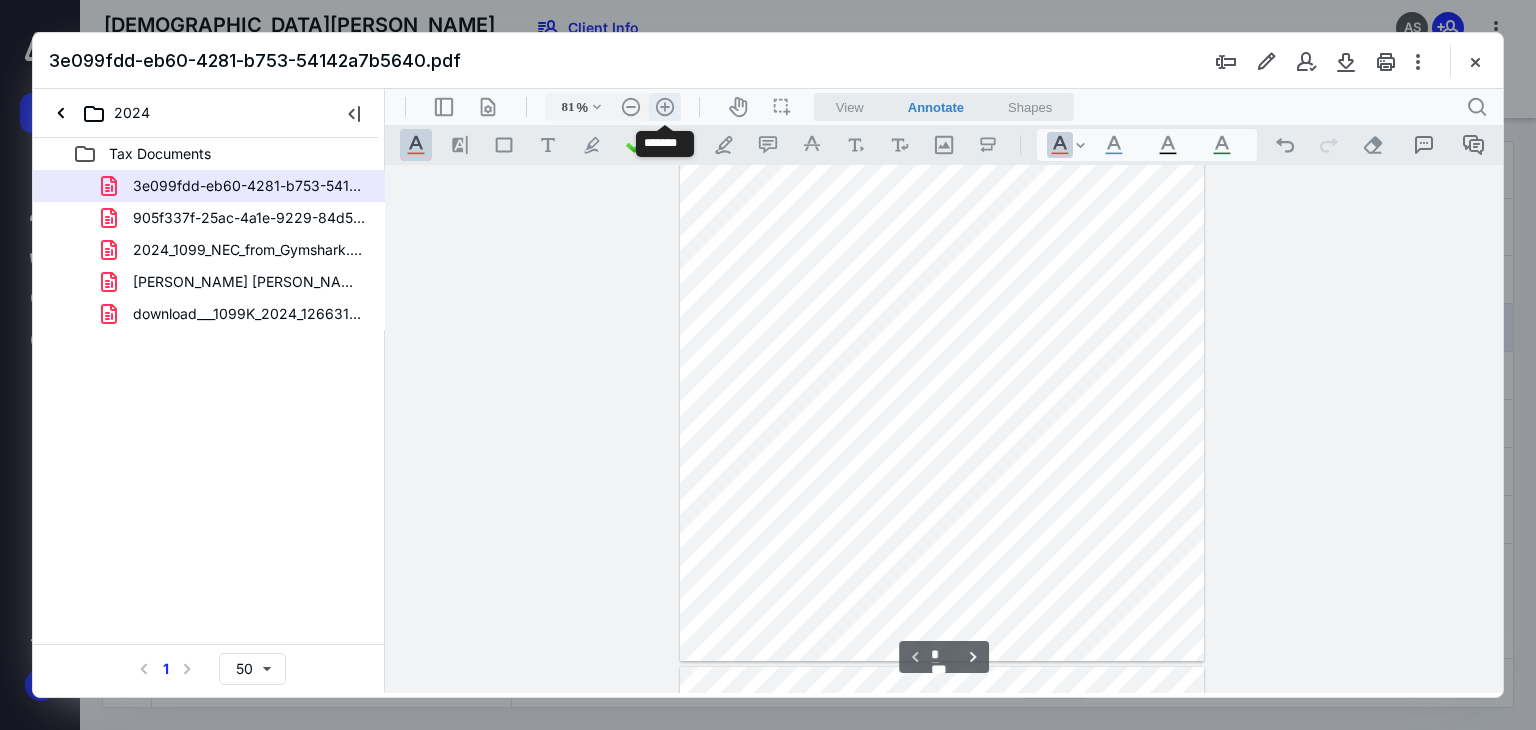 click on ".cls-1{fill:#abb0c4;} icon - header - zoom - in - line" at bounding box center [665, 107] 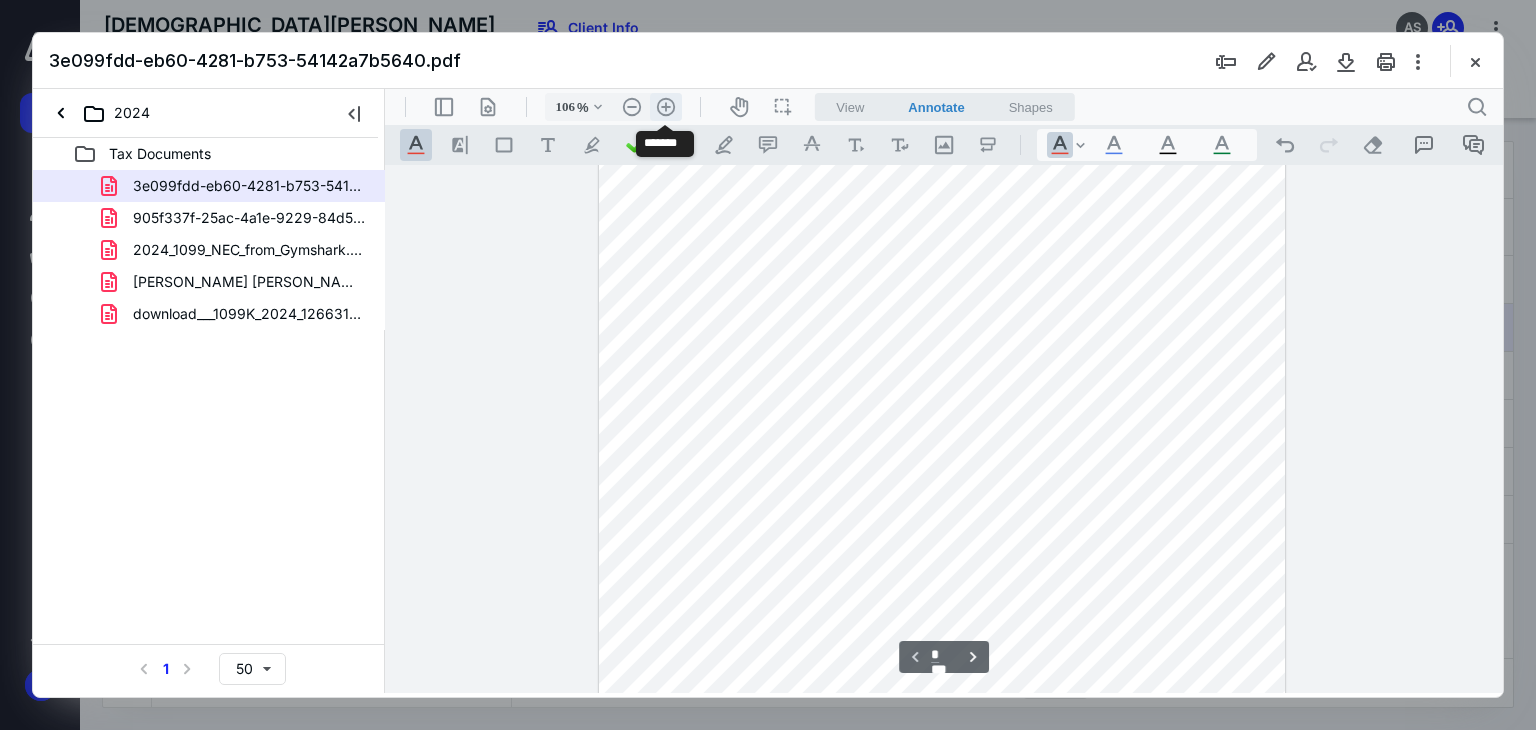 click on ".cls-1{fill:#abb0c4;} icon - header - zoom - in - line" at bounding box center (666, 107) 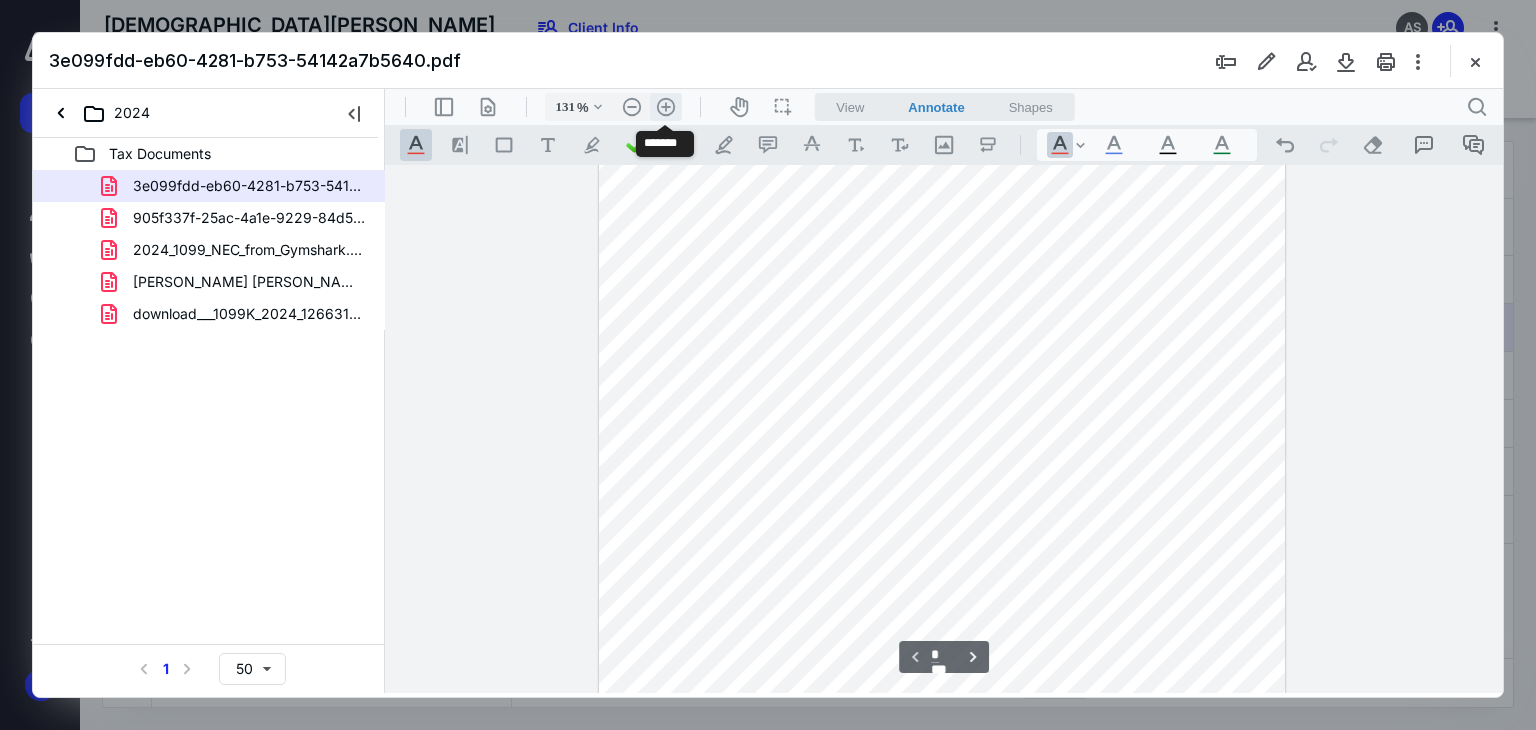 scroll, scrollTop: 378, scrollLeft: 0, axis: vertical 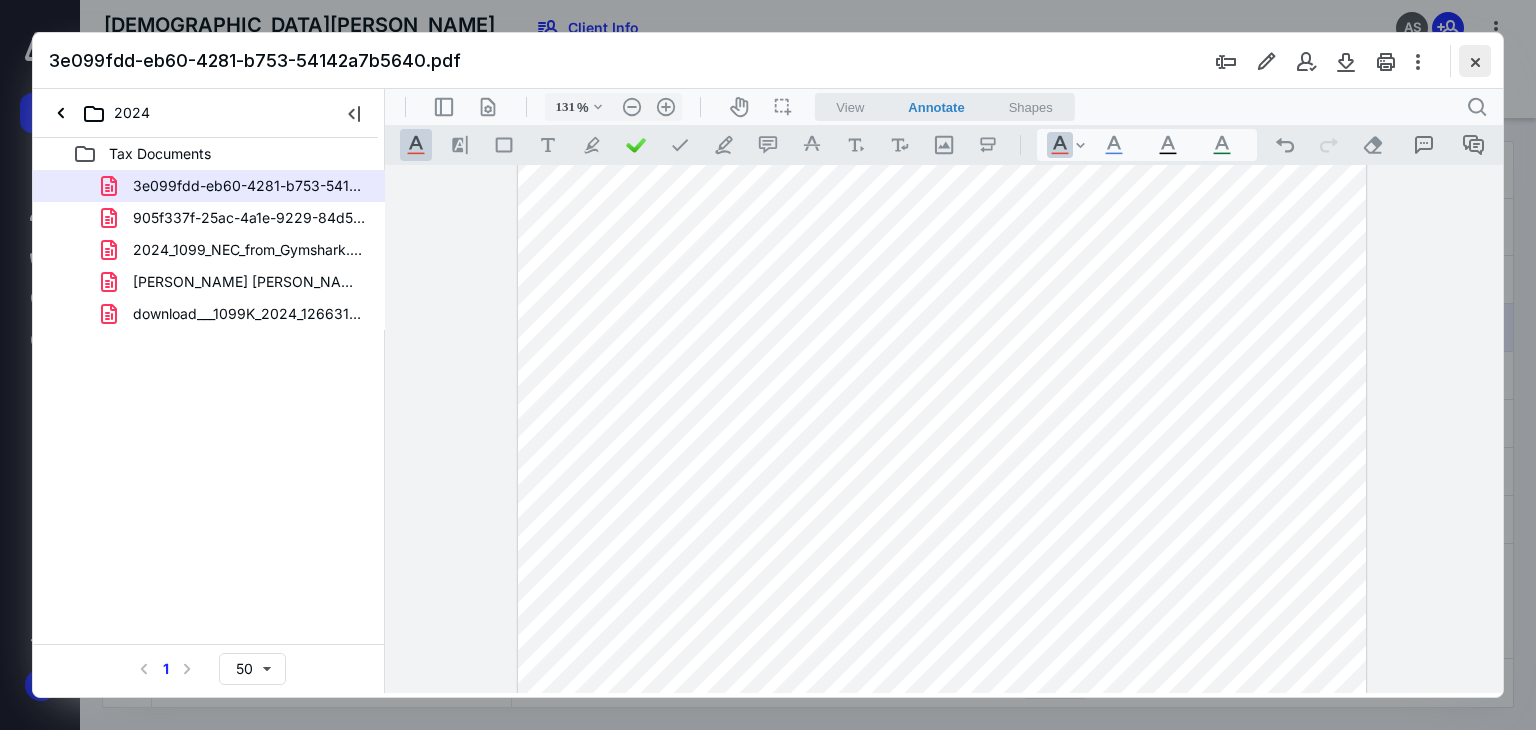 click at bounding box center (1475, 61) 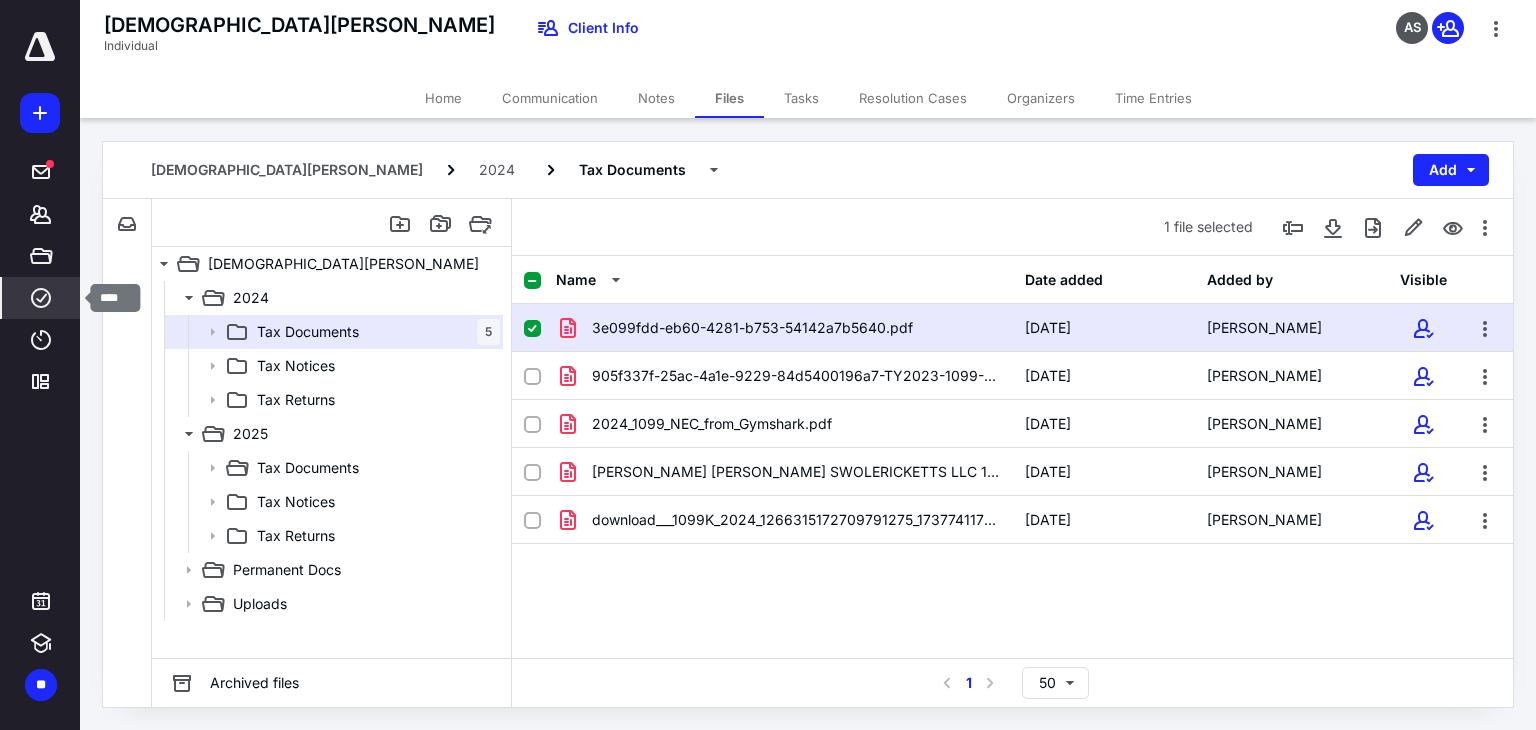 click 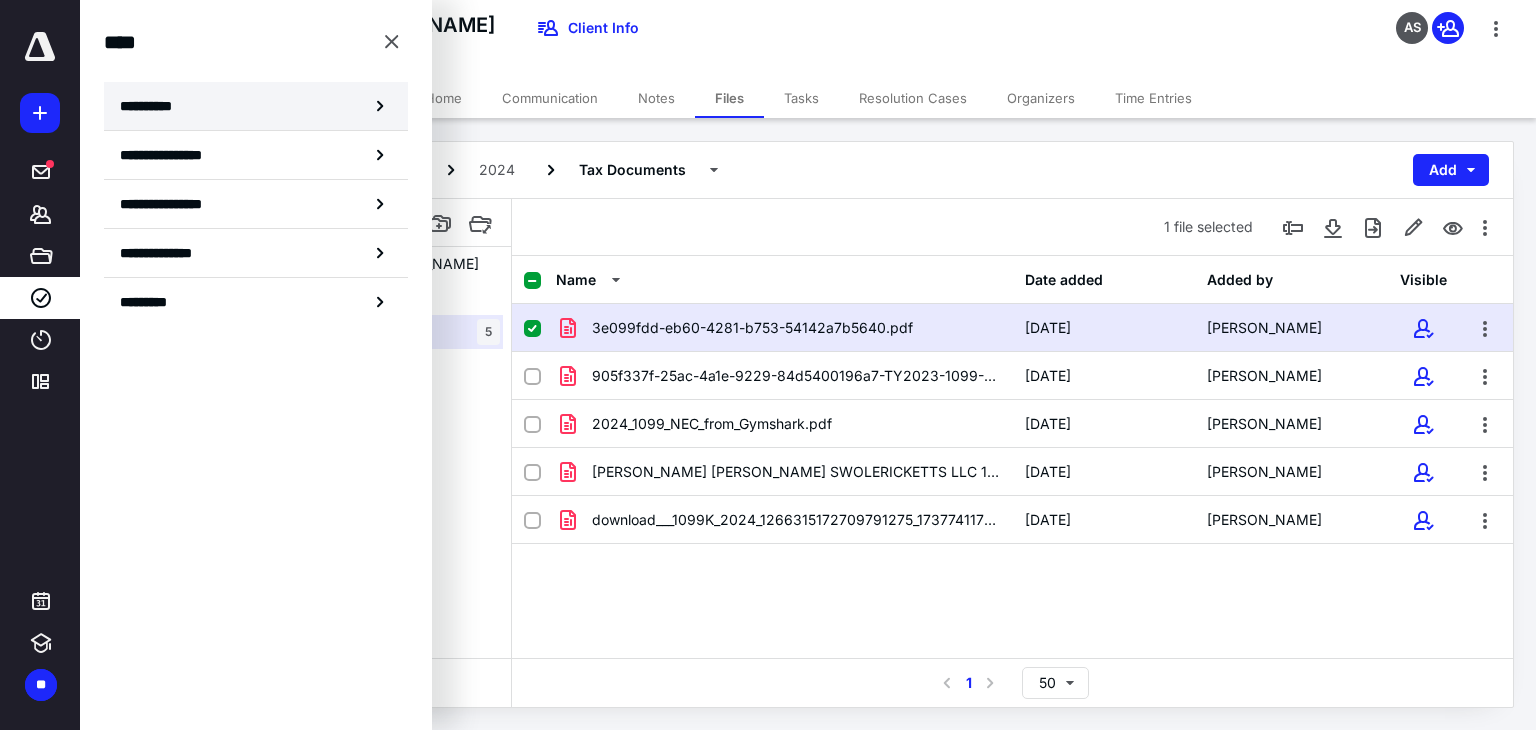 click on "**********" at bounding box center [153, 106] 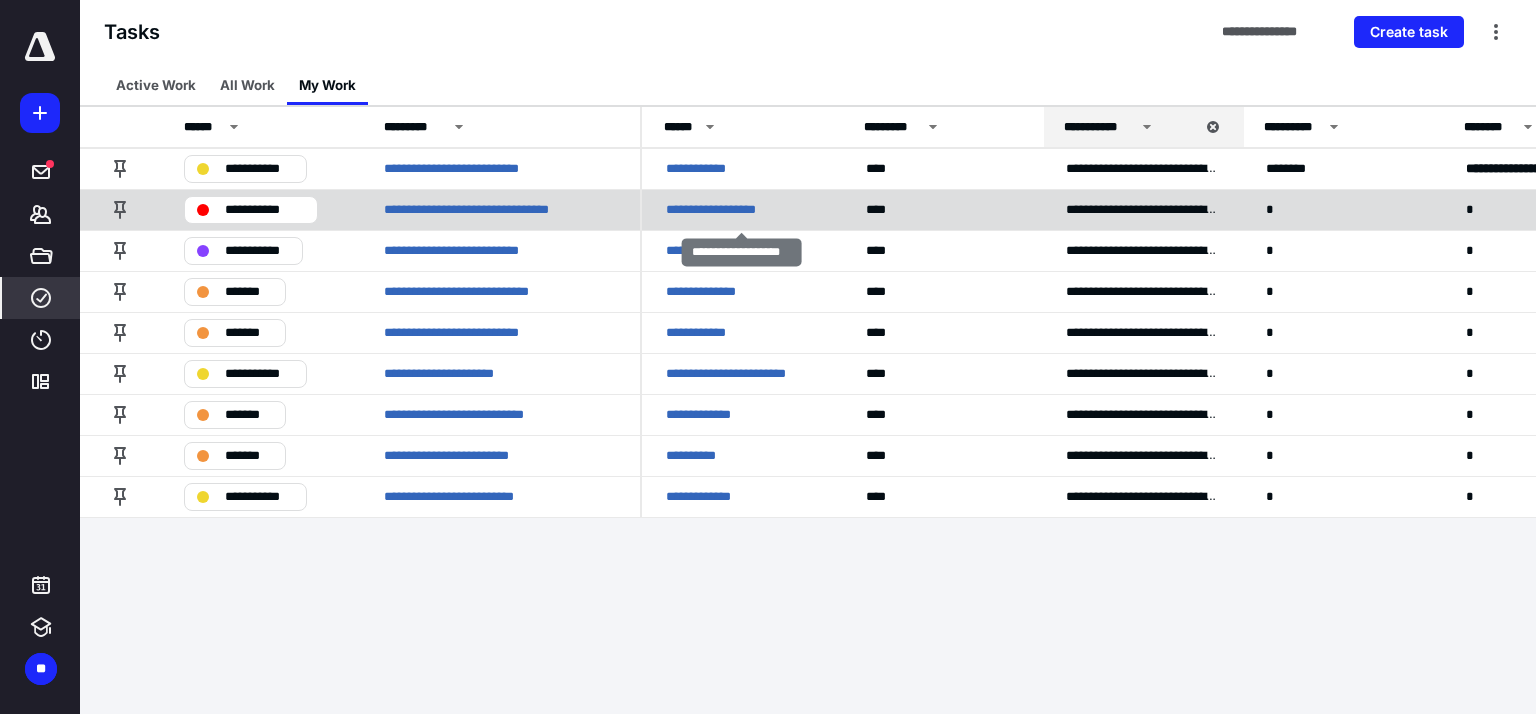 click on "**********" at bounding box center [719, 210] 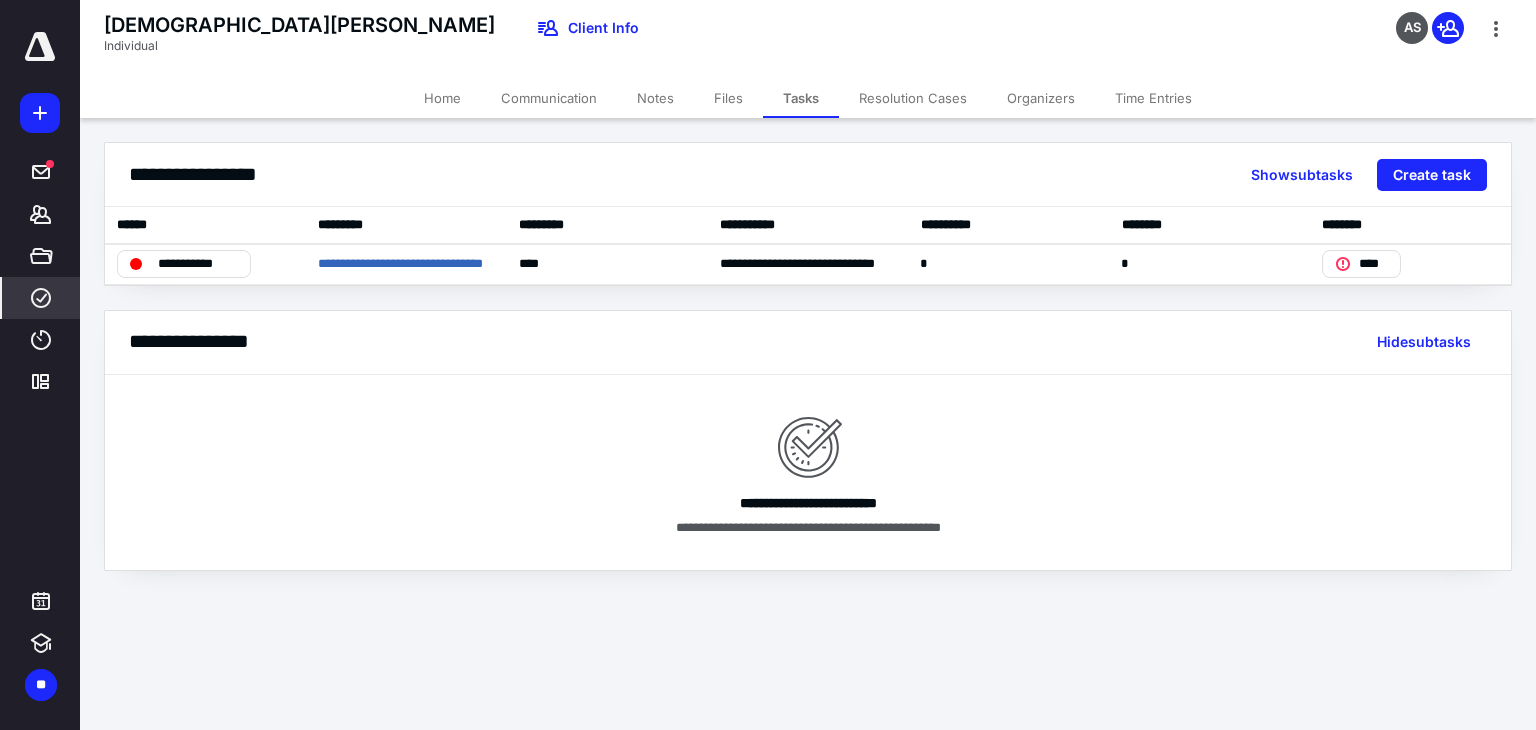 click 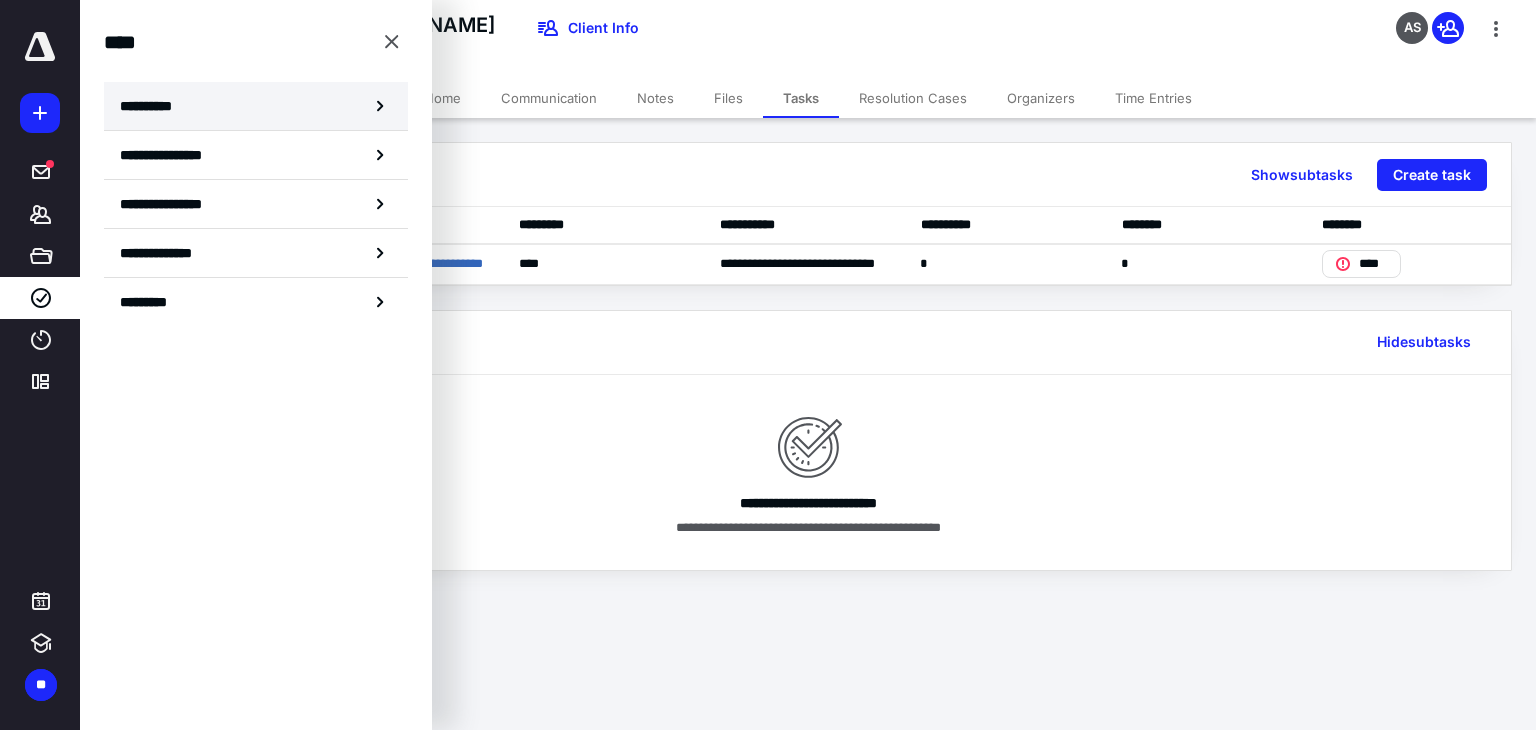 click on "**********" at bounding box center [256, 106] 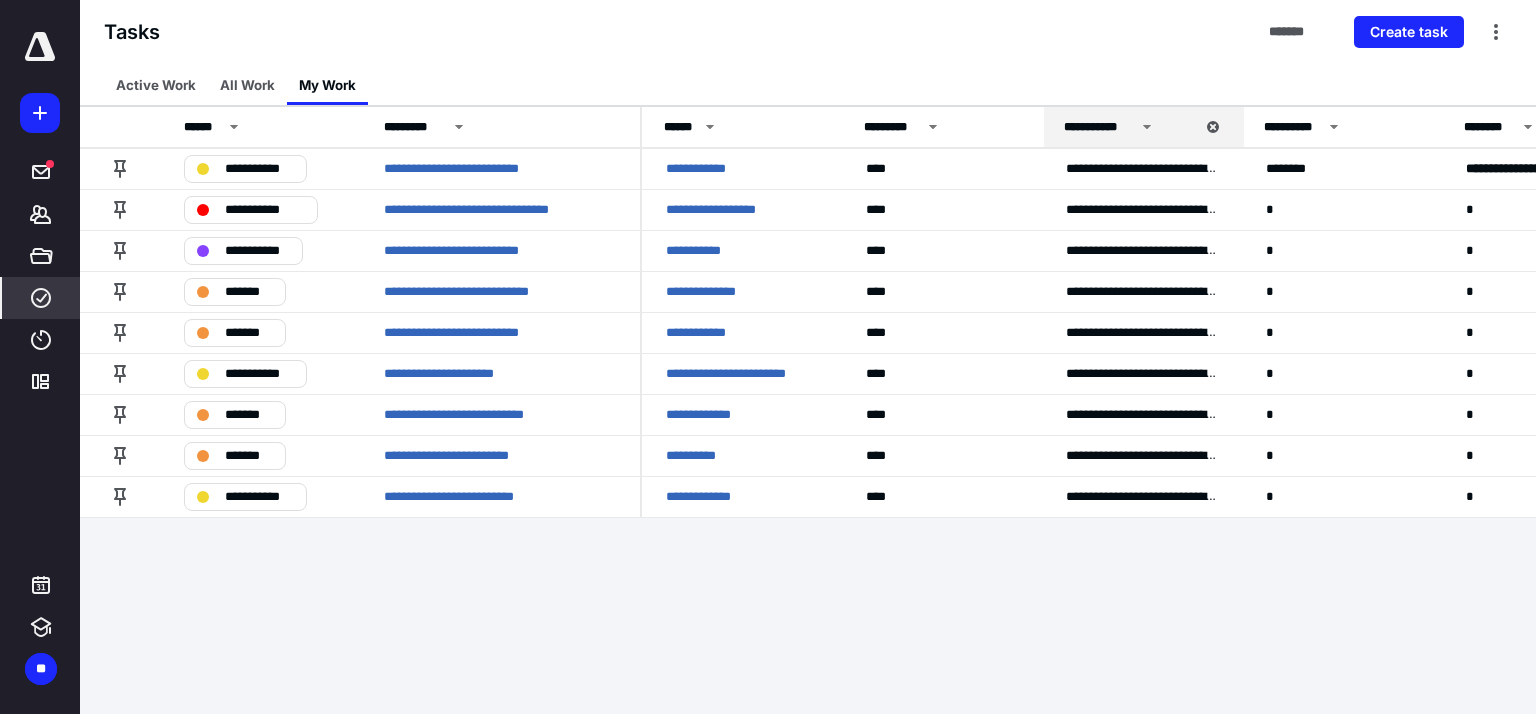 click on "All Work" at bounding box center [247, 85] 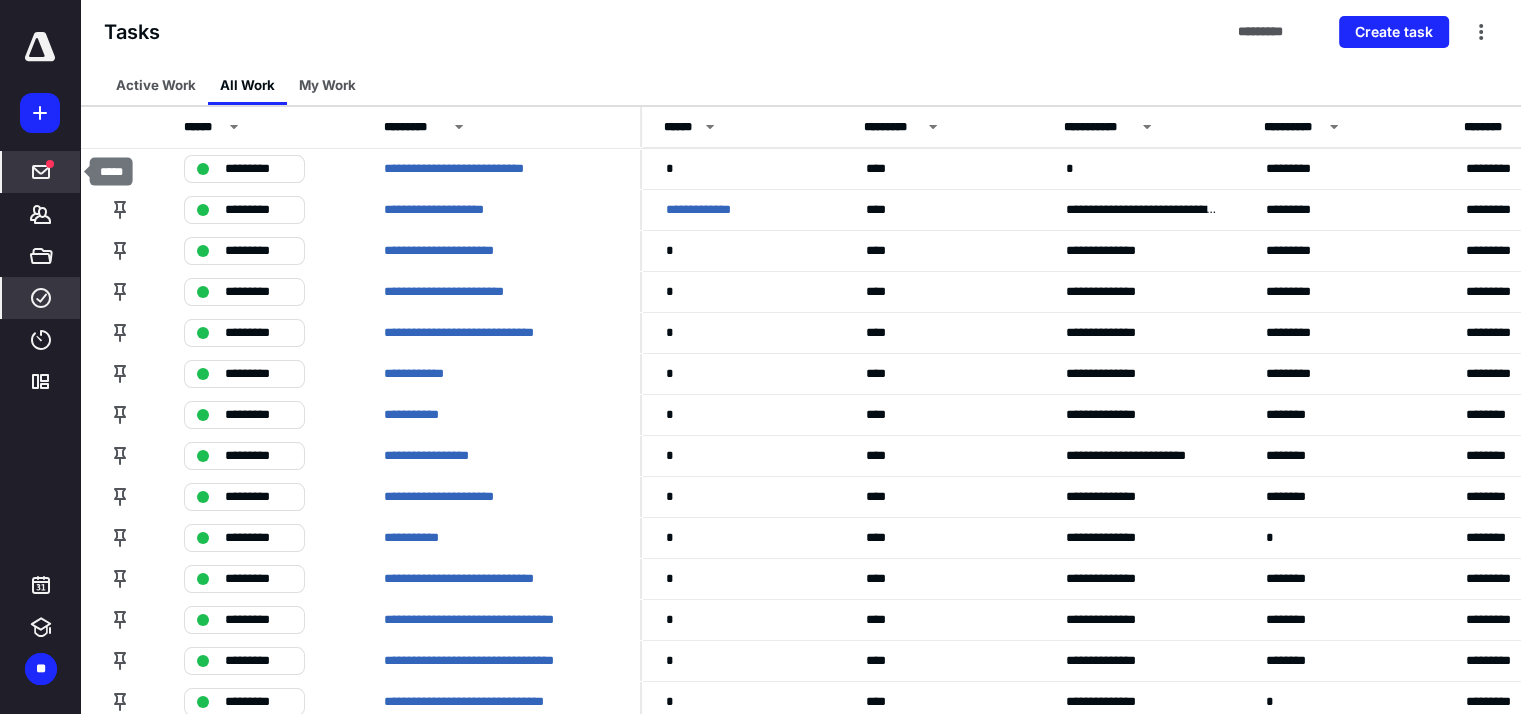 click 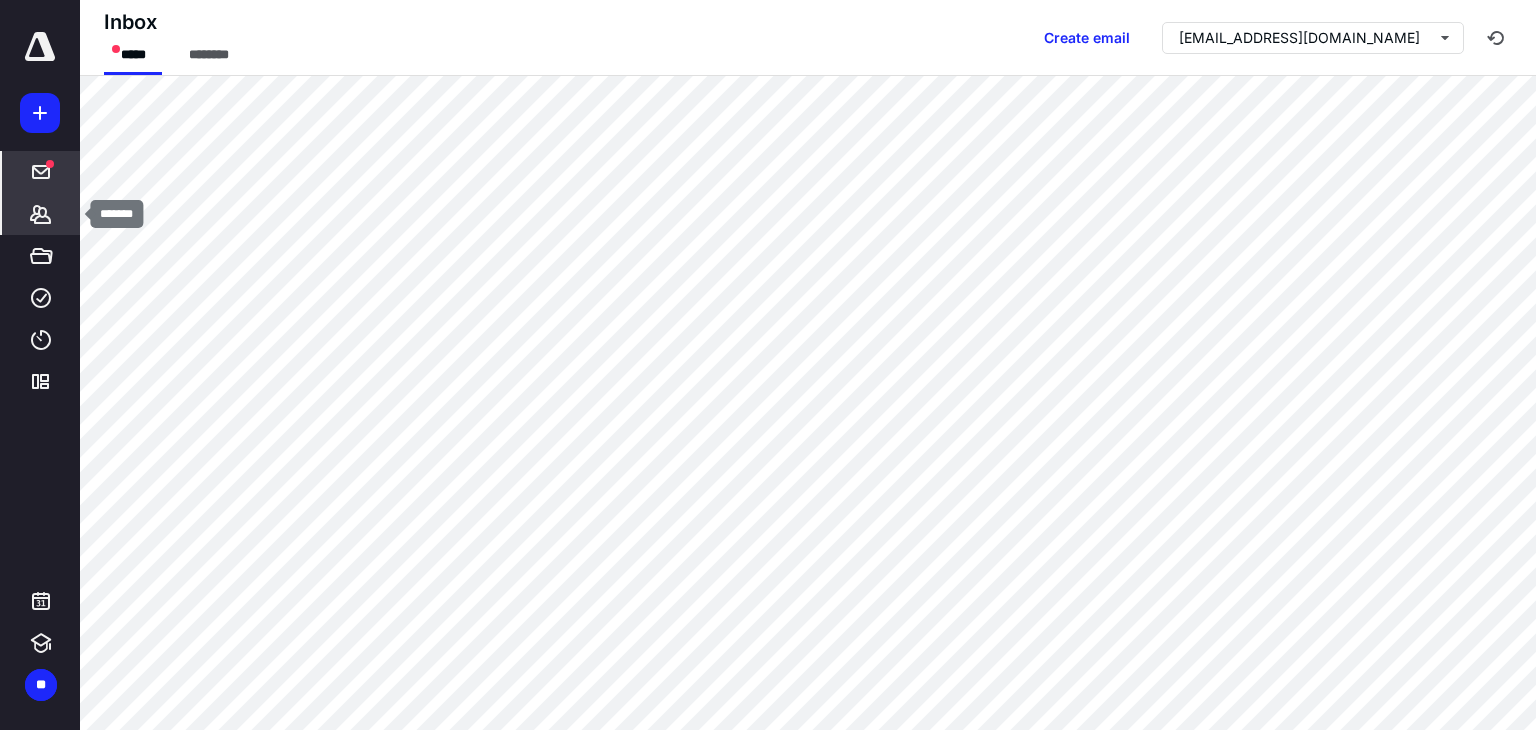 click 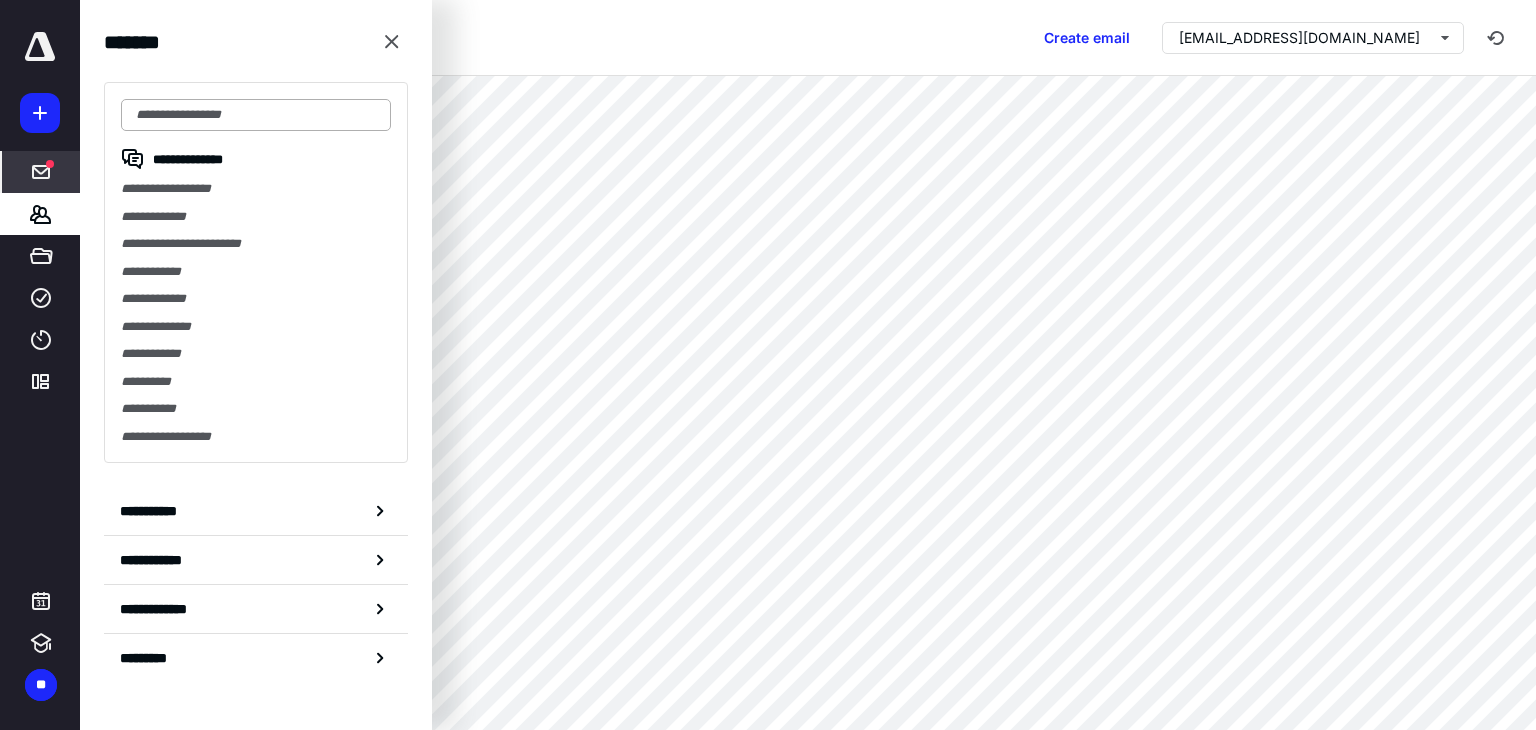 click at bounding box center [256, 115] 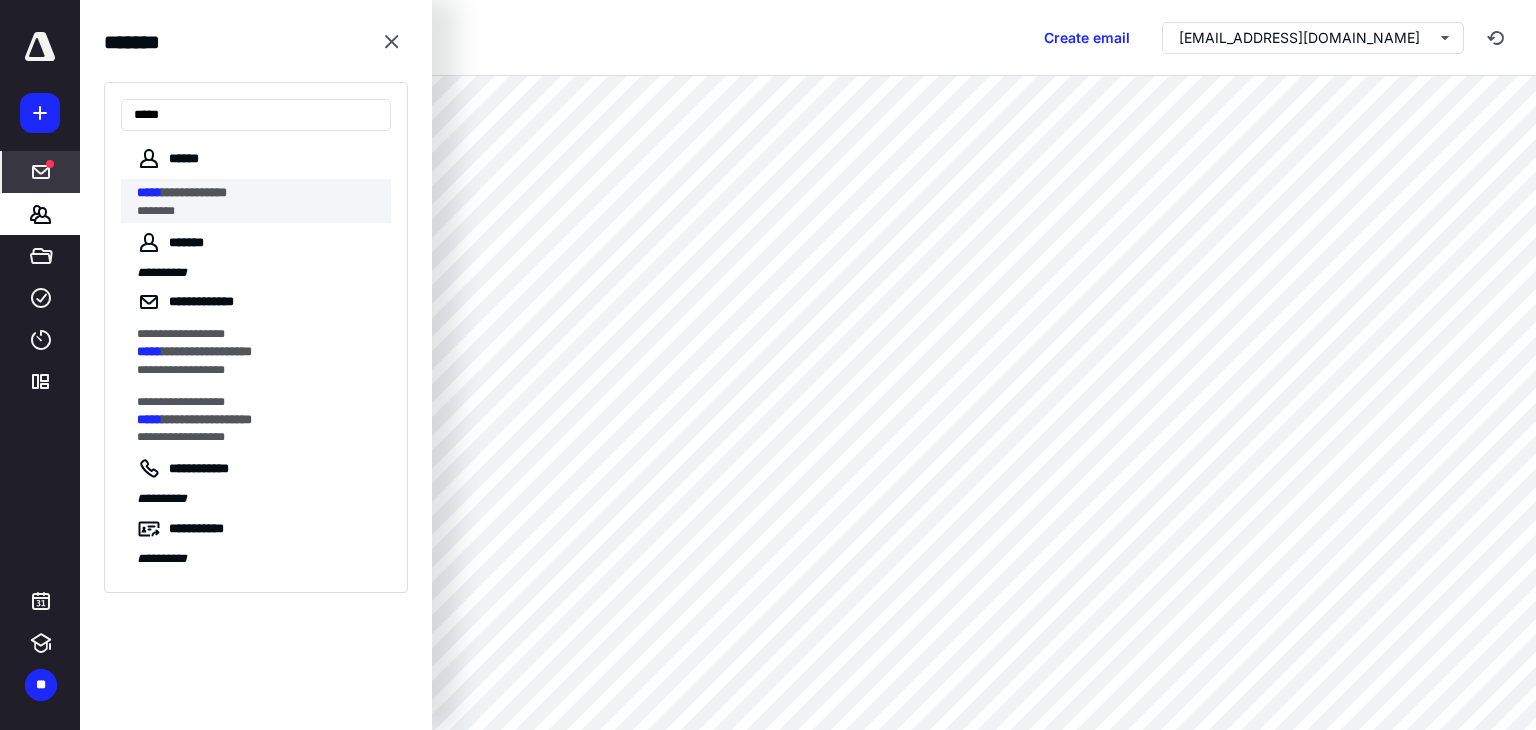 type on "*****" 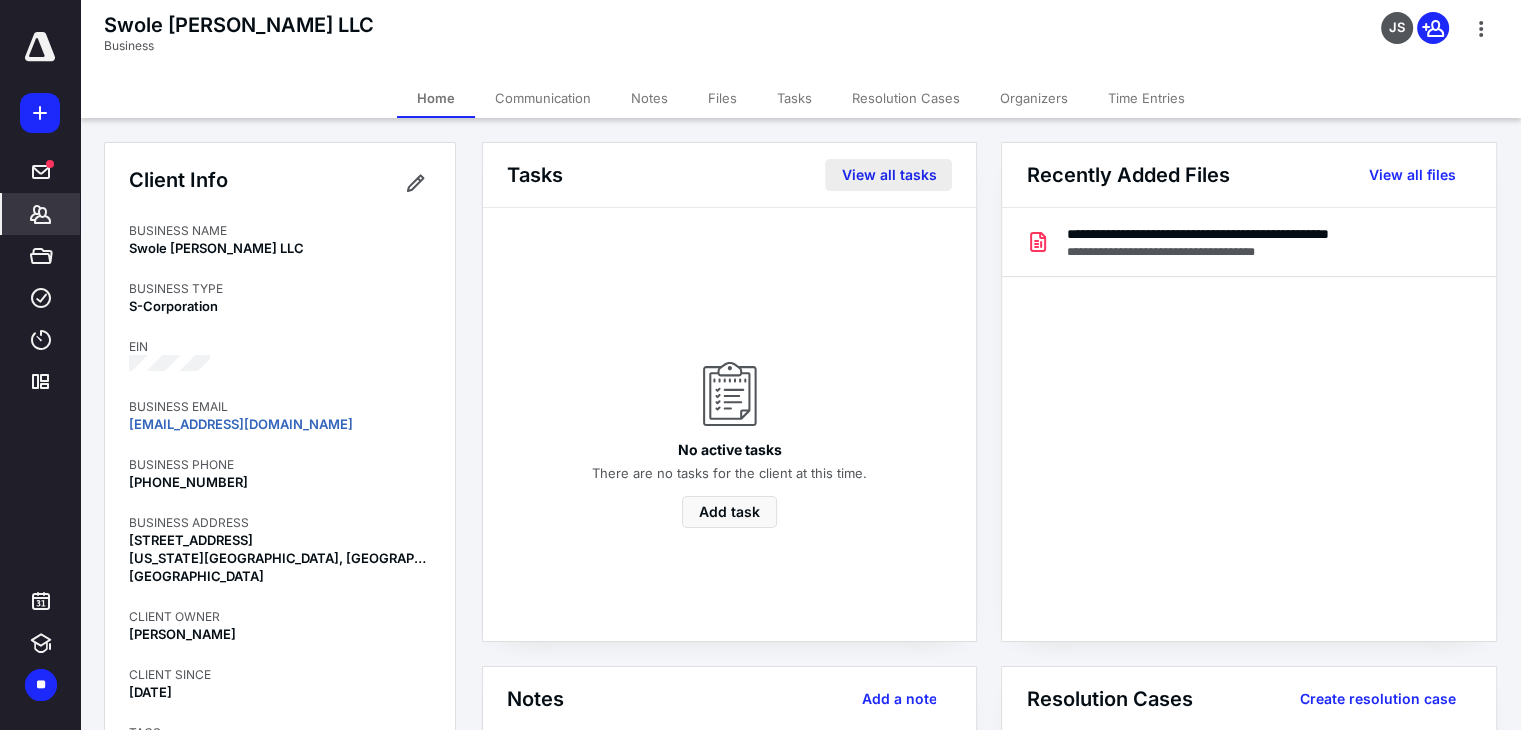 click on "View all tasks" at bounding box center [888, 175] 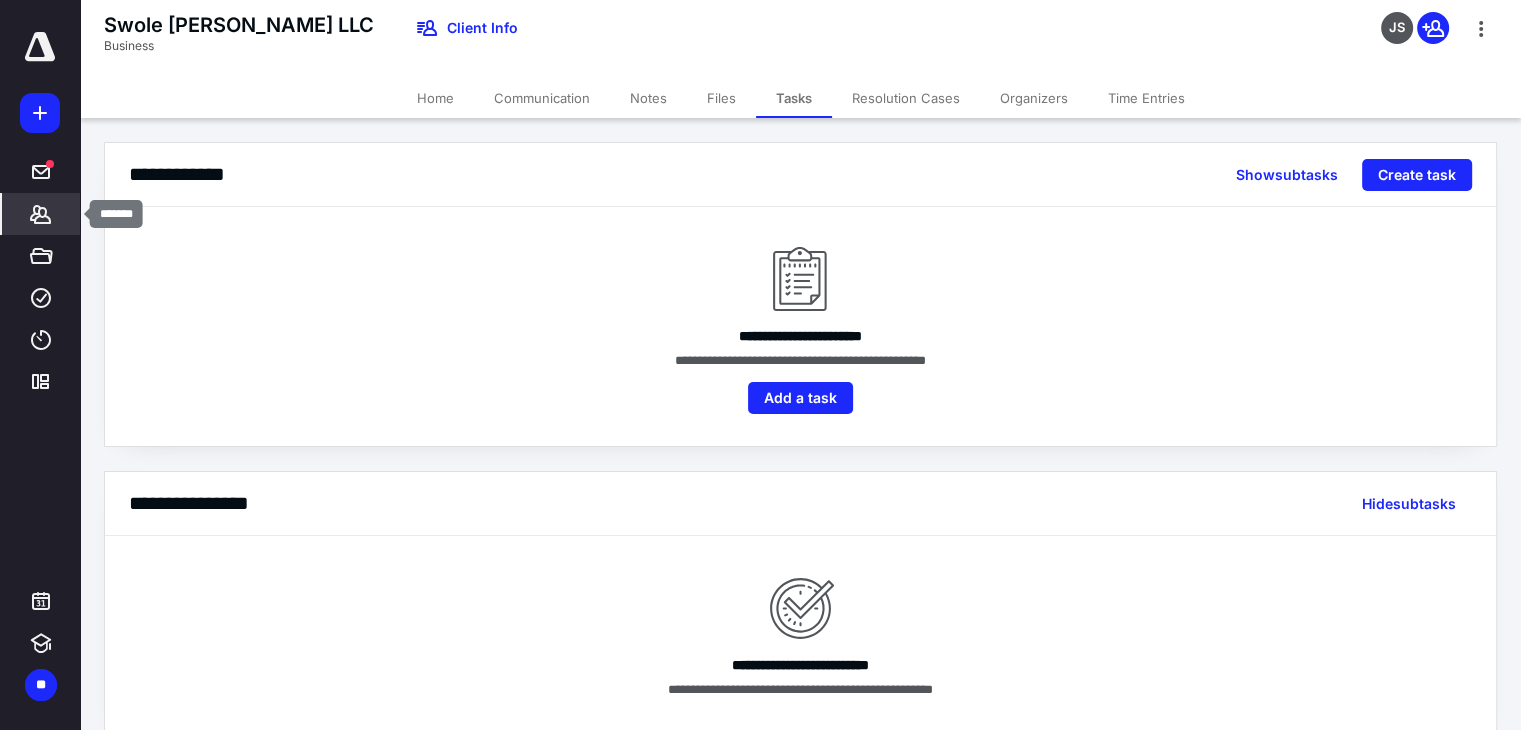 click 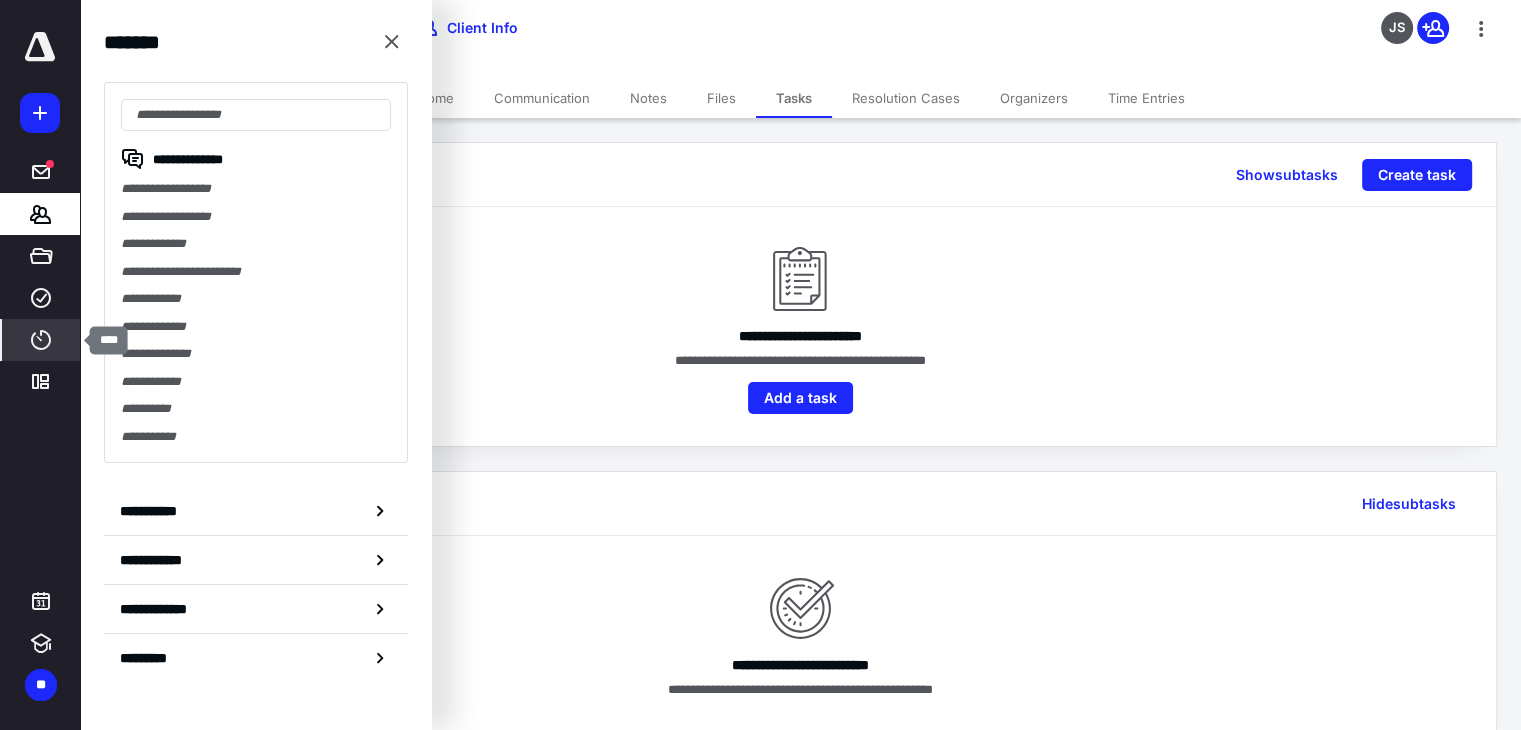 click on "****" at bounding box center (41, 340) 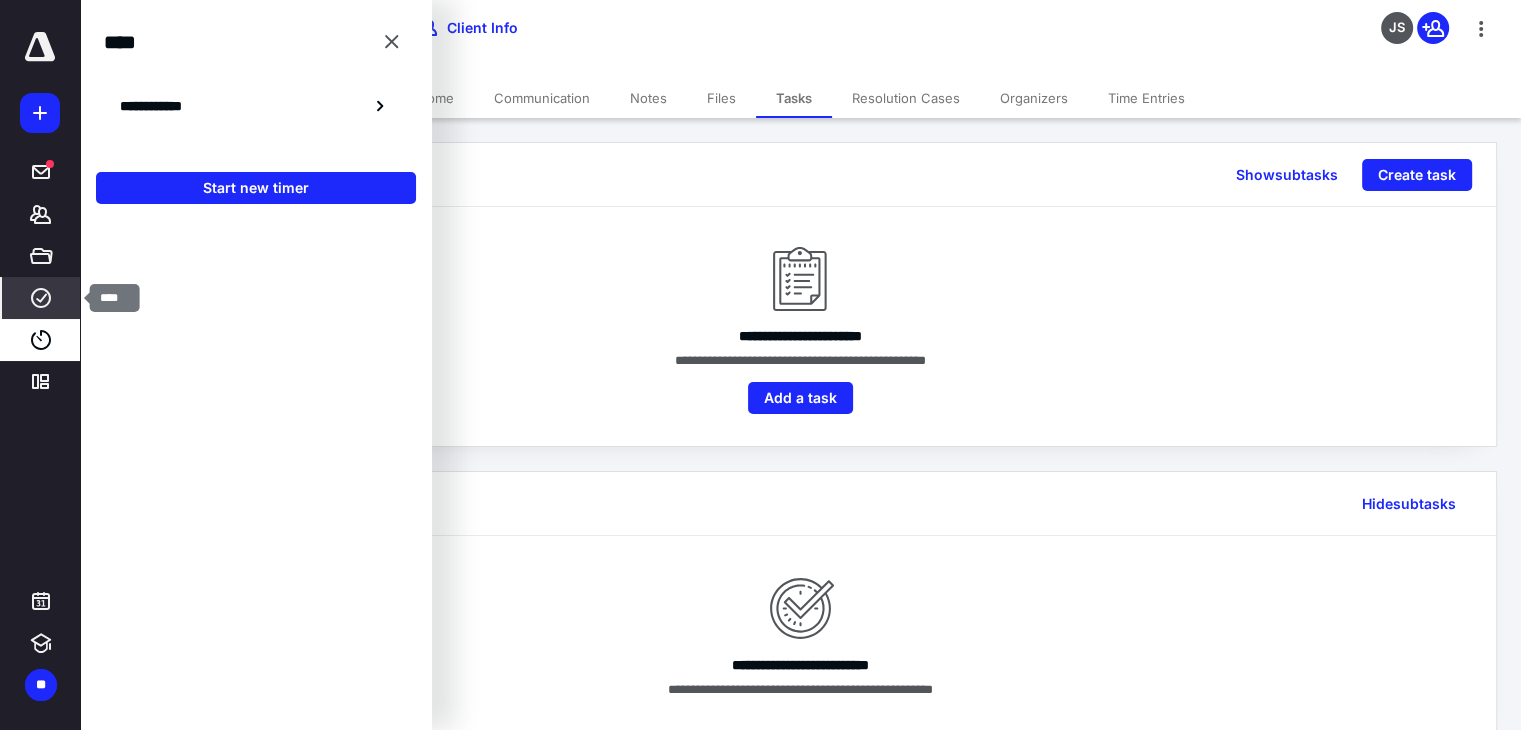 click 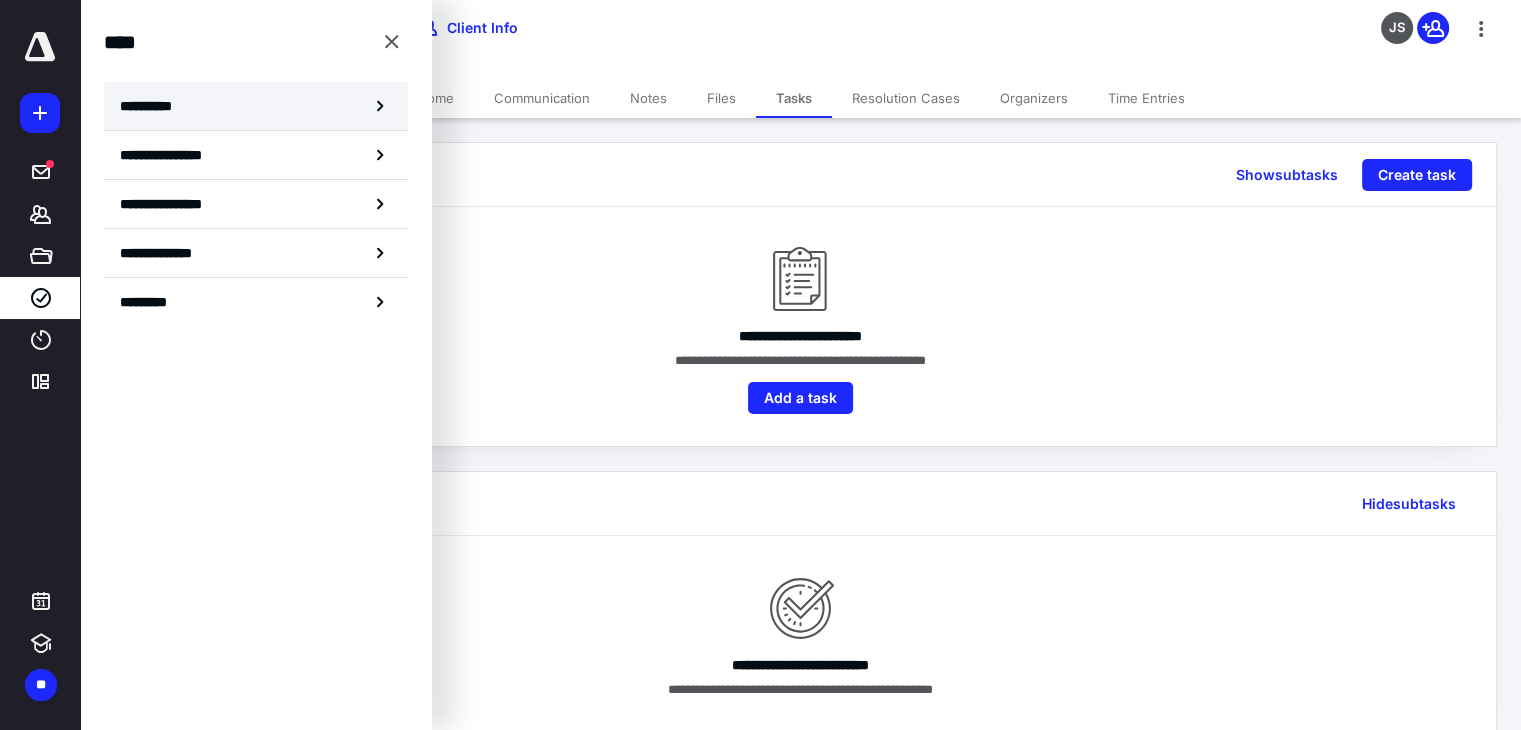 click on "**********" at bounding box center (153, 106) 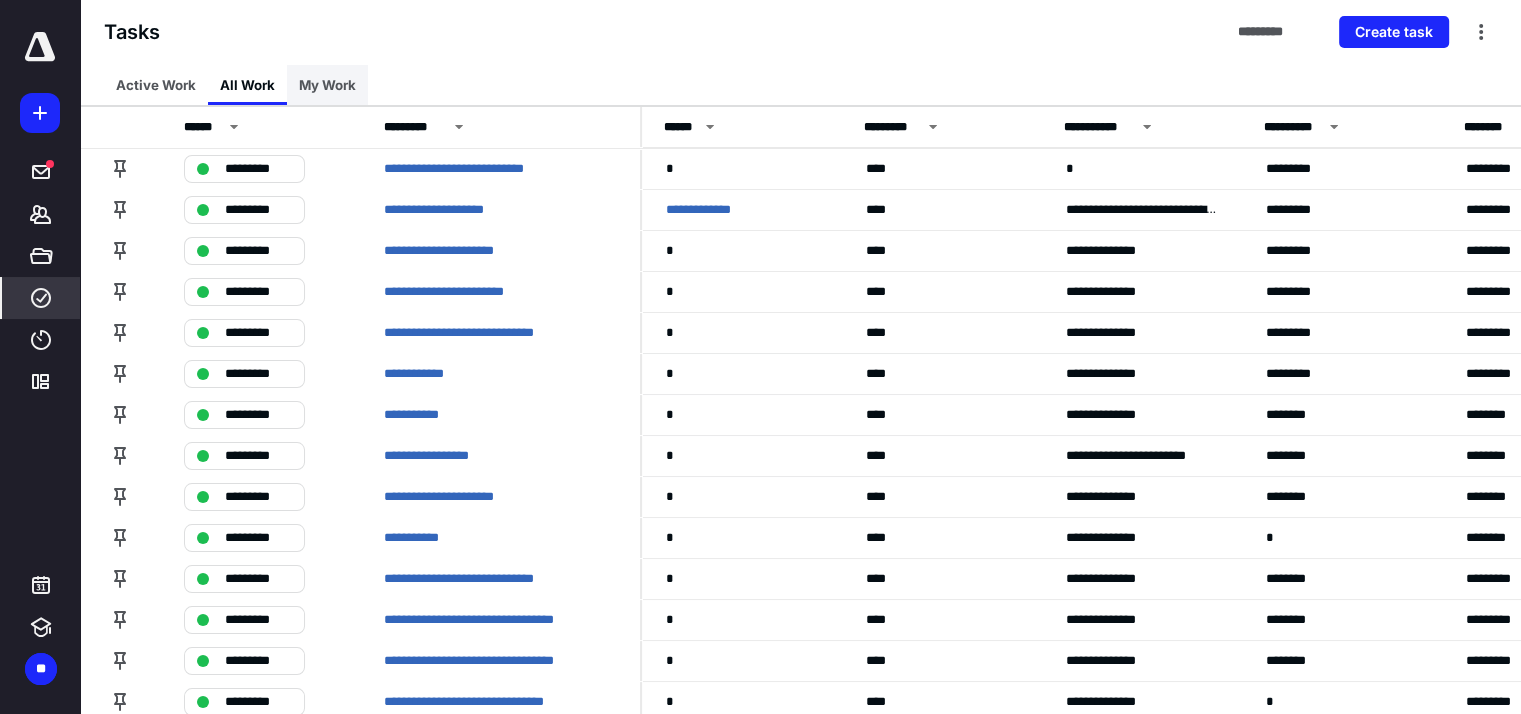 click on "My Work" at bounding box center [327, 85] 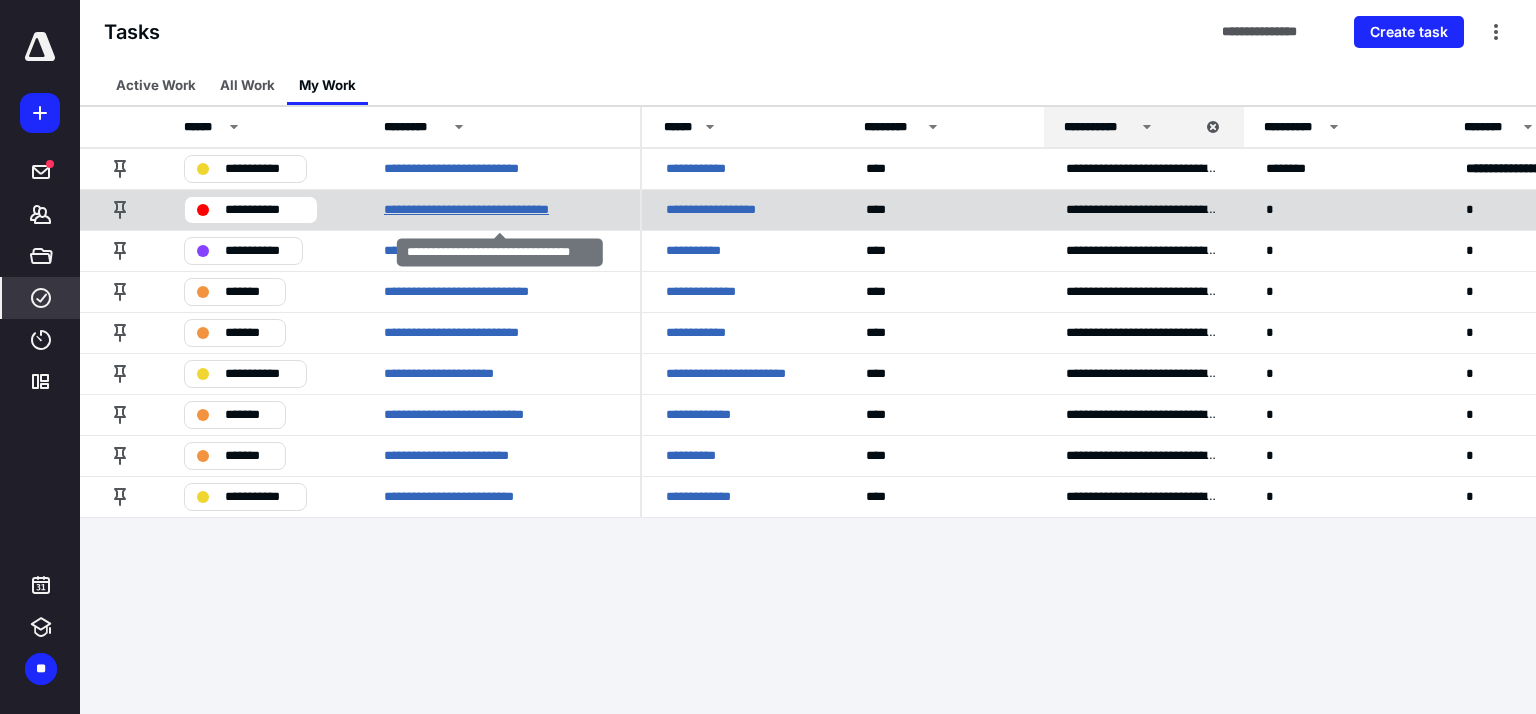 click on "**********" at bounding box center (483, 210) 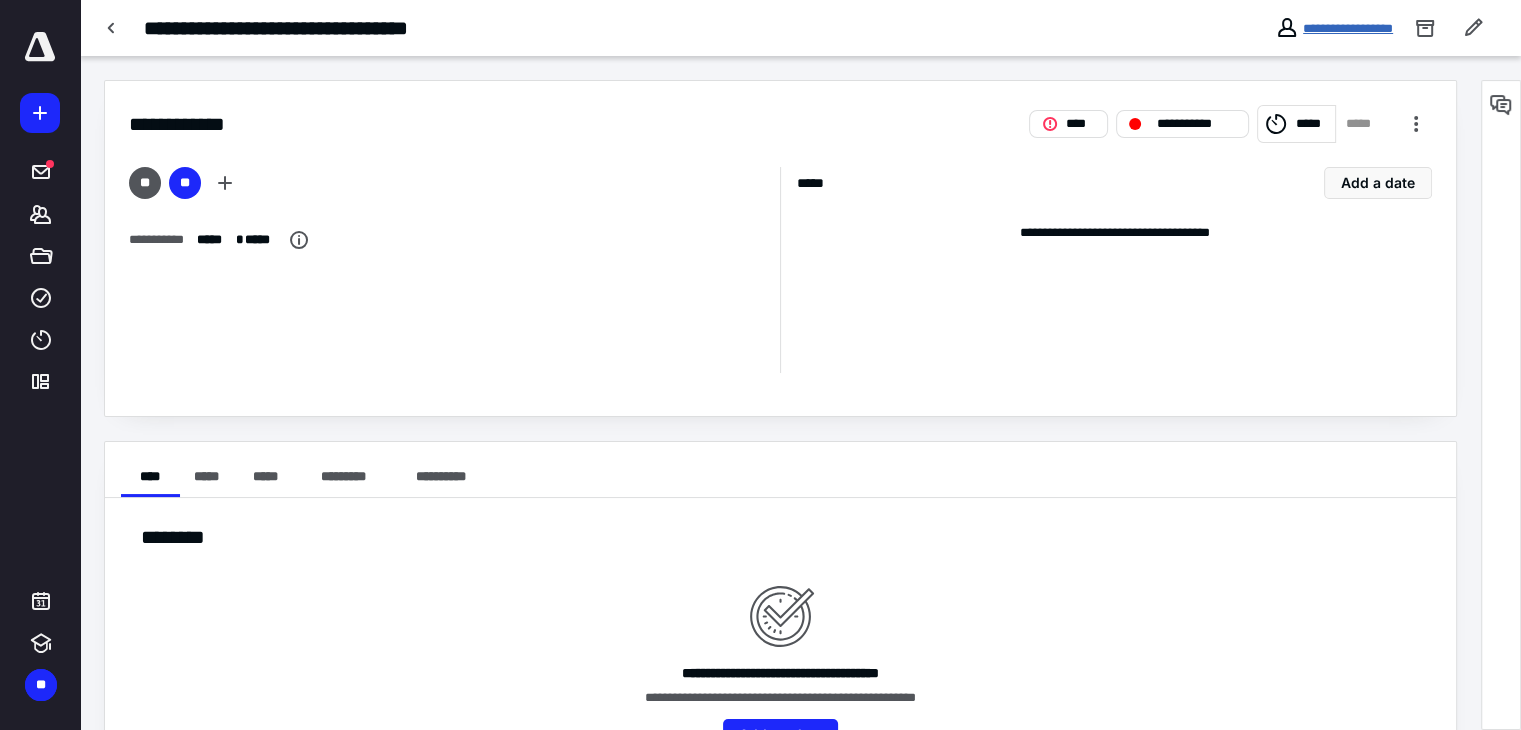 click on "**********" at bounding box center [1348, 28] 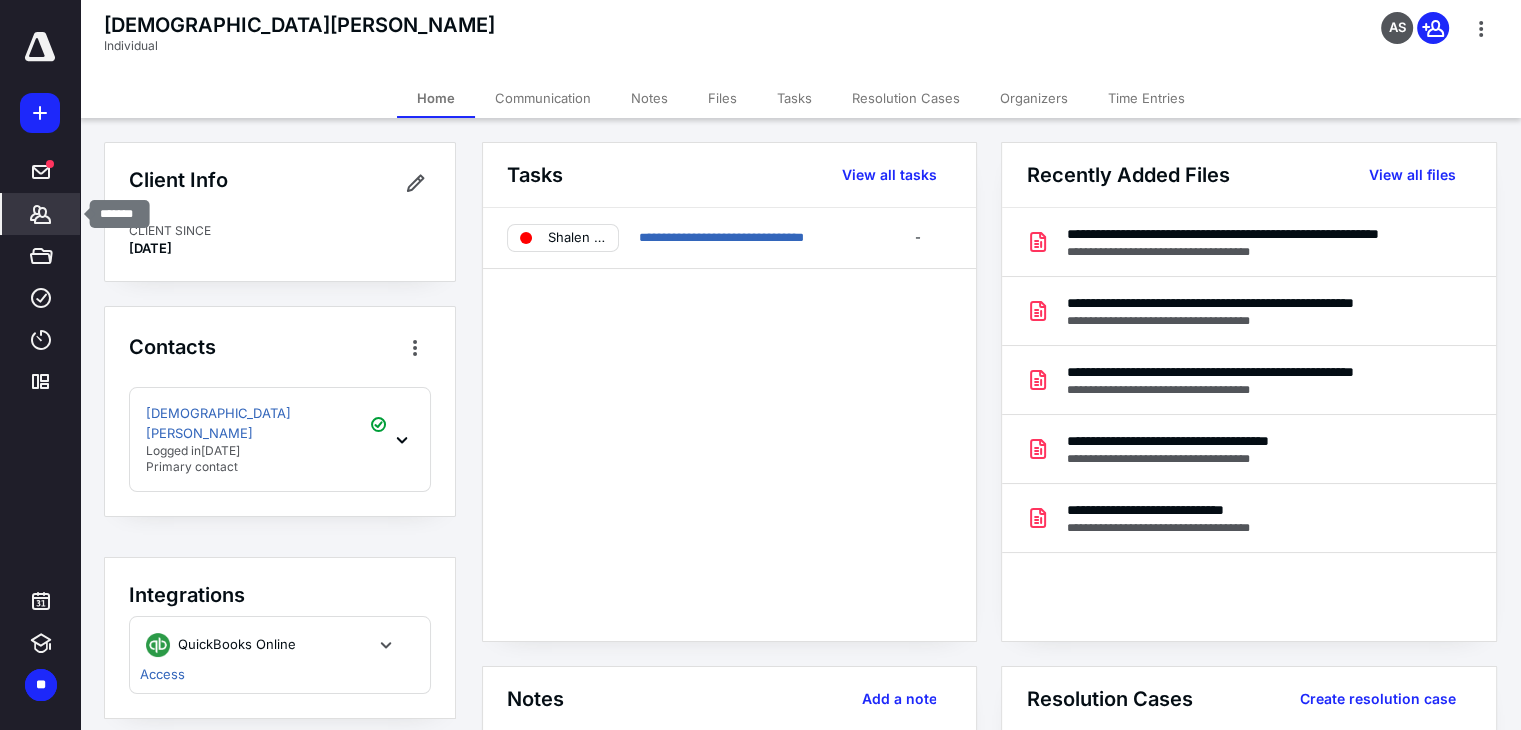 click 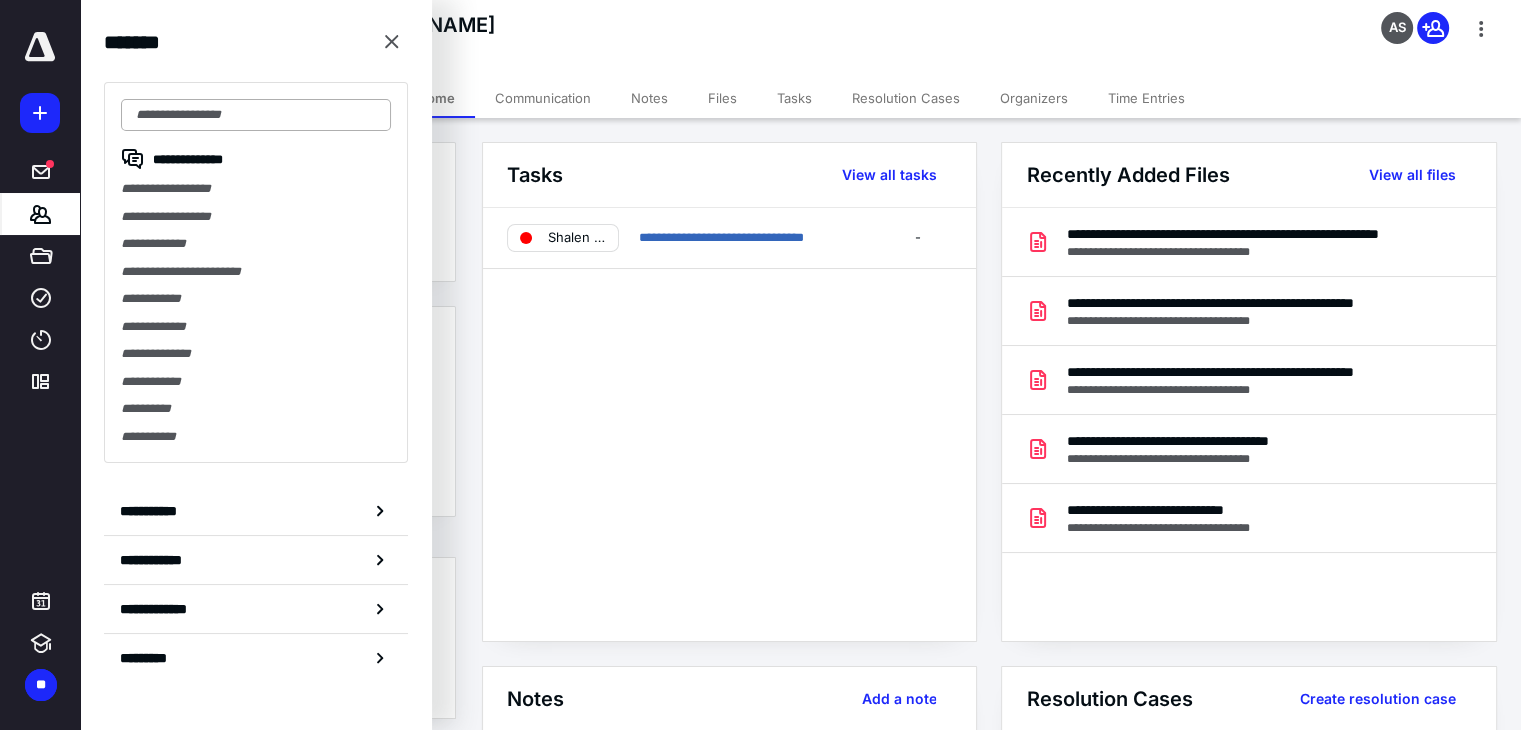 click at bounding box center (256, 115) 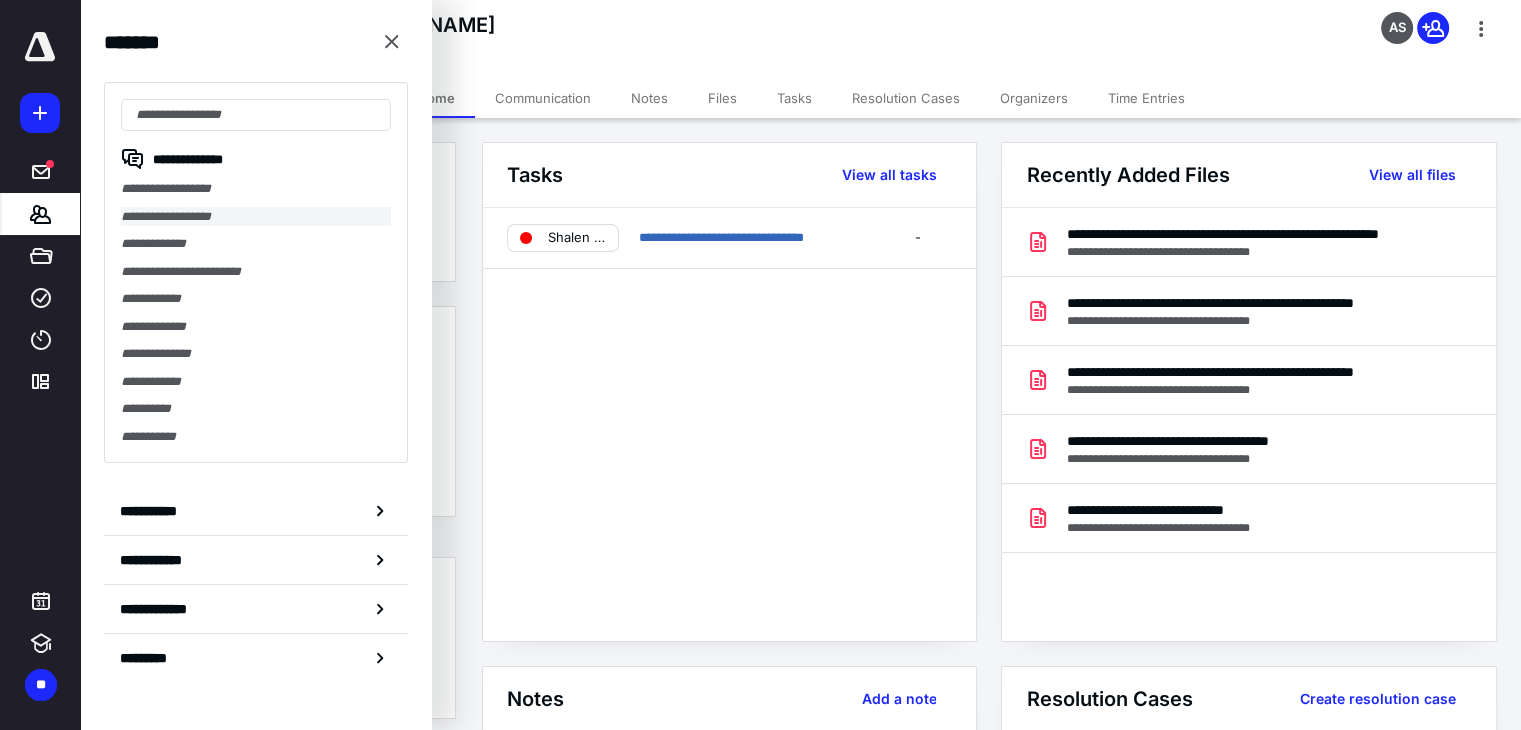 click on "**********" at bounding box center [256, 217] 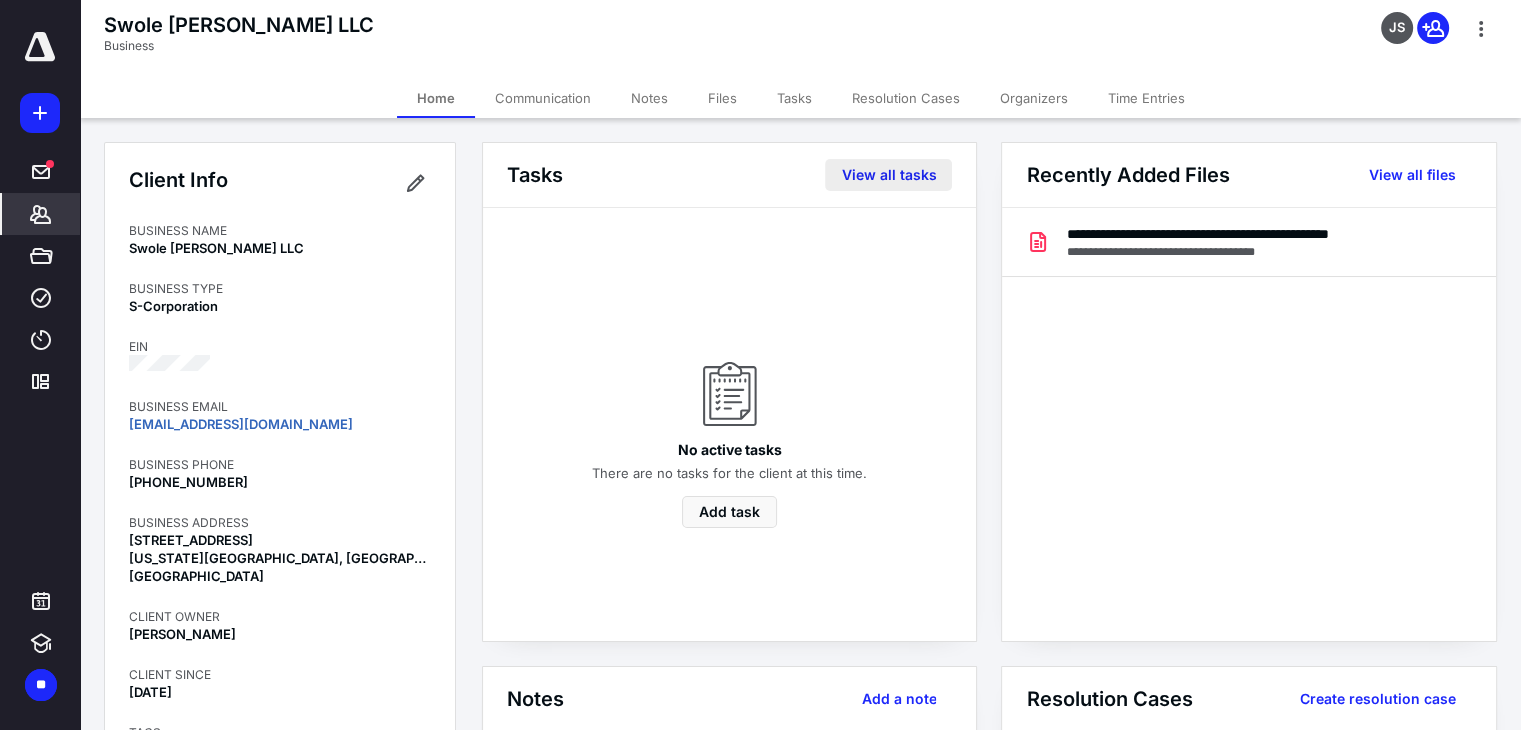 click on "View all tasks" at bounding box center [888, 175] 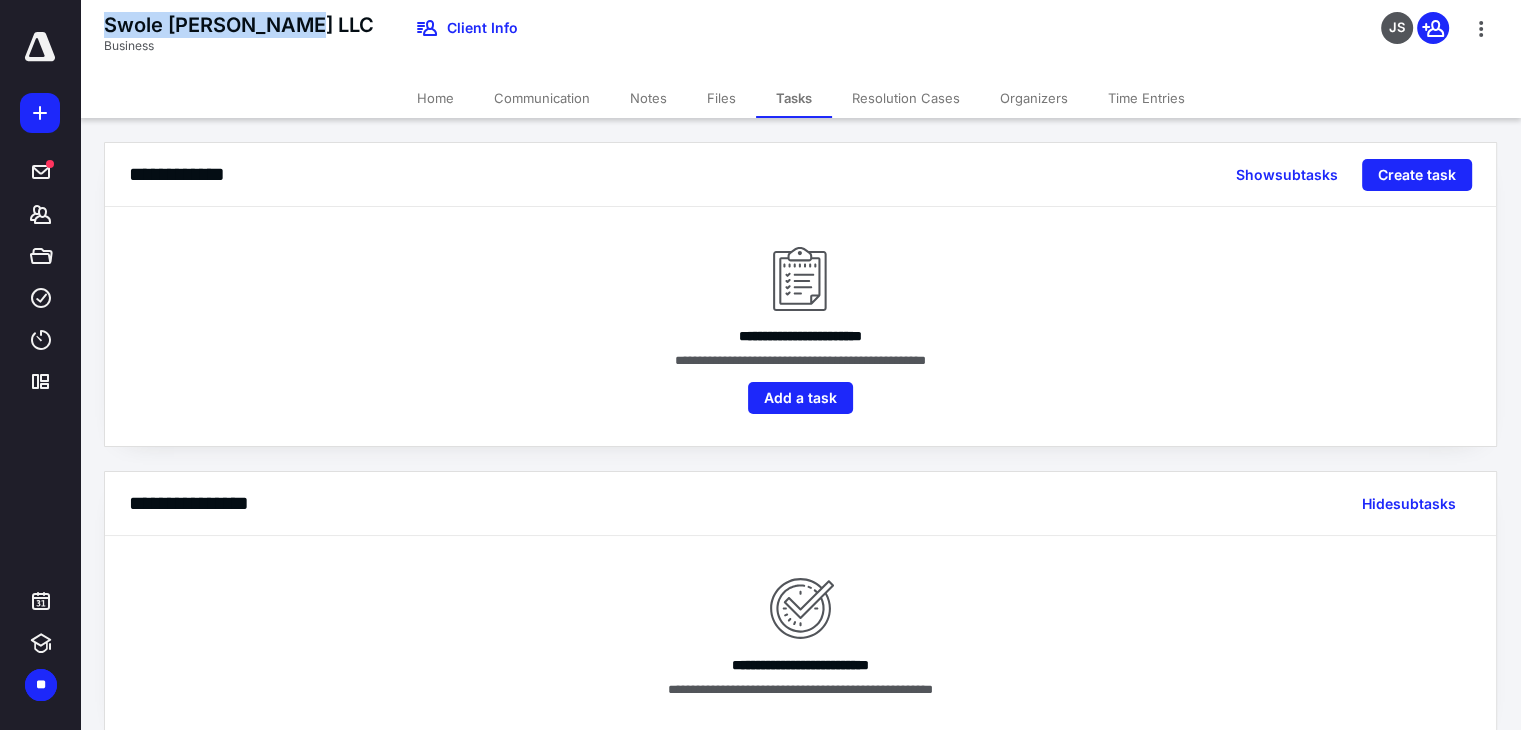 drag, startPoint x: 100, startPoint y: 17, endPoint x: 280, endPoint y: 1, distance: 180.70972 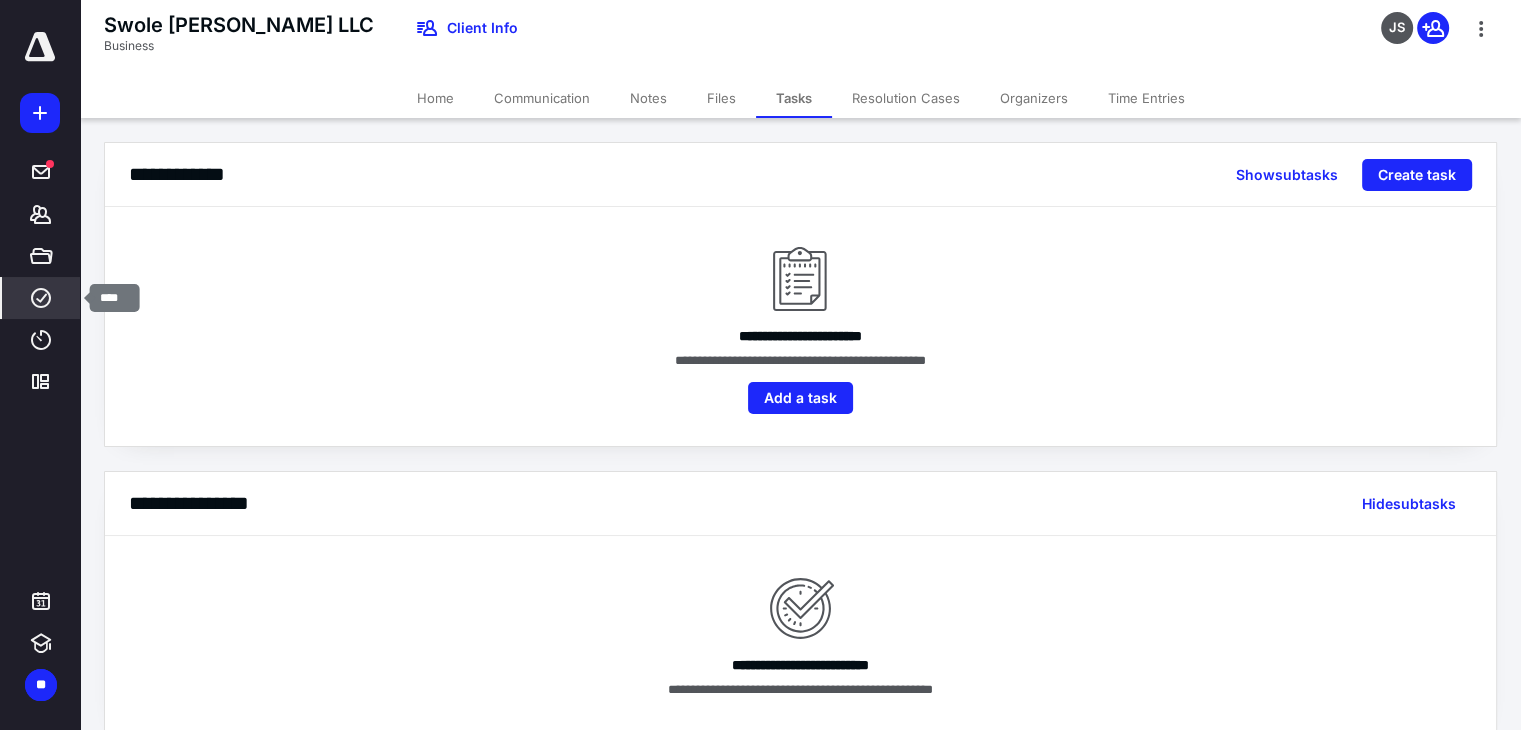 click on "****" at bounding box center [41, 298] 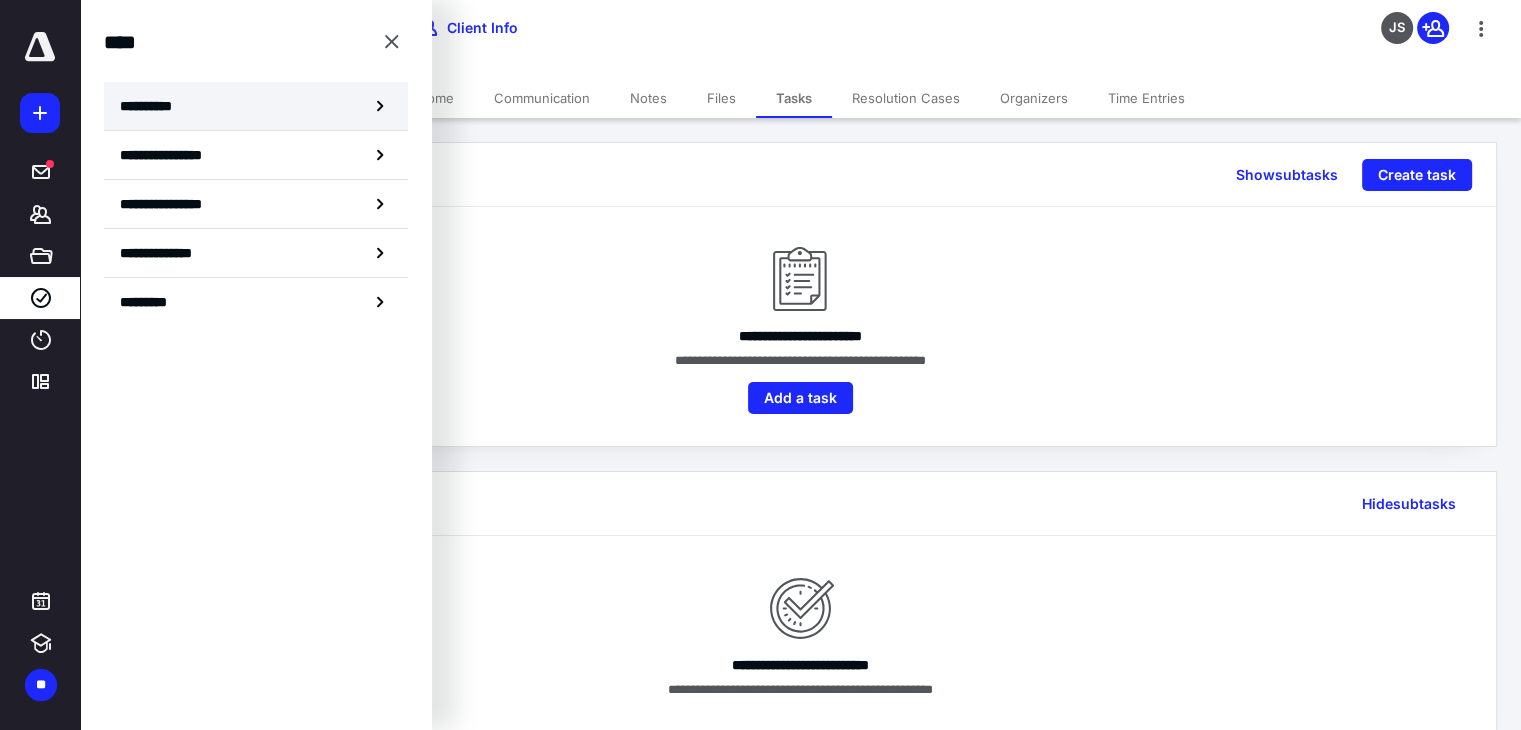 click on "**********" at bounding box center [256, 106] 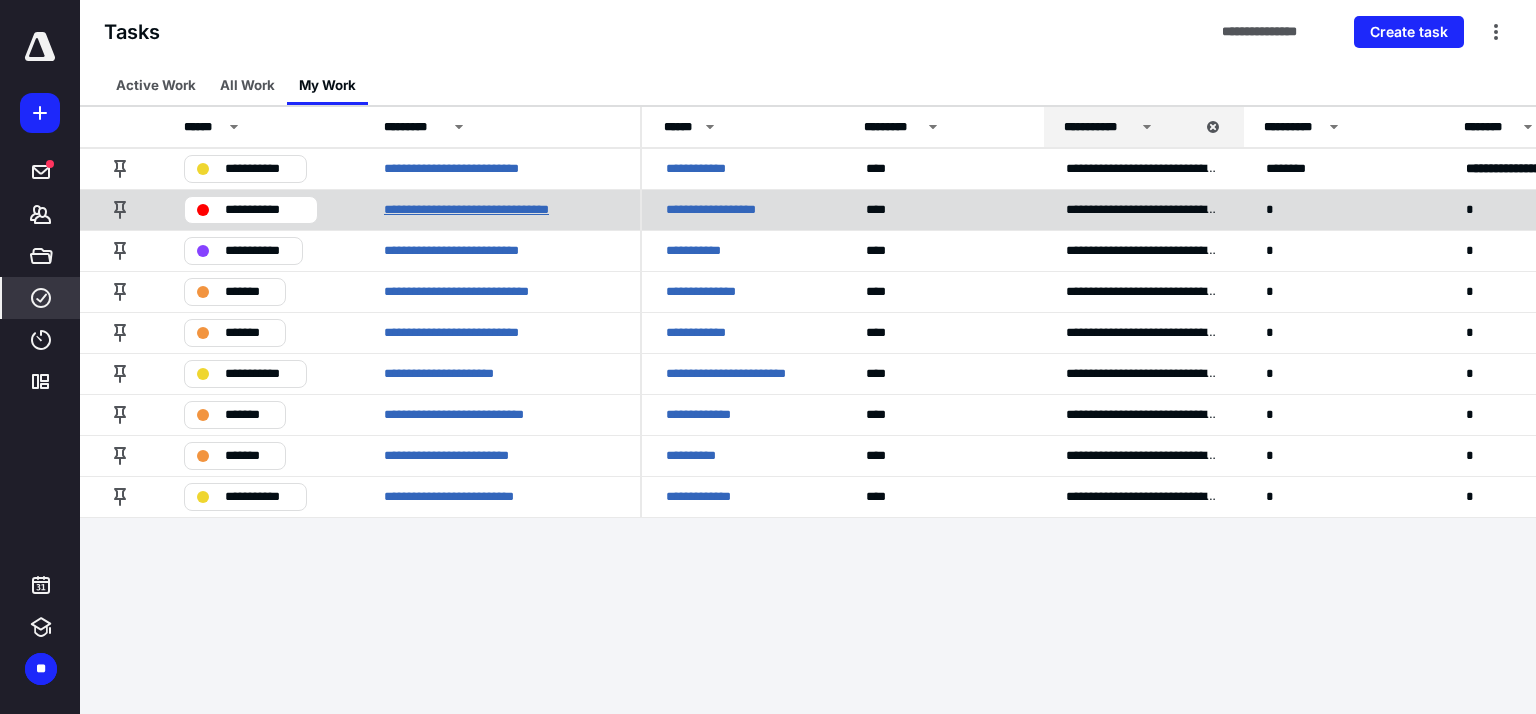 click on "**********" at bounding box center (483, 210) 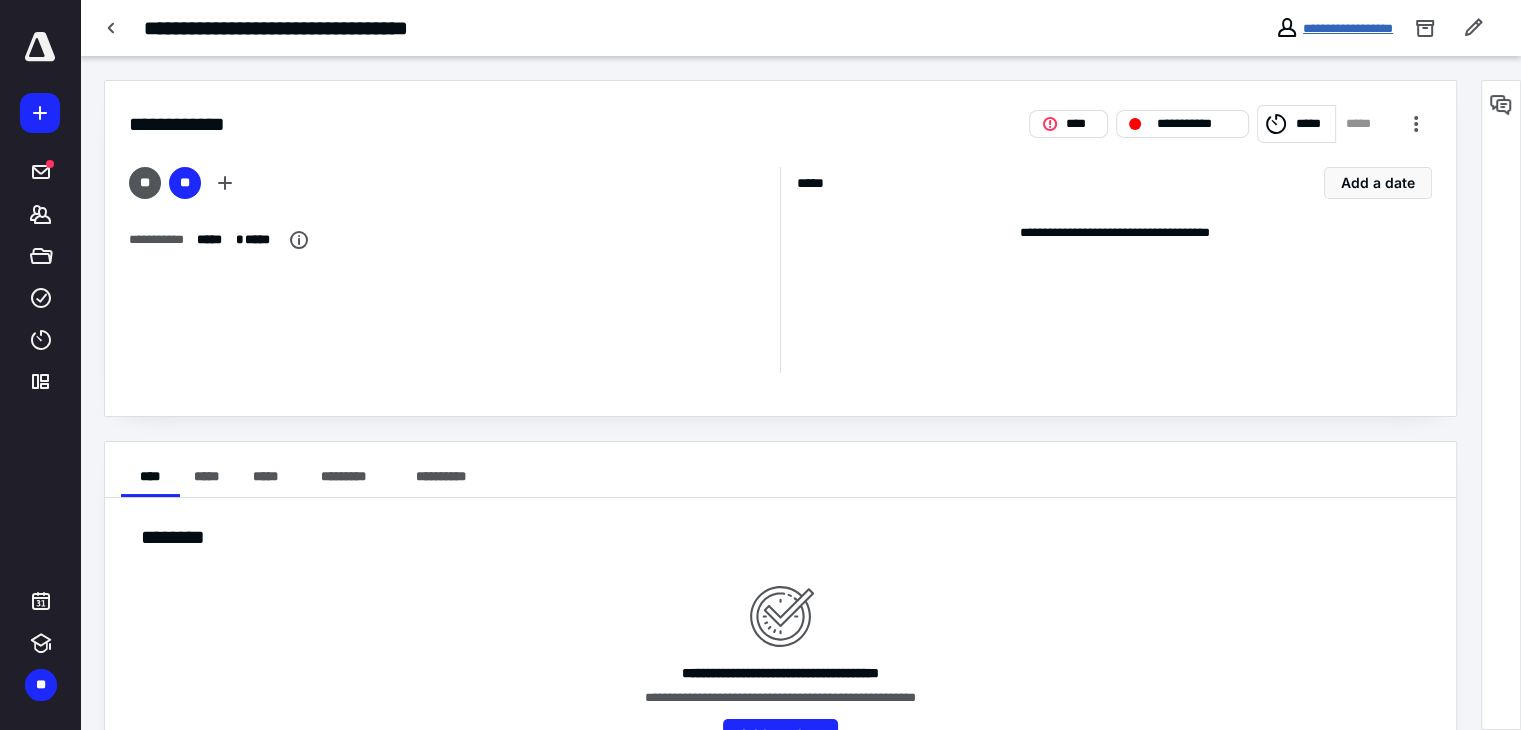click on "**********" at bounding box center (1348, 28) 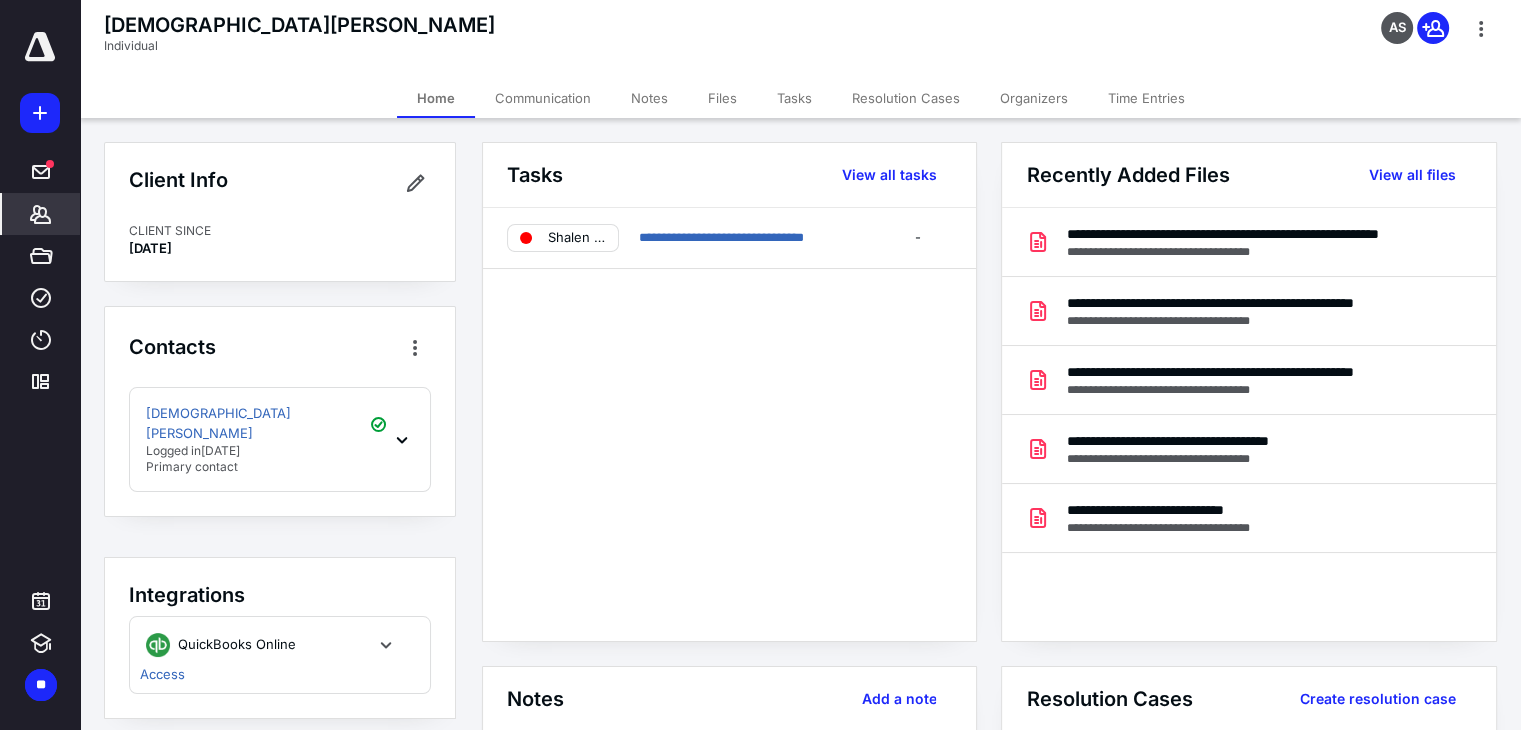 click on "Files" at bounding box center [722, 98] 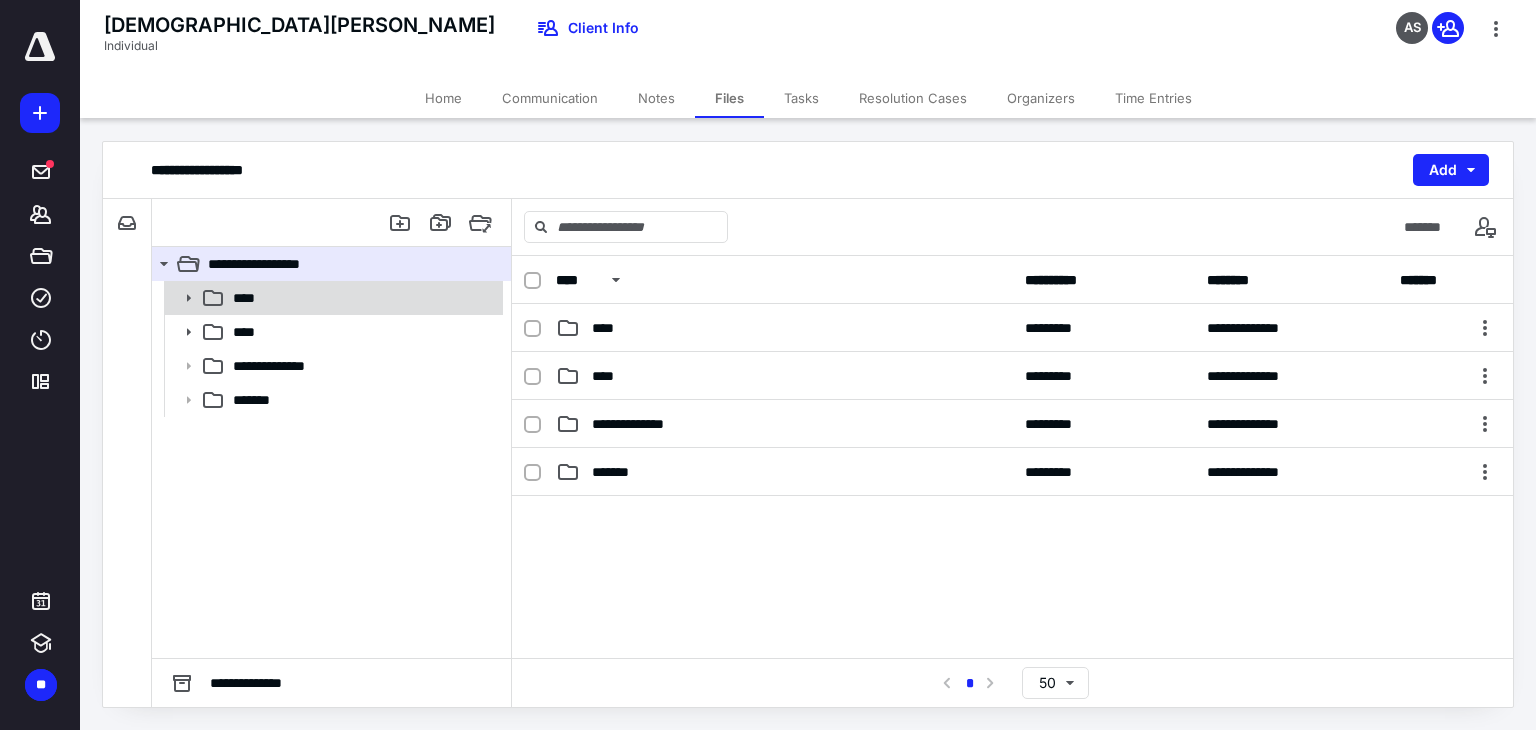 click on "****" at bounding box center [362, 298] 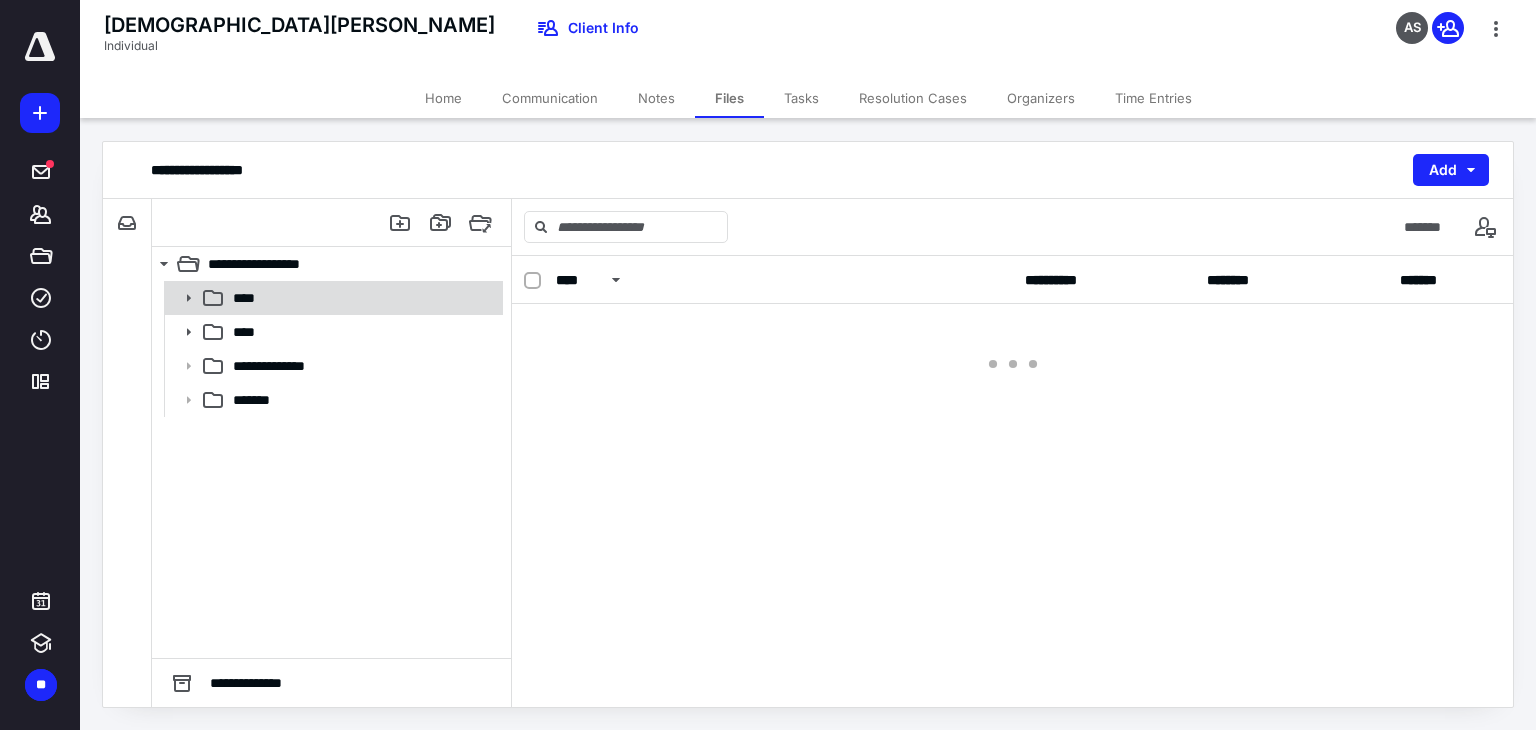 click on "****" at bounding box center (362, 298) 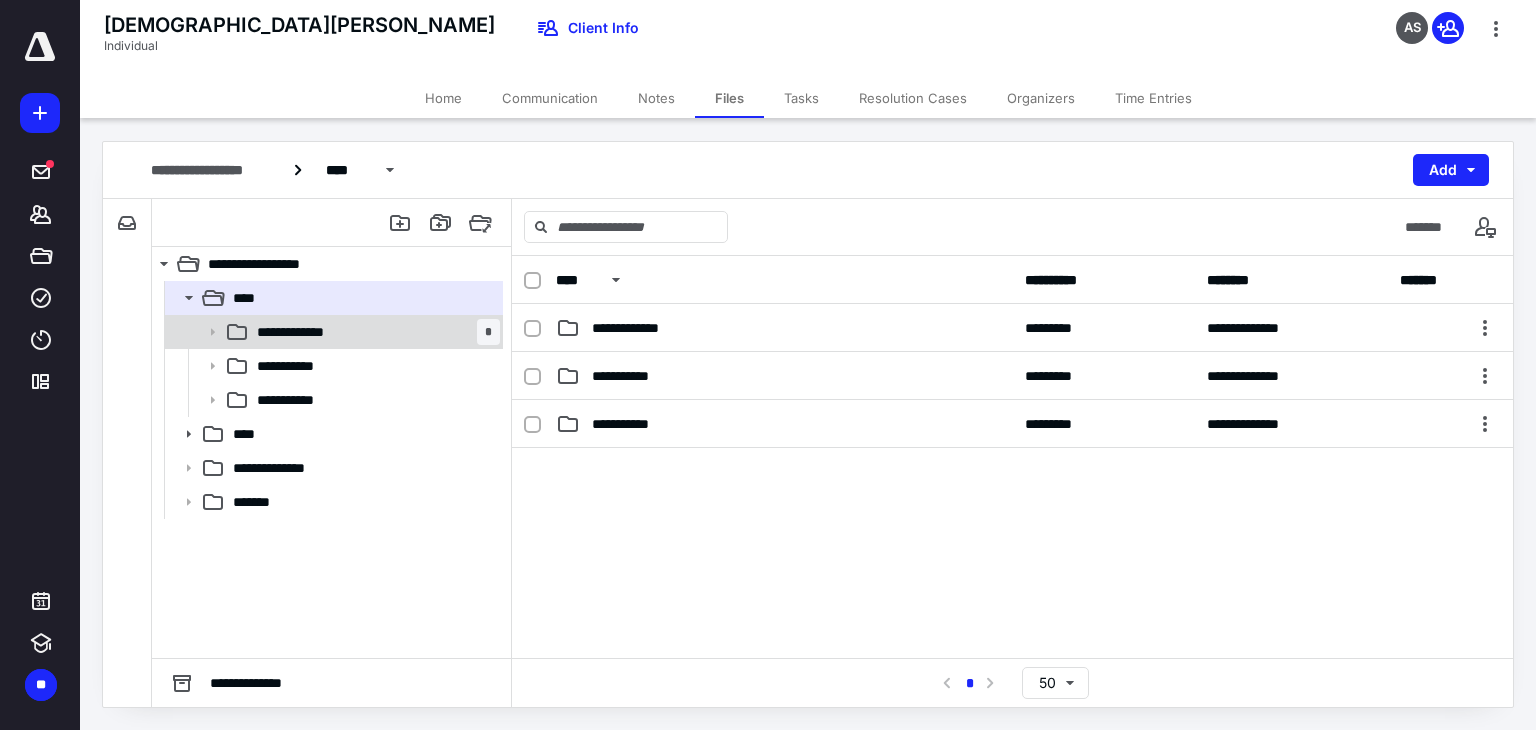 click on "**********" at bounding box center [308, 332] 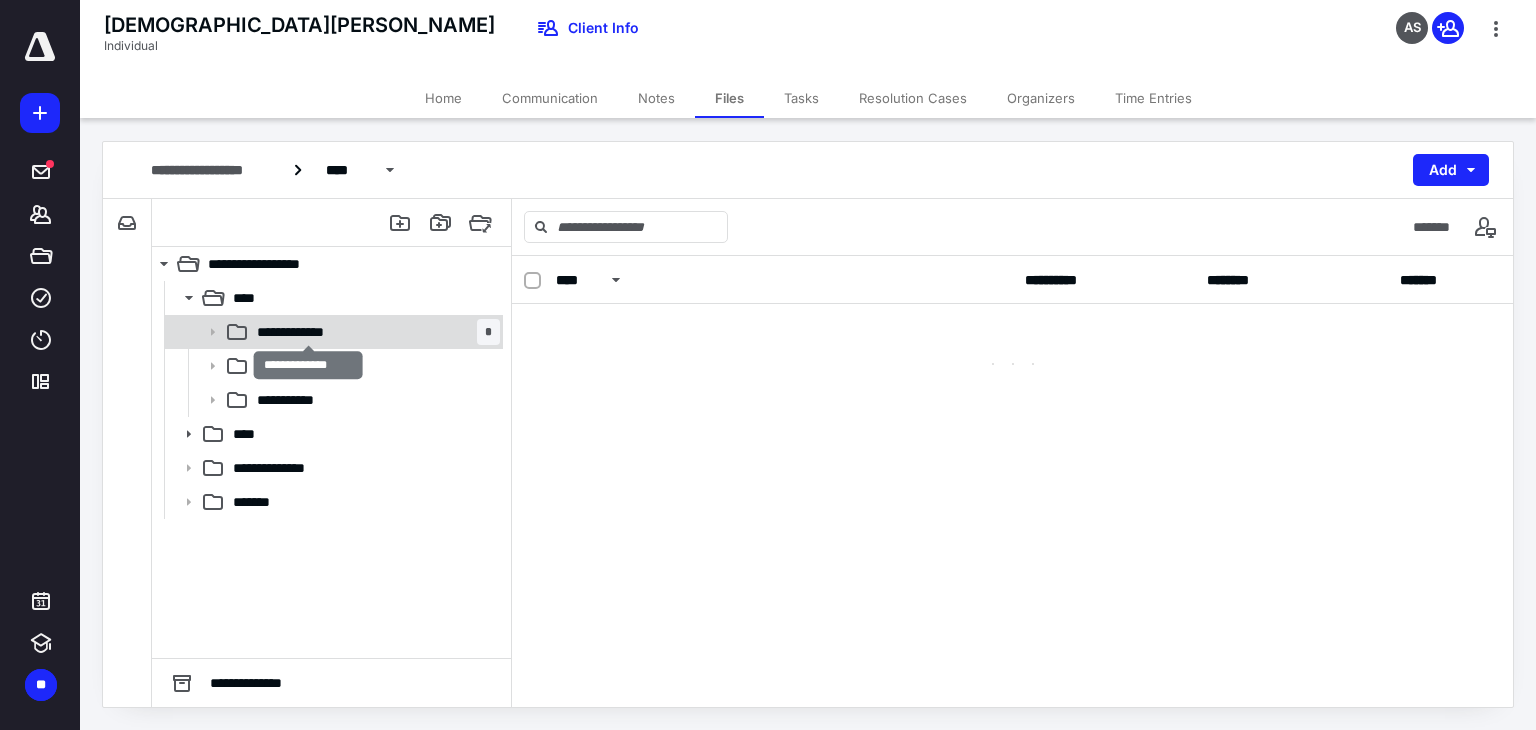 click on "**********" at bounding box center [308, 332] 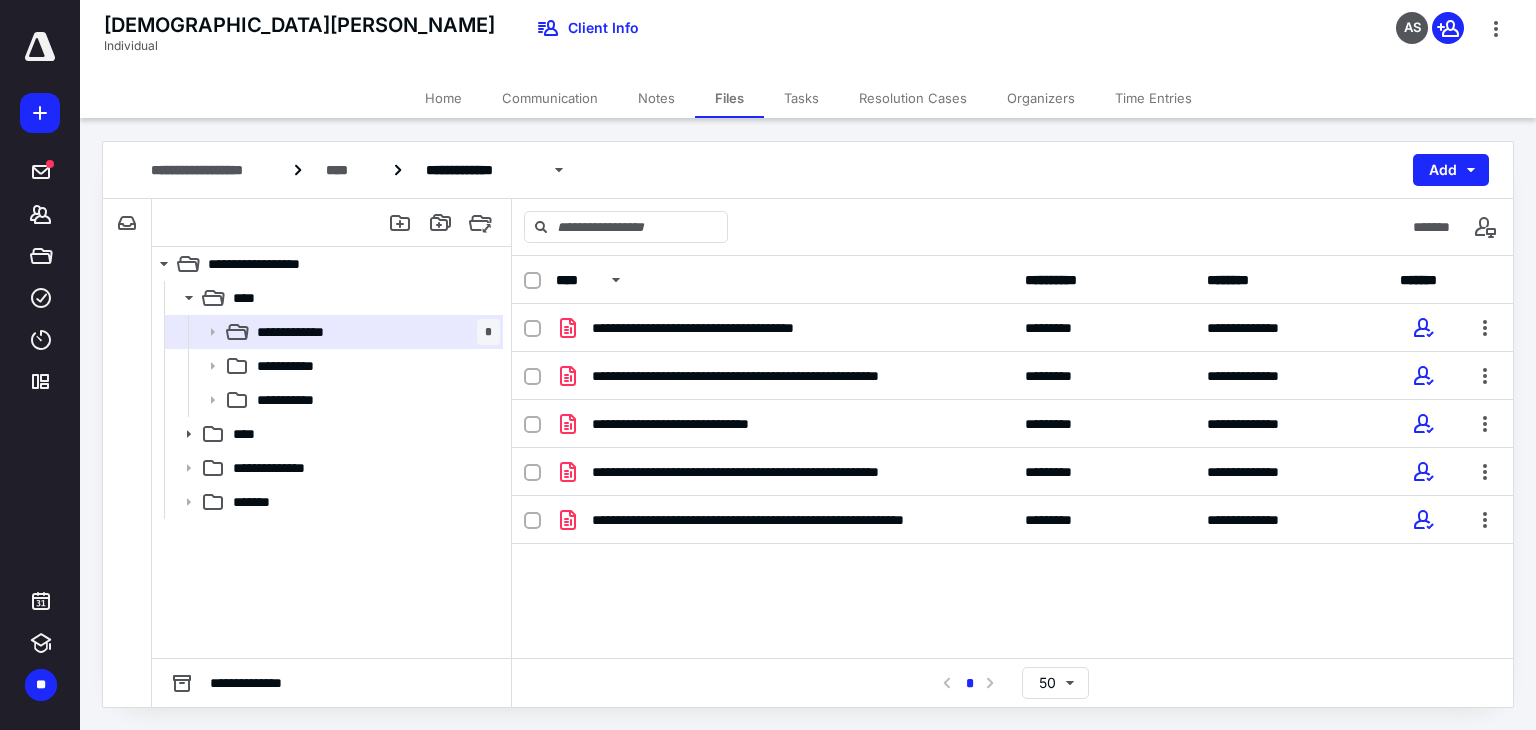 click on "**********" at bounding box center (713, 424) 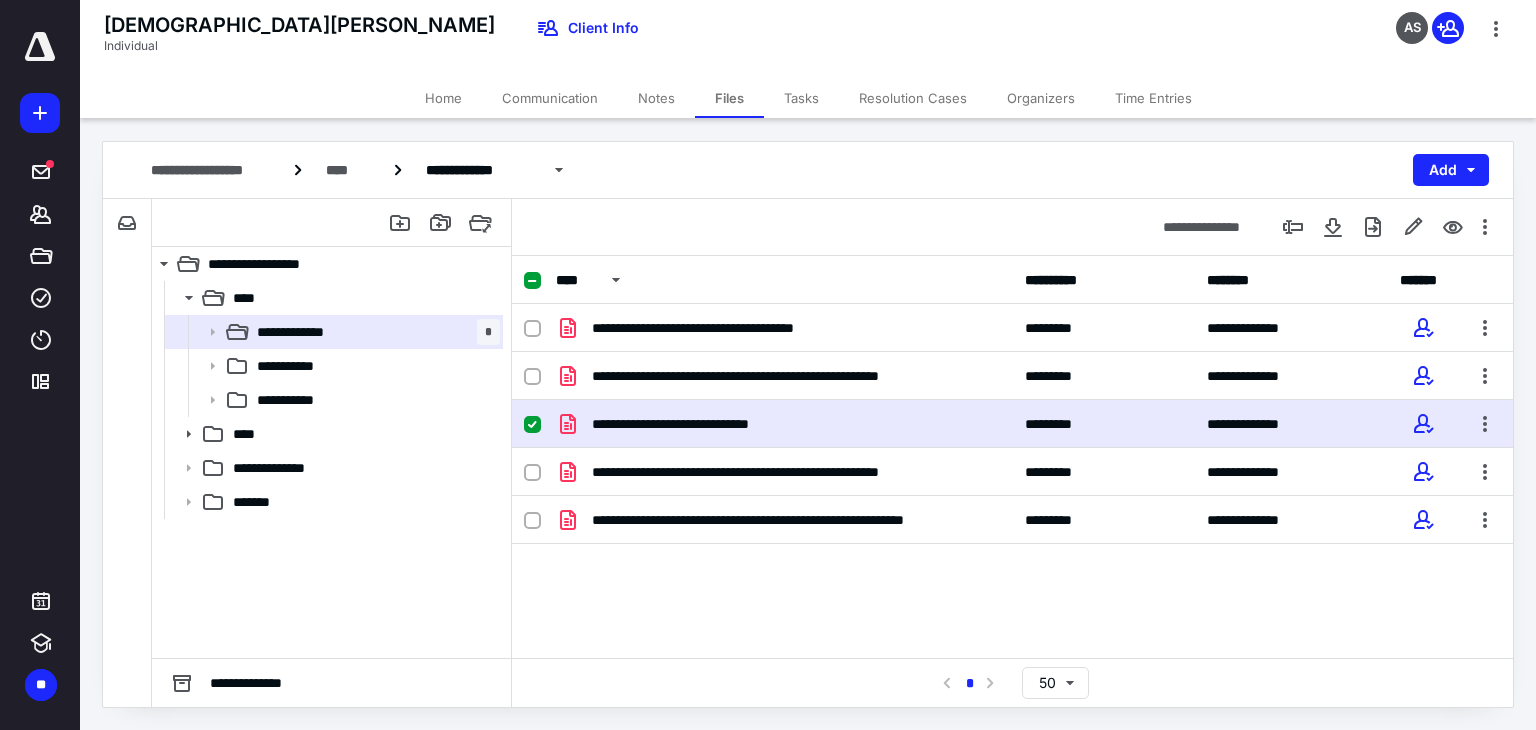 click on "**********" at bounding box center (713, 424) 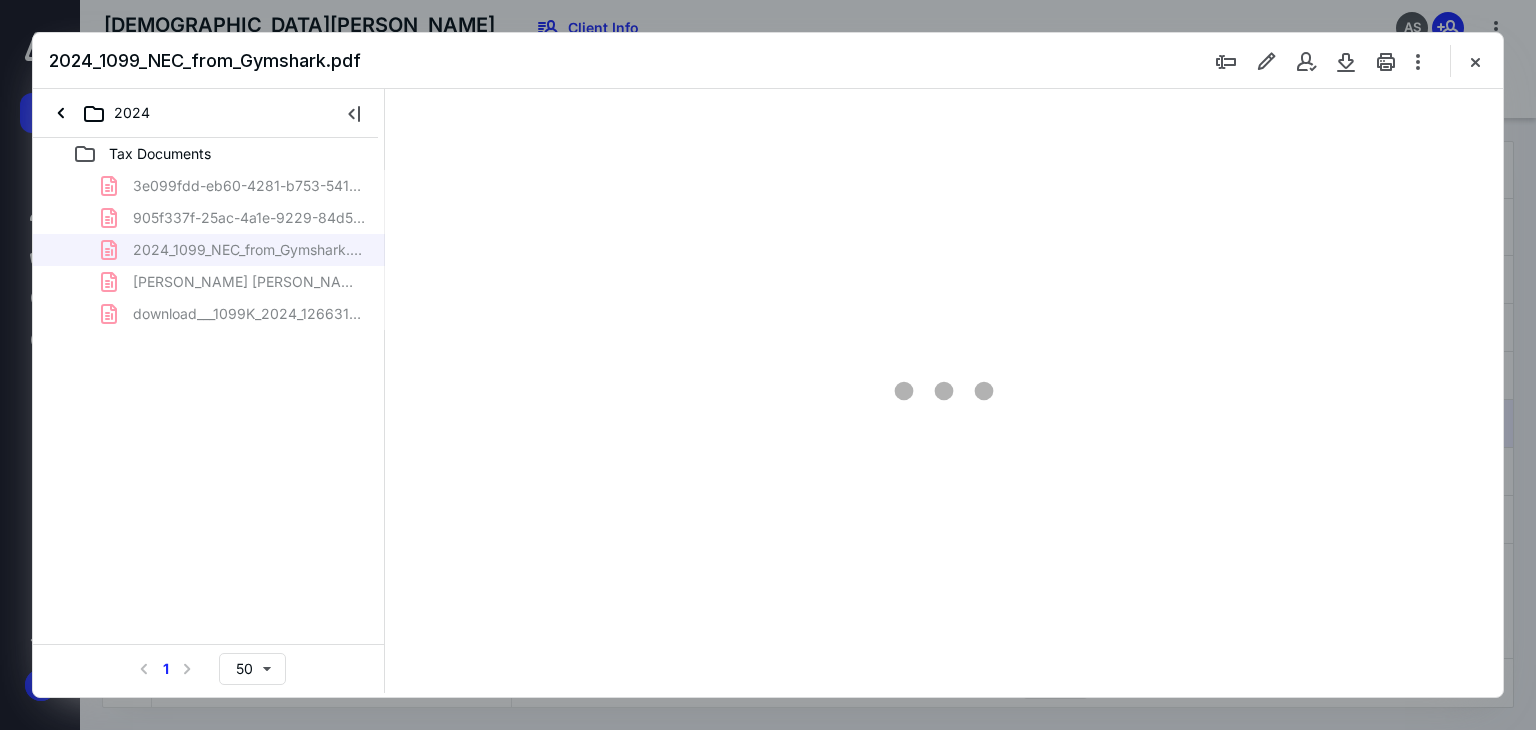 scroll, scrollTop: 0, scrollLeft: 0, axis: both 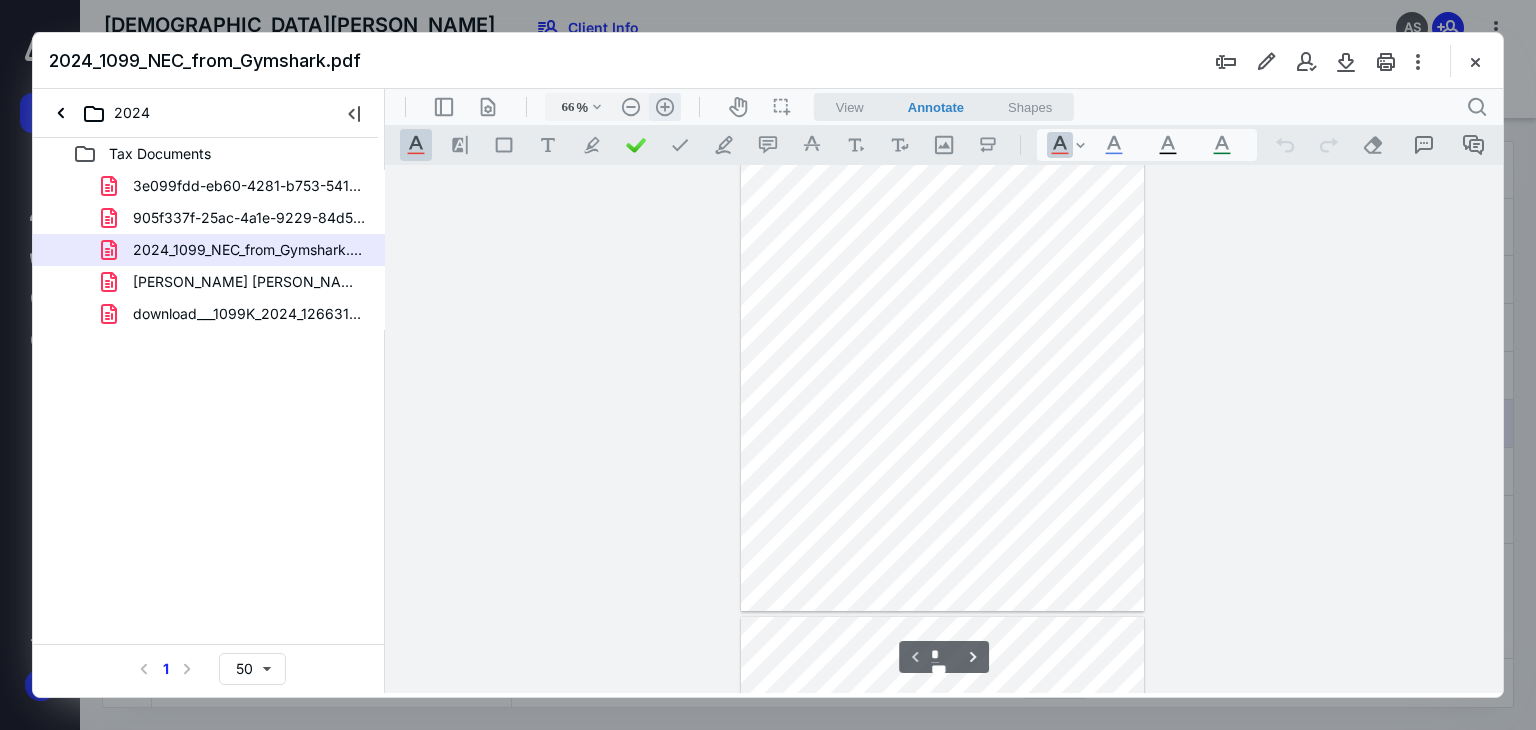 click on ".cls-1{fill:#abb0c4;} icon - header - zoom - in - line" at bounding box center (665, 107) 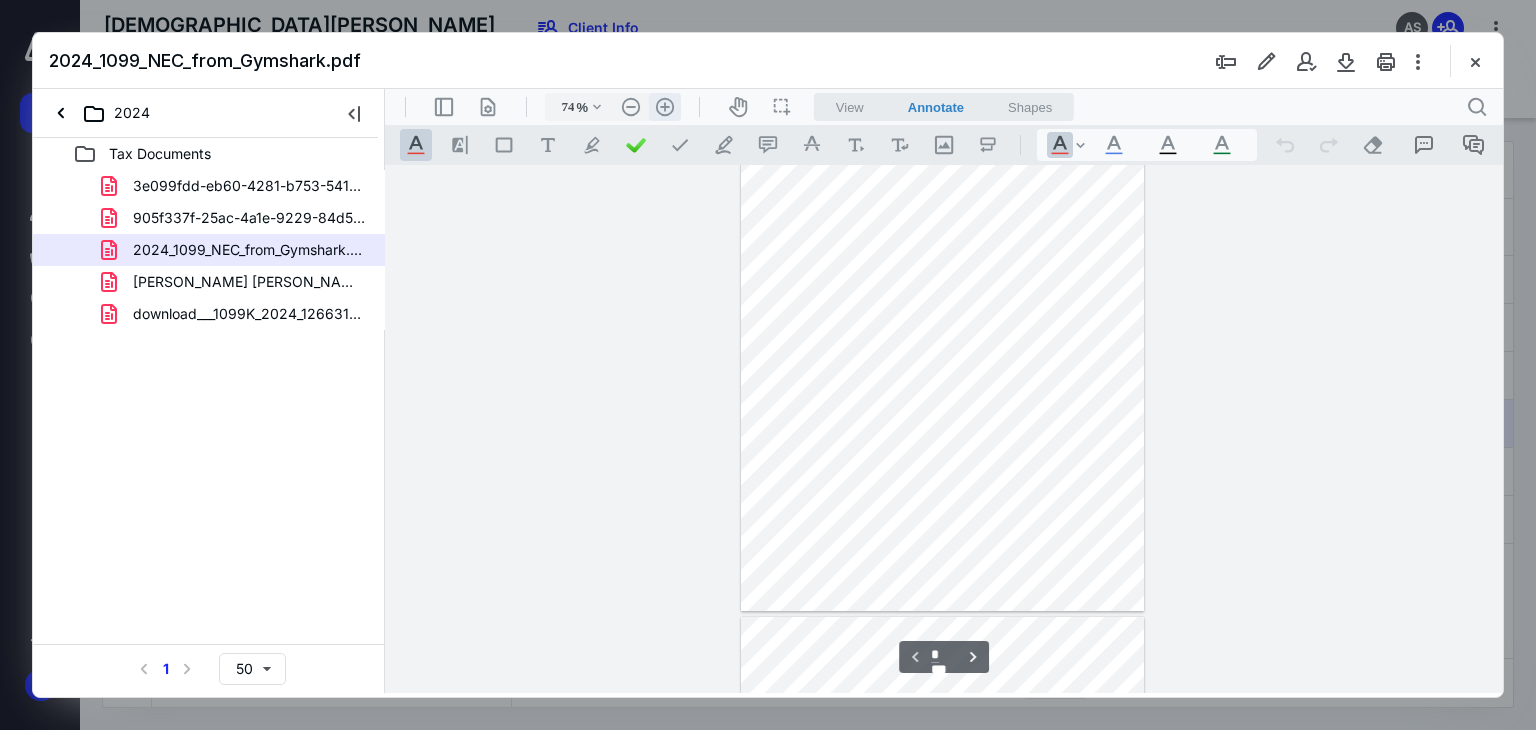 click on ".cls-1{fill:#abb0c4;} icon - header - zoom - in - line" at bounding box center [665, 107] 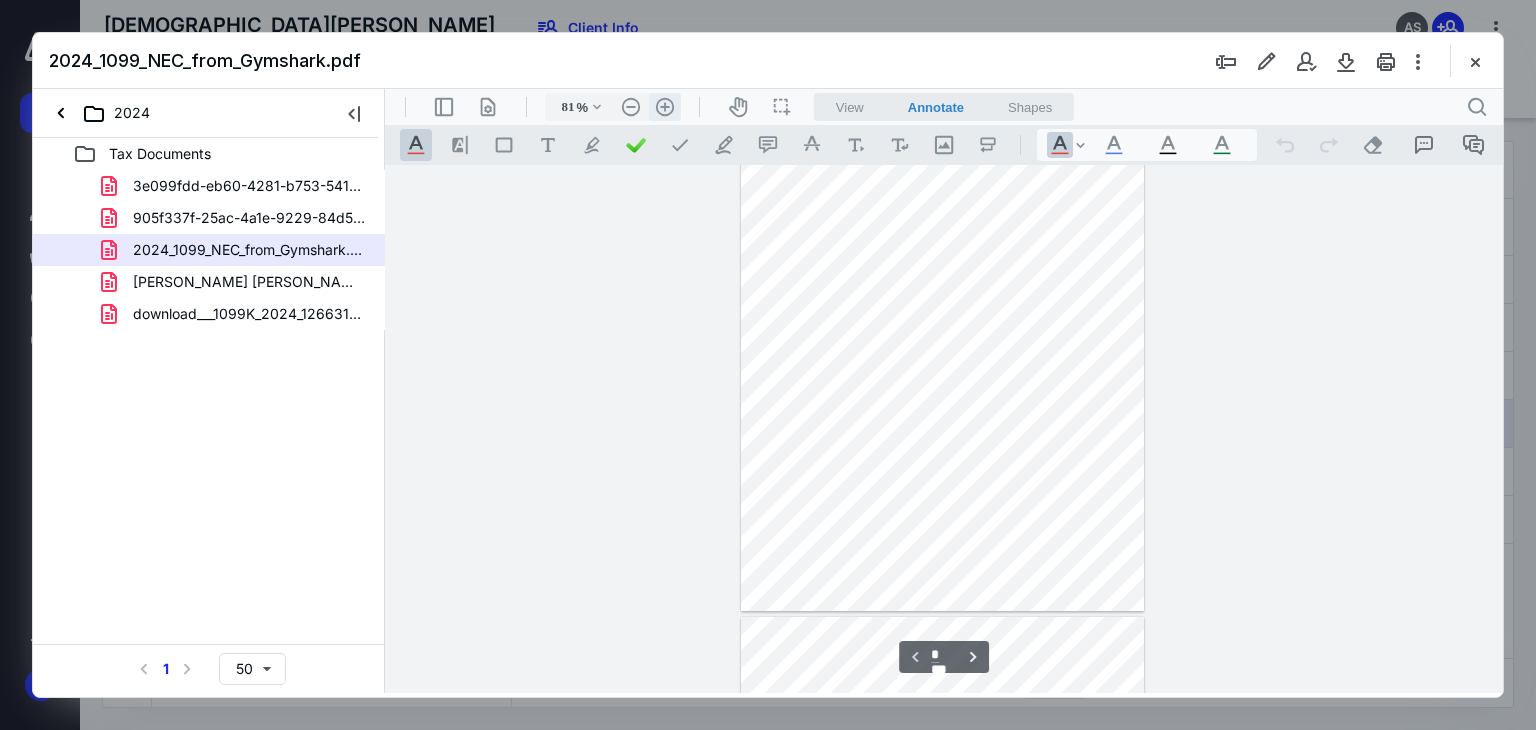 scroll, scrollTop: 148, scrollLeft: 0, axis: vertical 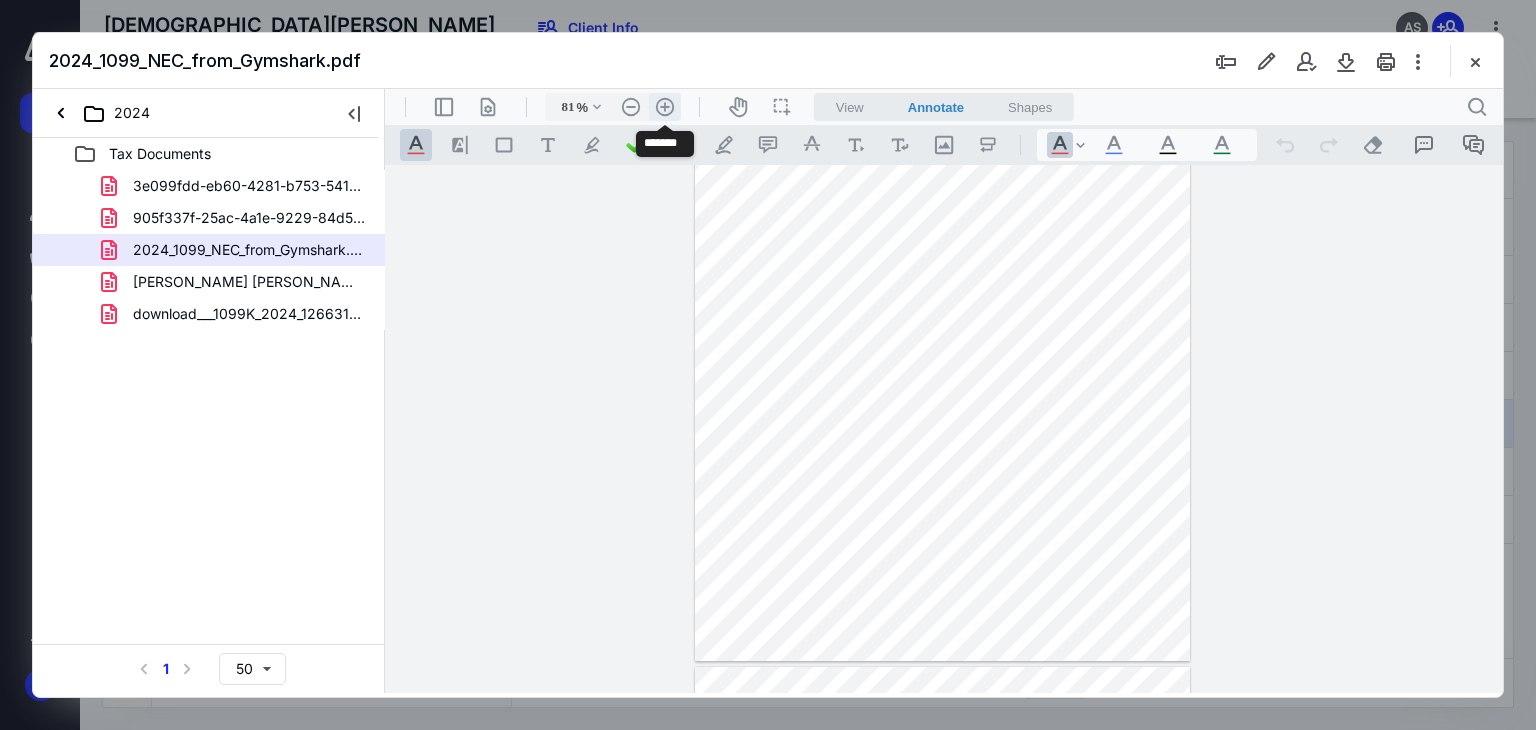 click on ".cls-1{fill:#abb0c4;} icon - header - zoom - in - line" at bounding box center [665, 107] 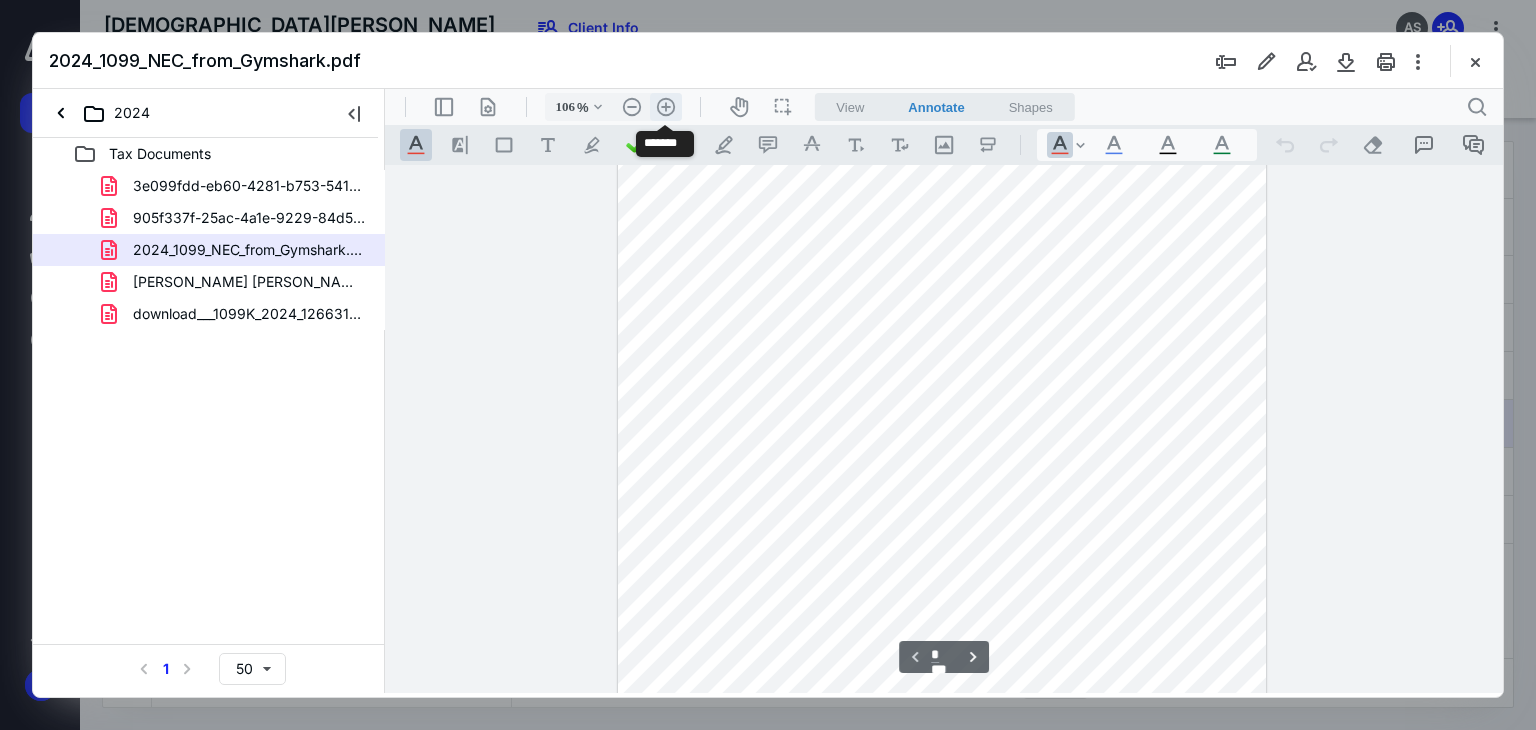click on ".cls-1{fill:#abb0c4;} icon - header - zoom - in - line" at bounding box center [666, 107] 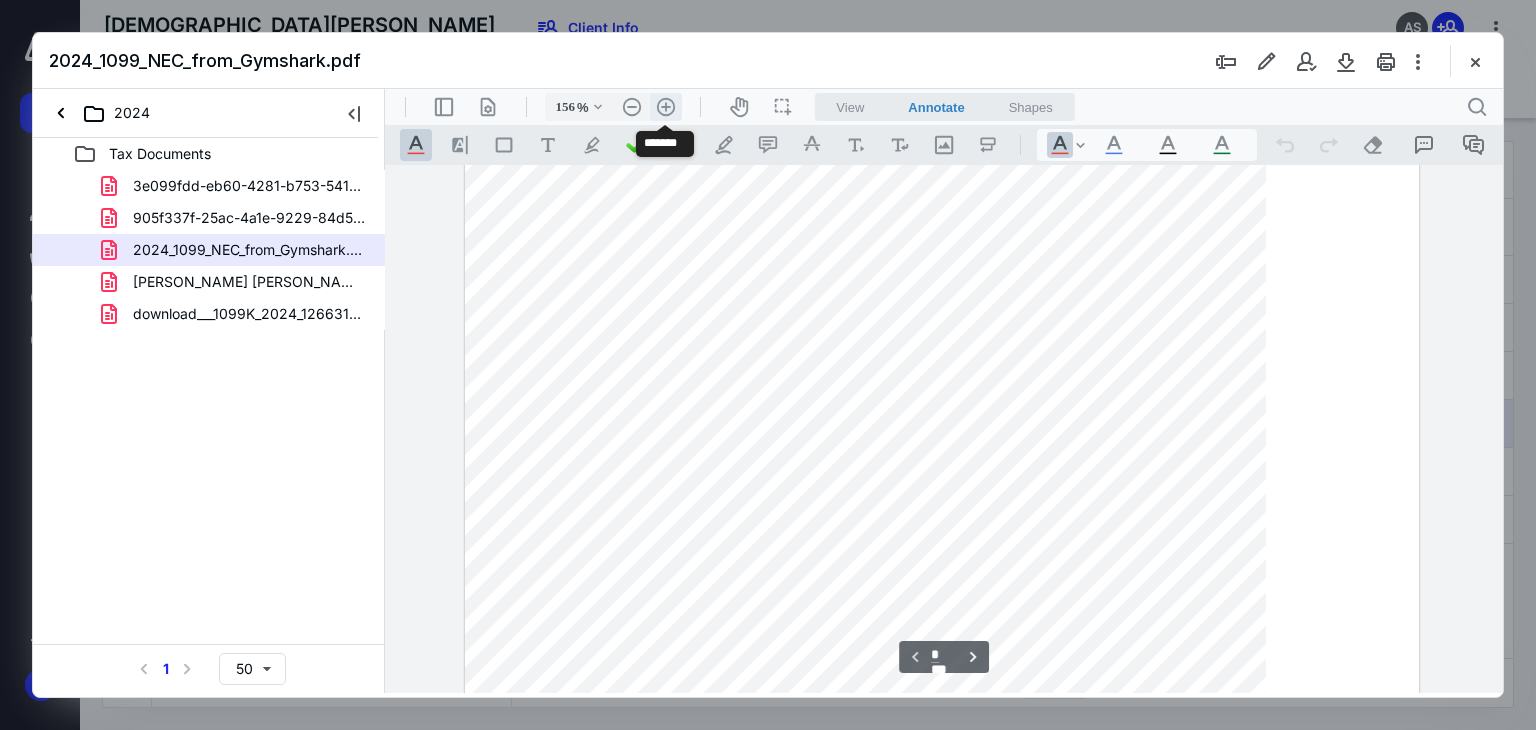 scroll, scrollTop: 493, scrollLeft: 0, axis: vertical 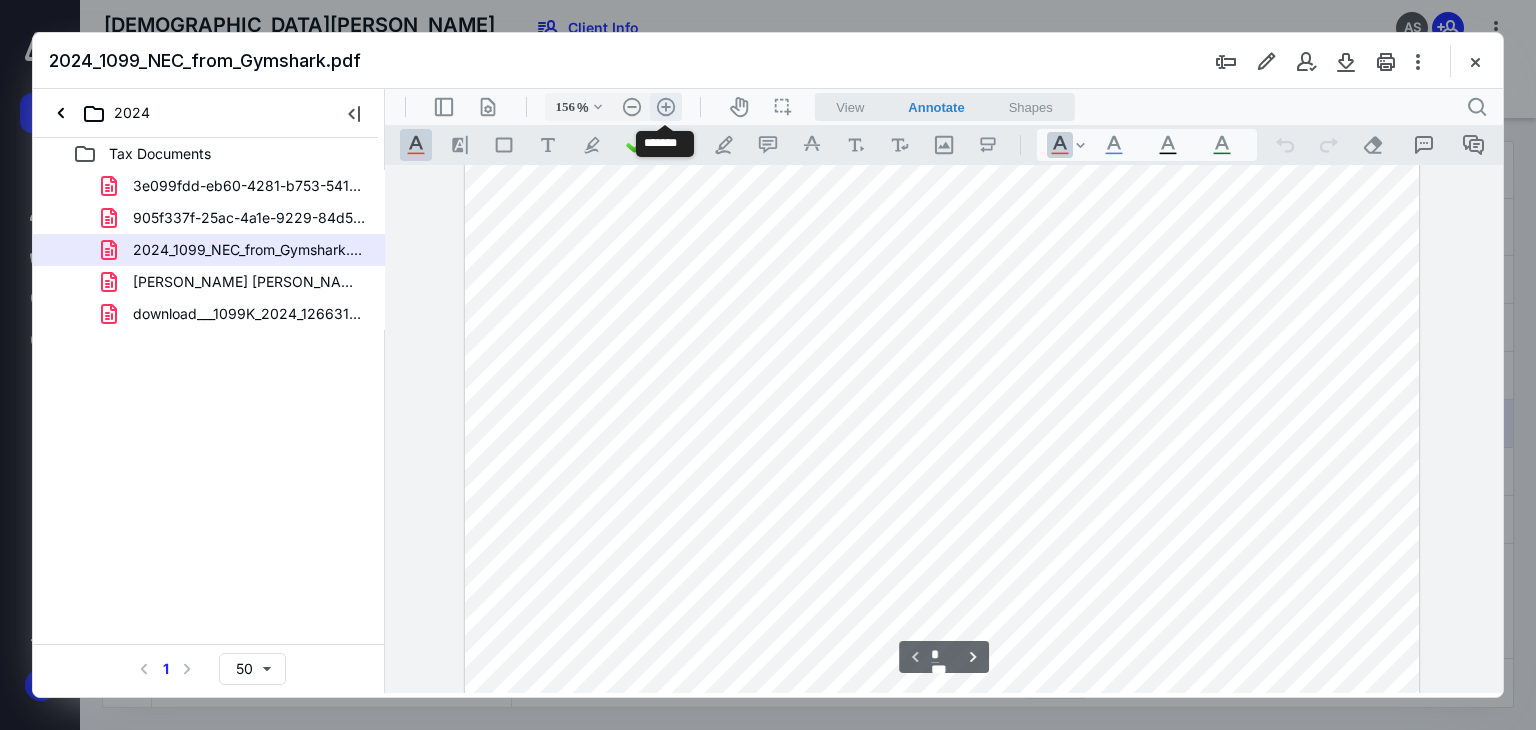 click on ".cls-1{fill:#abb0c4;} icon - header - zoom - in - line" at bounding box center [666, 107] 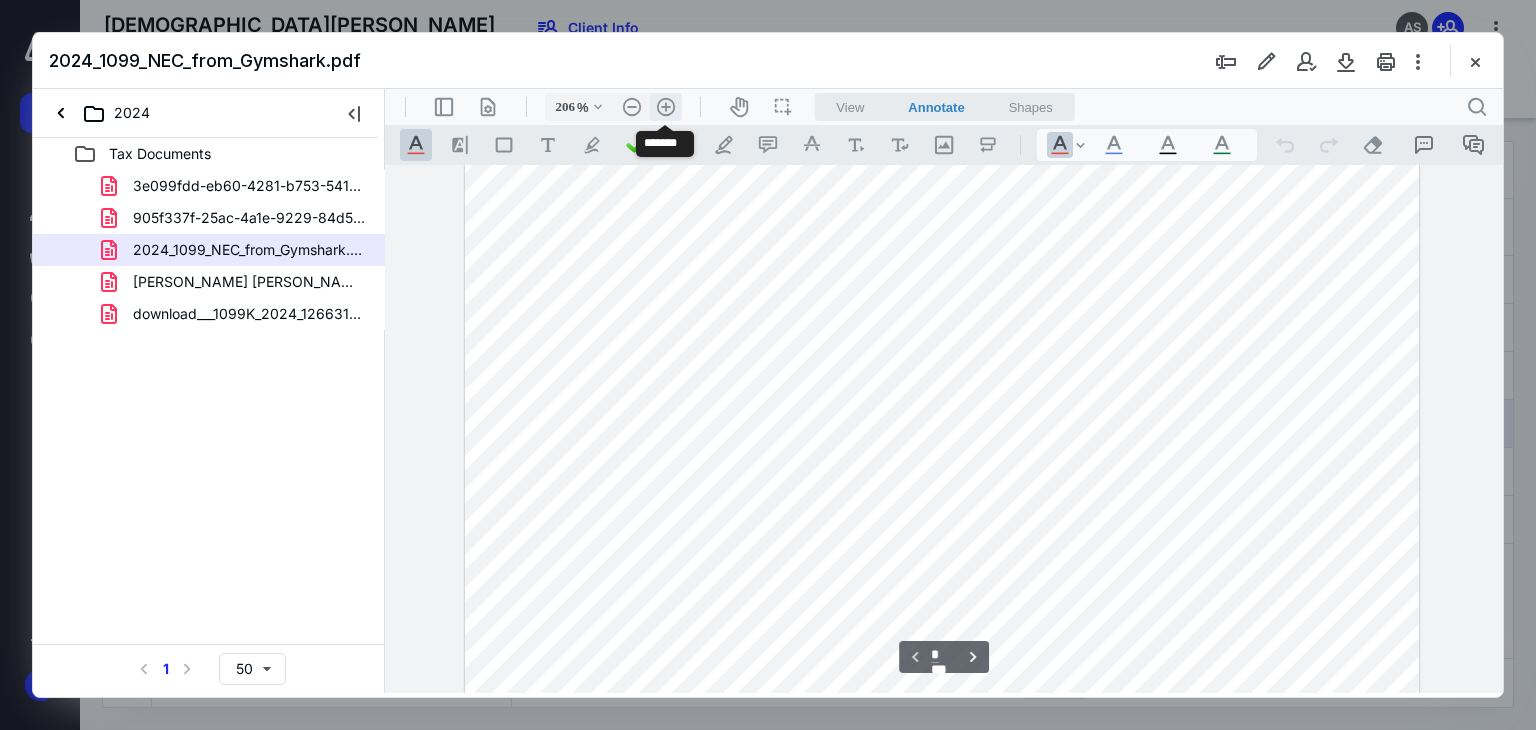 scroll, scrollTop: 724, scrollLeft: 85, axis: both 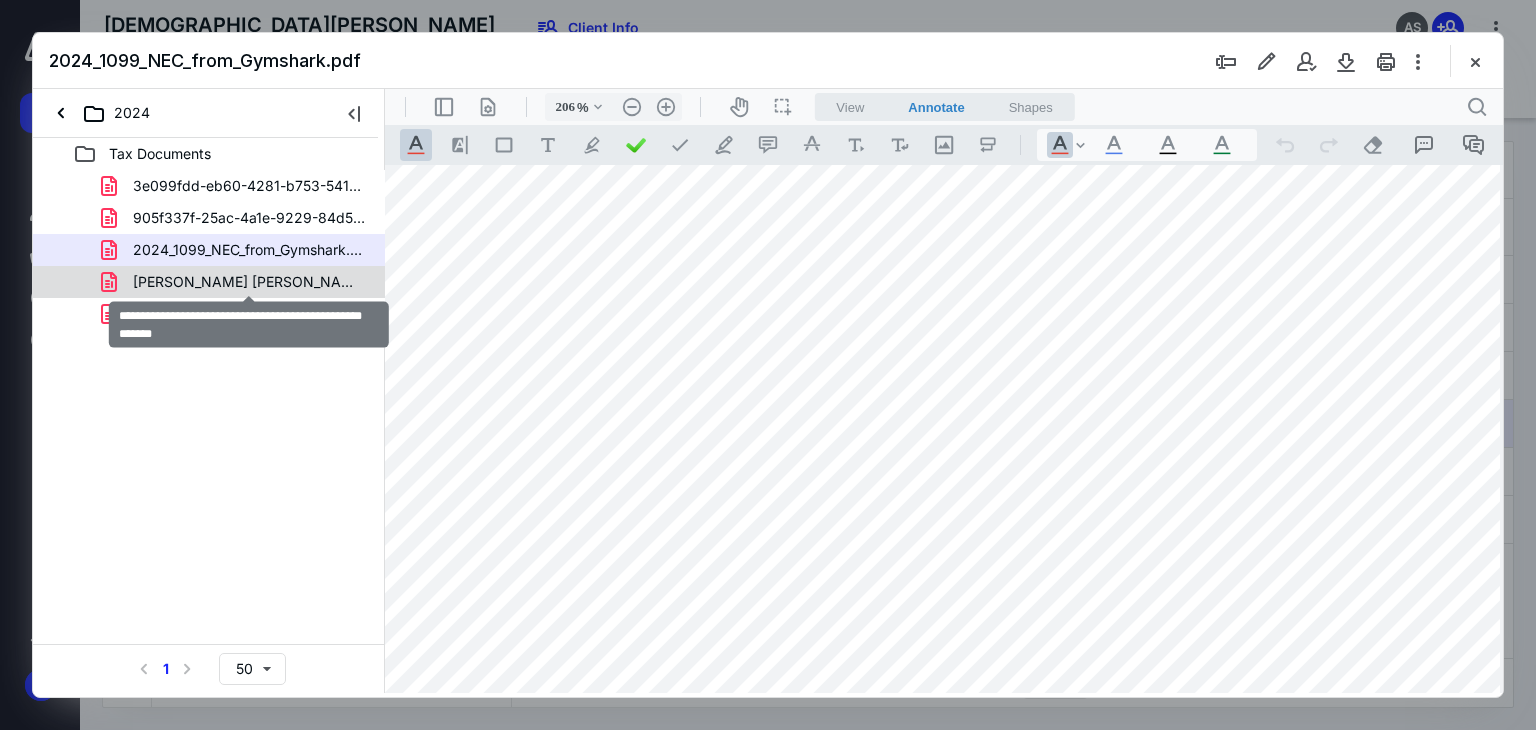 click on "[PERSON_NAME] [PERSON_NAME] SWOLERICKETTS LLC 1099 2024.pdf" at bounding box center [249, 282] 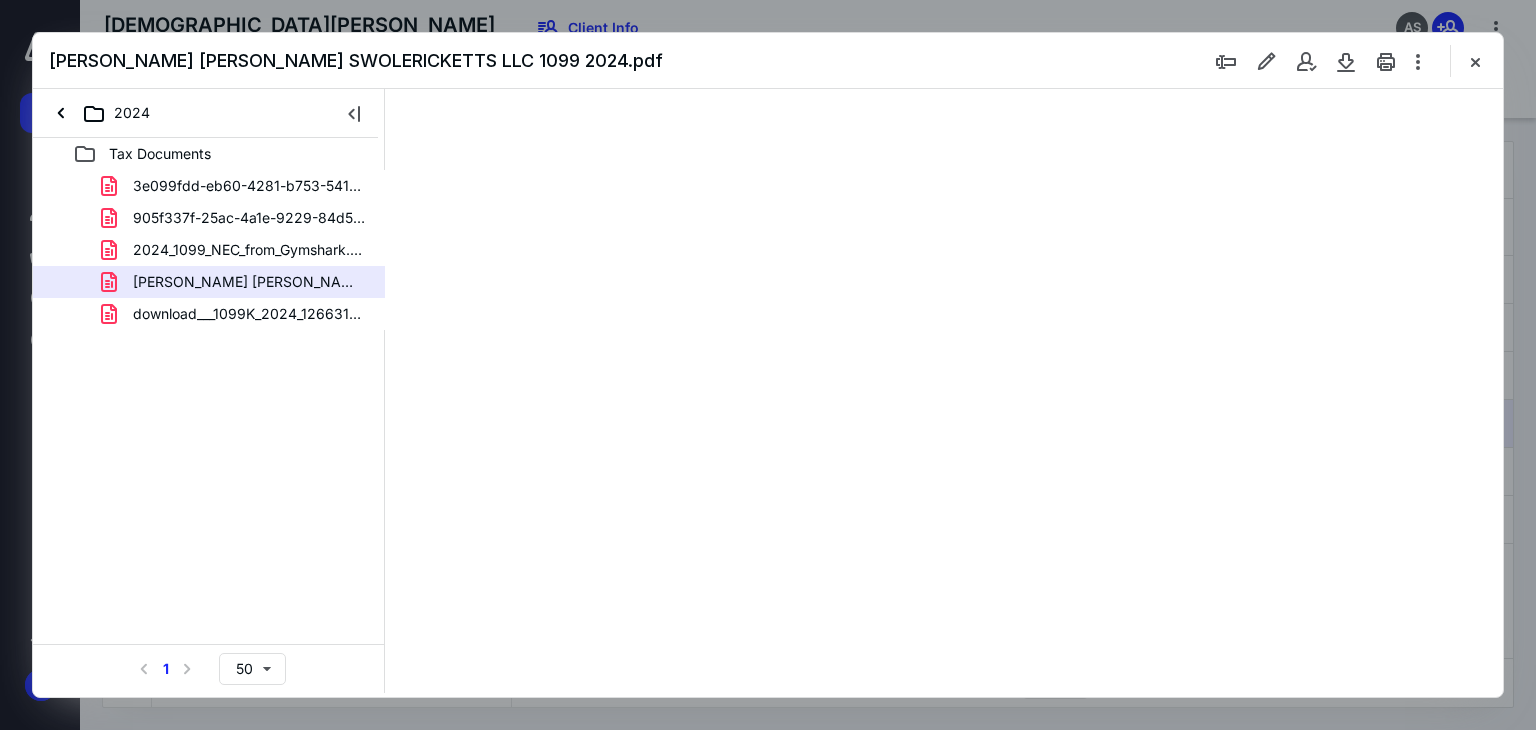 scroll, scrollTop: 0, scrollLeft: 0, axis: both 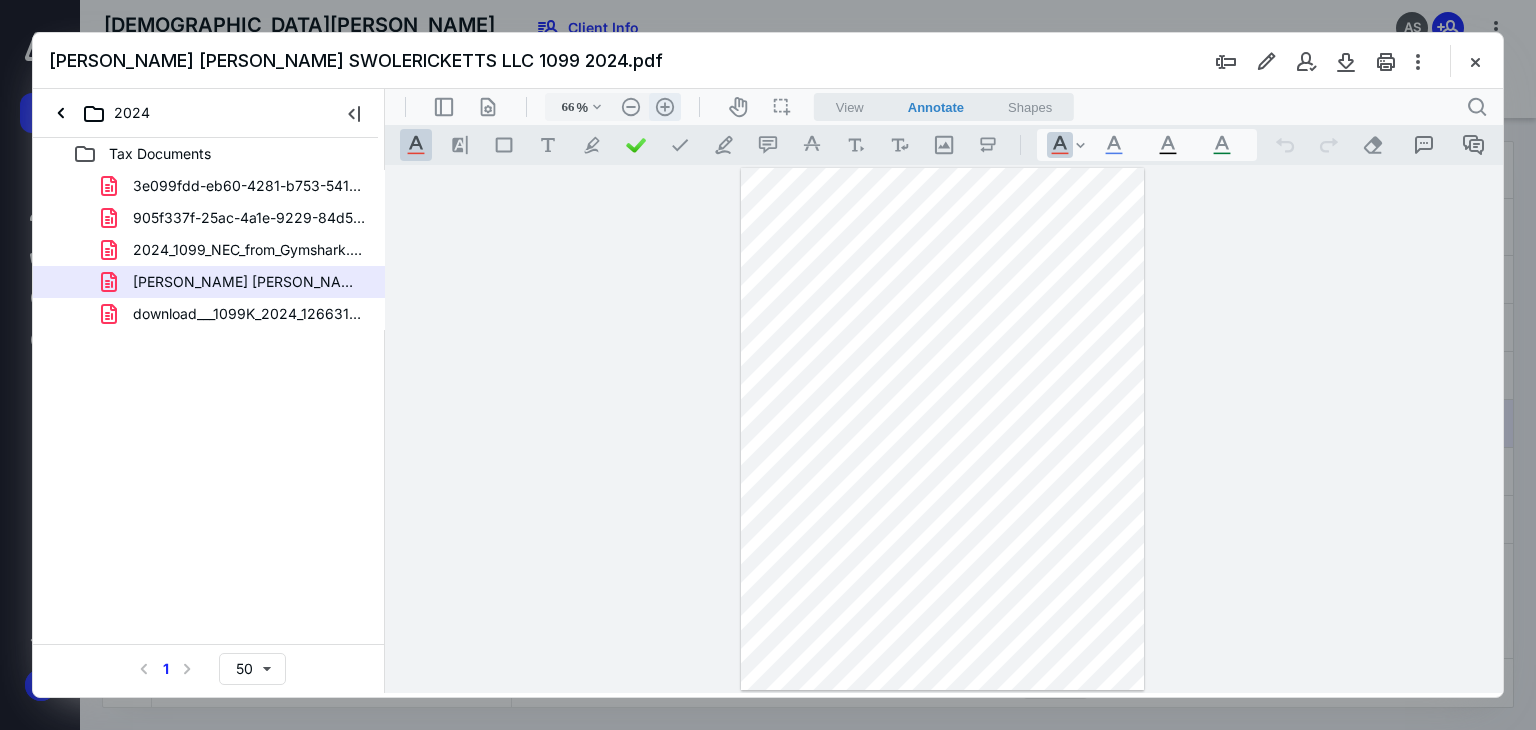 click on ".cls-1{fill:#abb0c4;} icon - header - zoom - in - line" at bounding box center (665, 107) 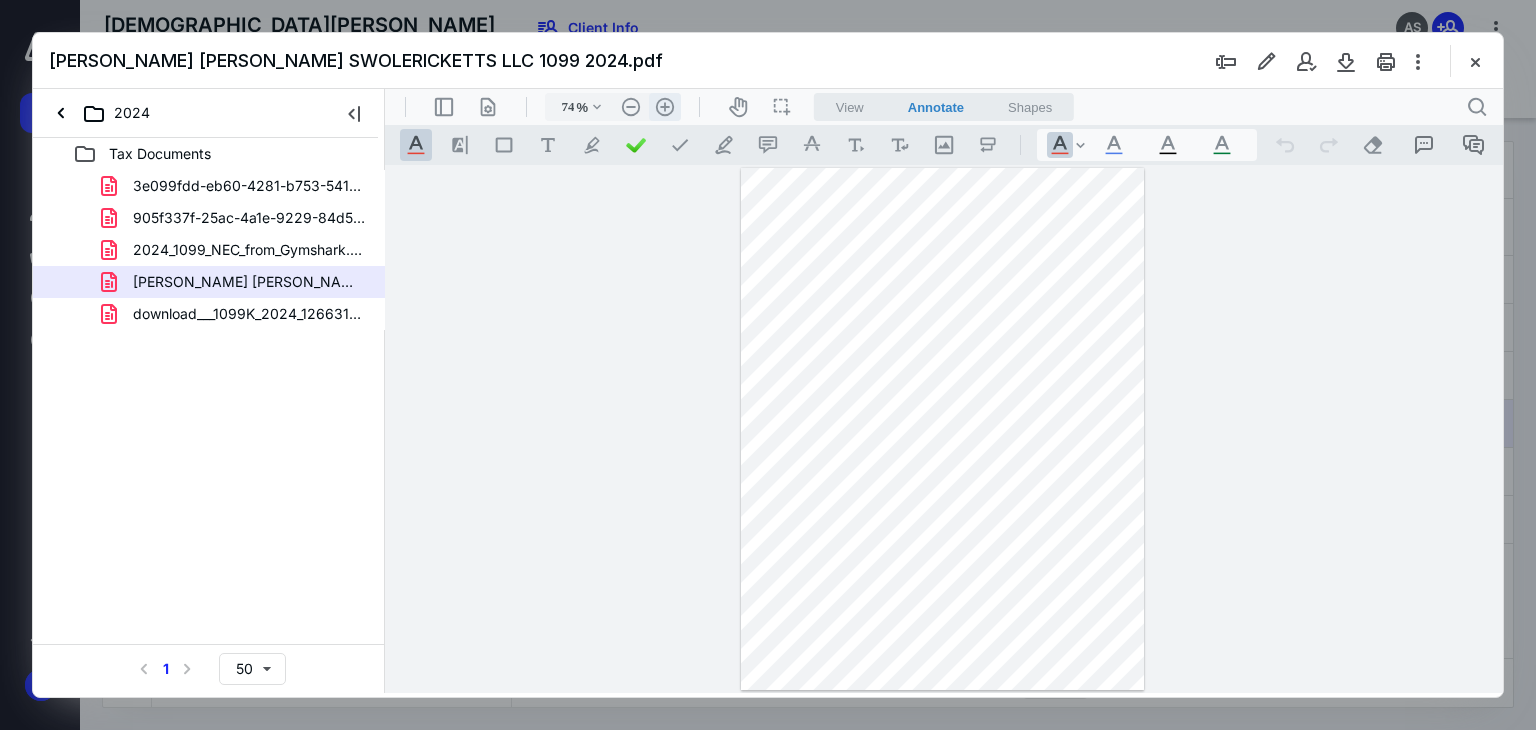 click on ".cls-1{fill:#abb0c4;} icon - header - zoom - in - line" at bounding box center [665, 107] 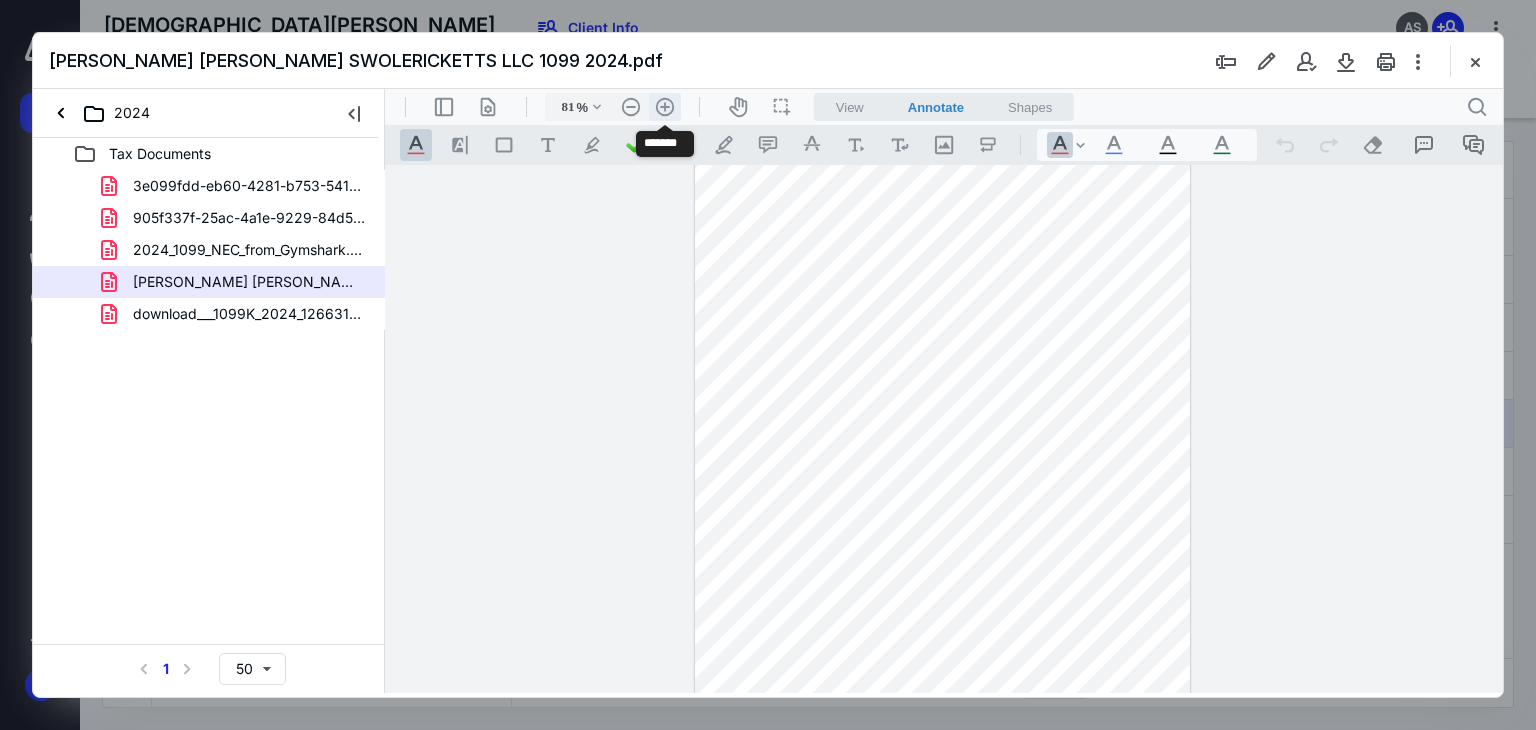 click on ".cls-1{fill:#abb0c4;} icon - header - zoom - in - line" at bounding box center (665, 107) 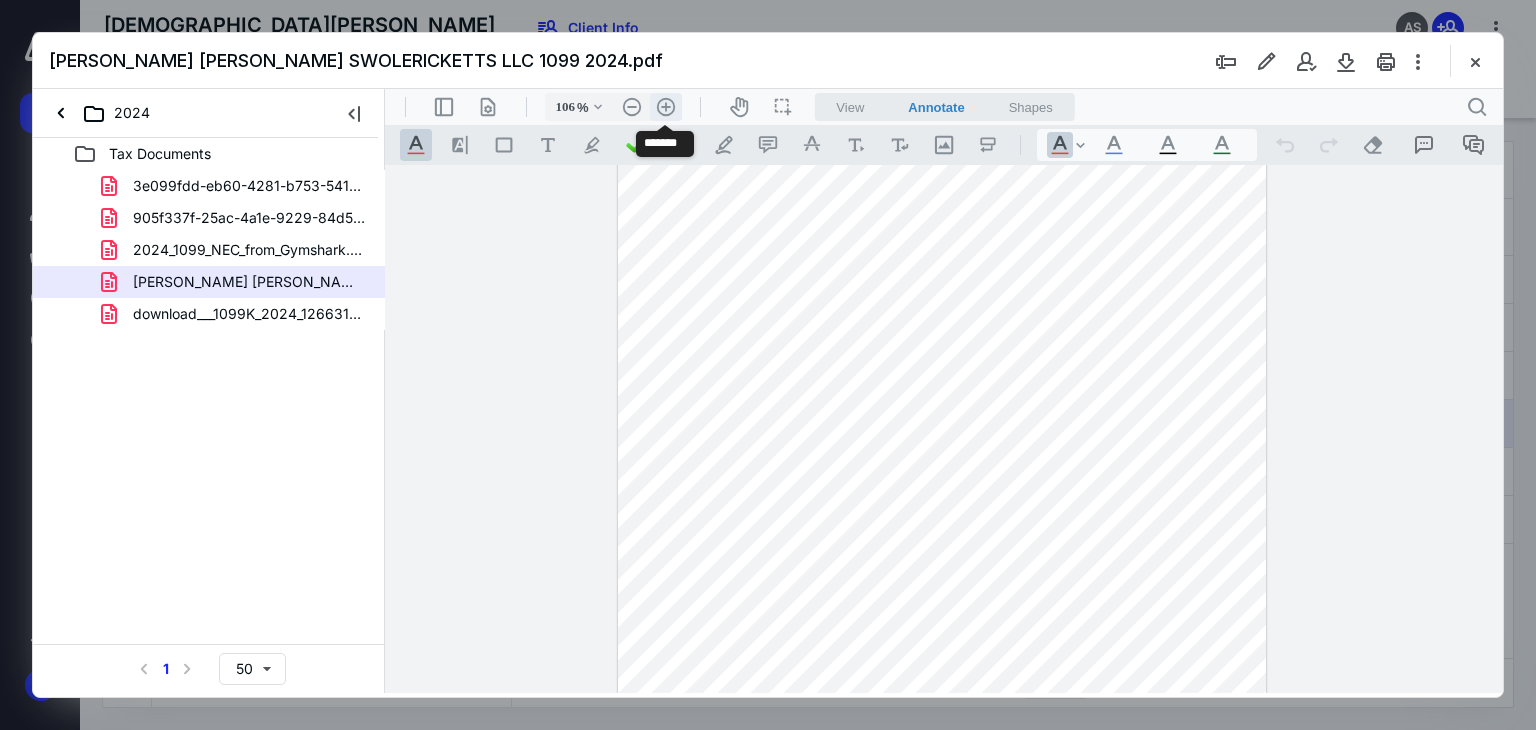 click on ".cls-1{fill:#abb0c4;} icon - header - zoom - in - line" at bounding box center [666, 107] 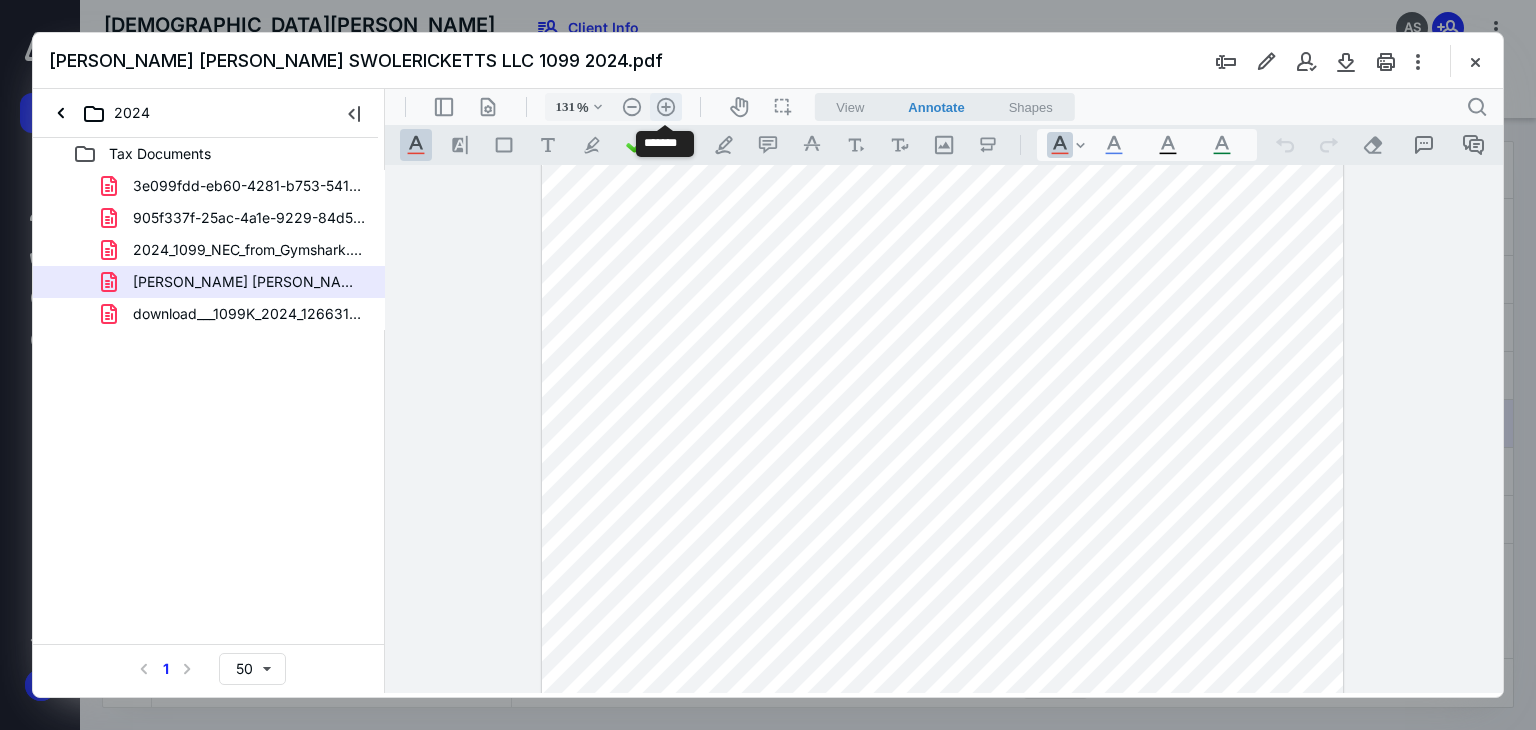 scroll, scrollTop: 222, scrollLeft: 0, axis: vertical 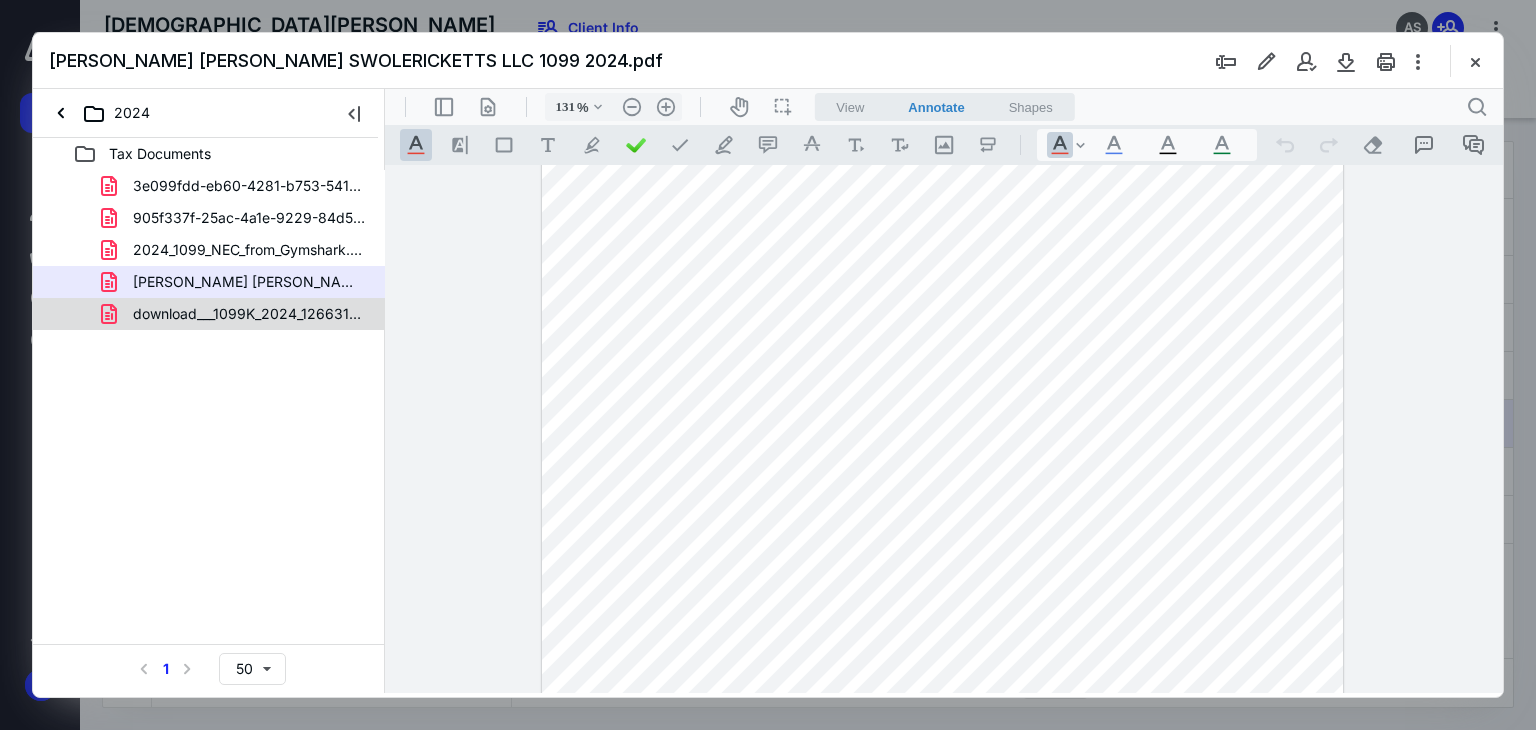 click on "download___1099K_2024_1266315172709791275_1737741176250 (1.pdf" at bounding box center (249, 314) 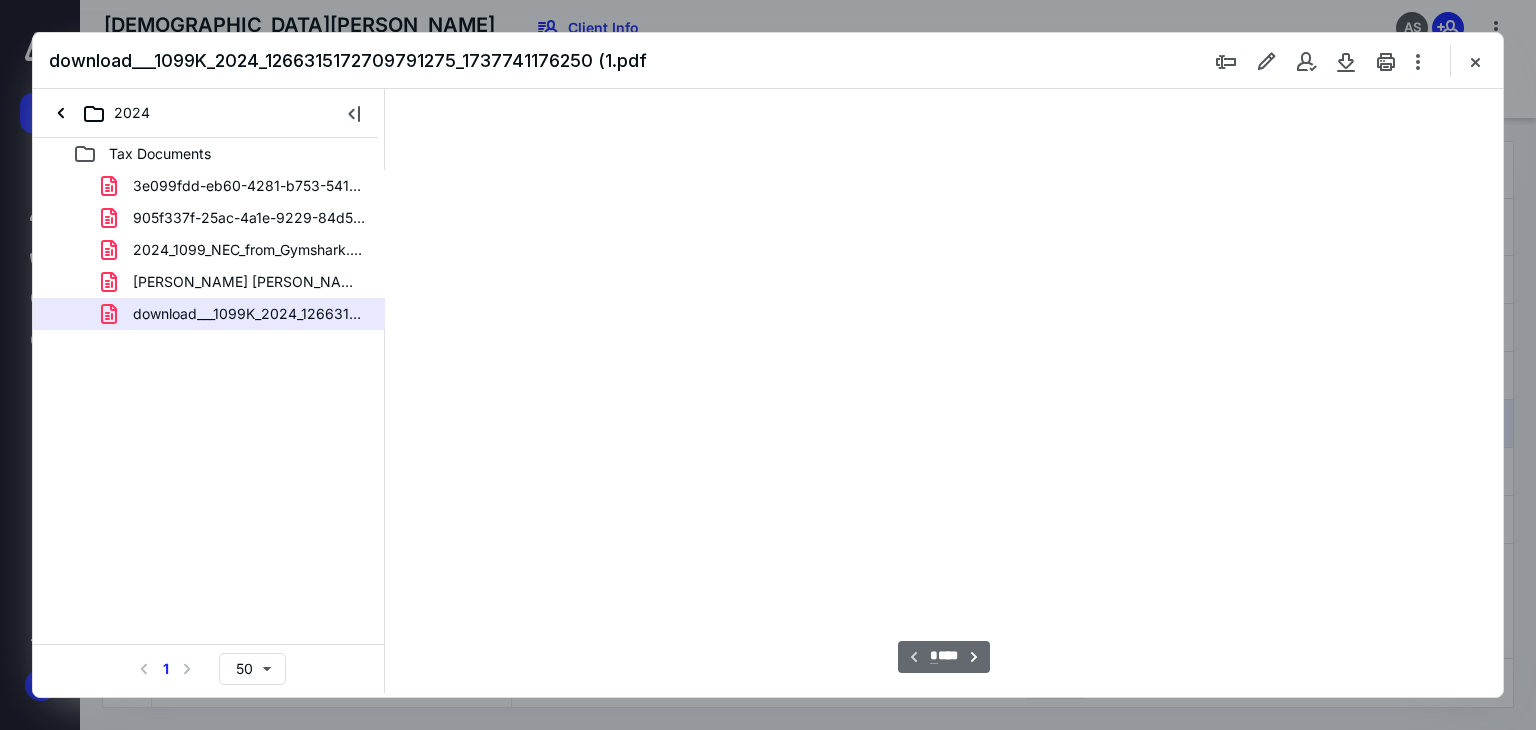 scroll, scrollTop: 79, scrollLeft: 0, axis: vertical 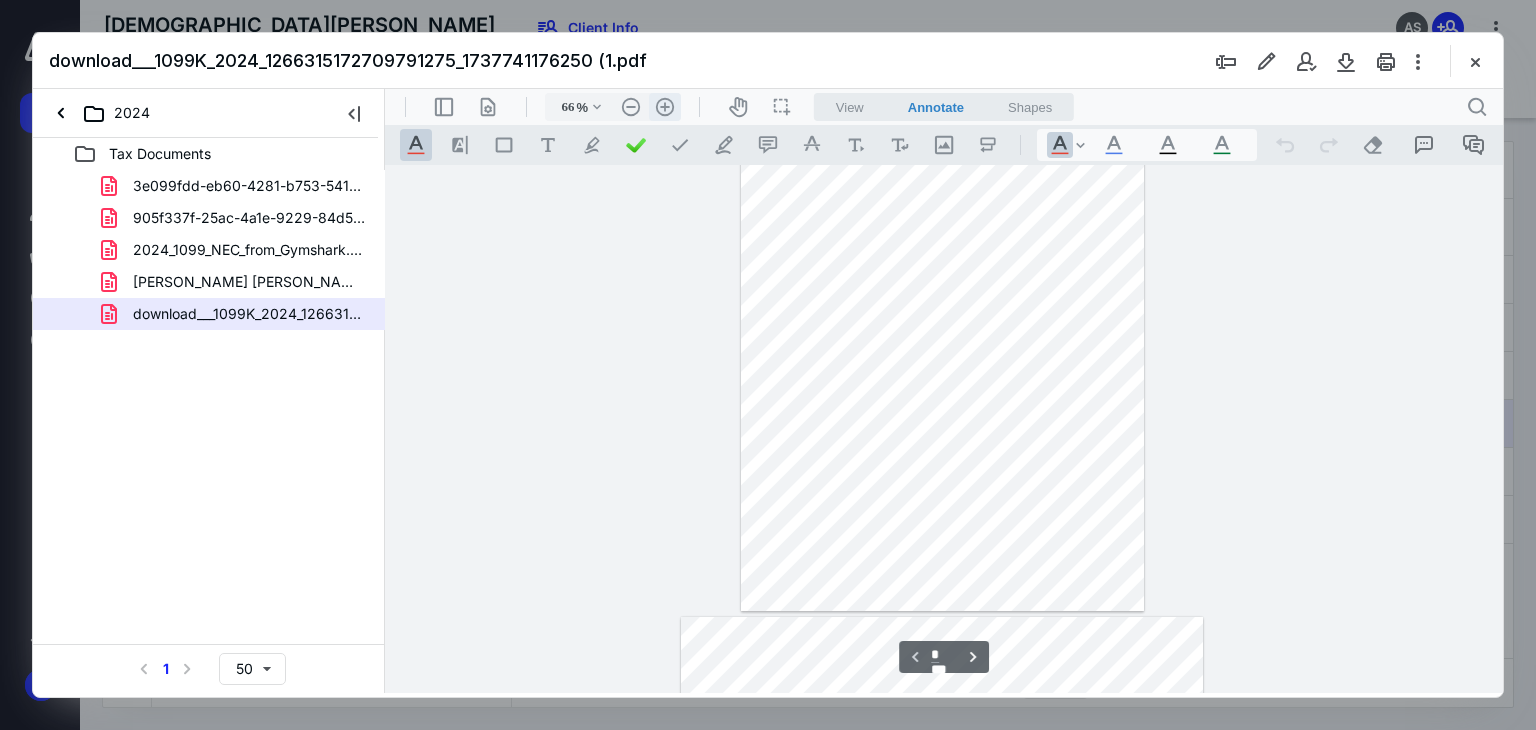 click on ".cls-1{fill:#abb0c4;} icon - header - zoom - in - line" at bounding box center (665, 107) 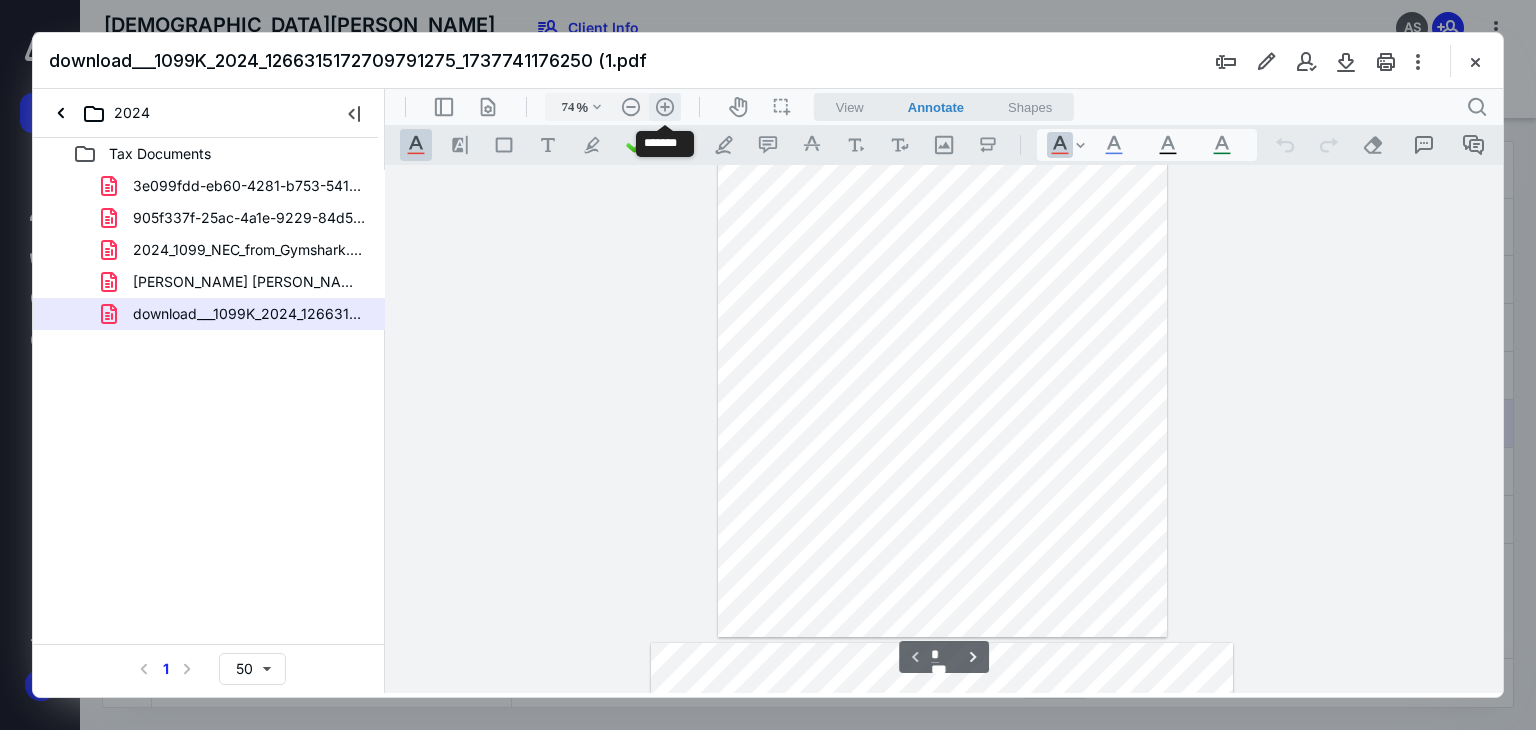 click on ".cls-1{fill:#abb0c4;} icon - header - zoom - in - line" at bounding box center (665, 107) 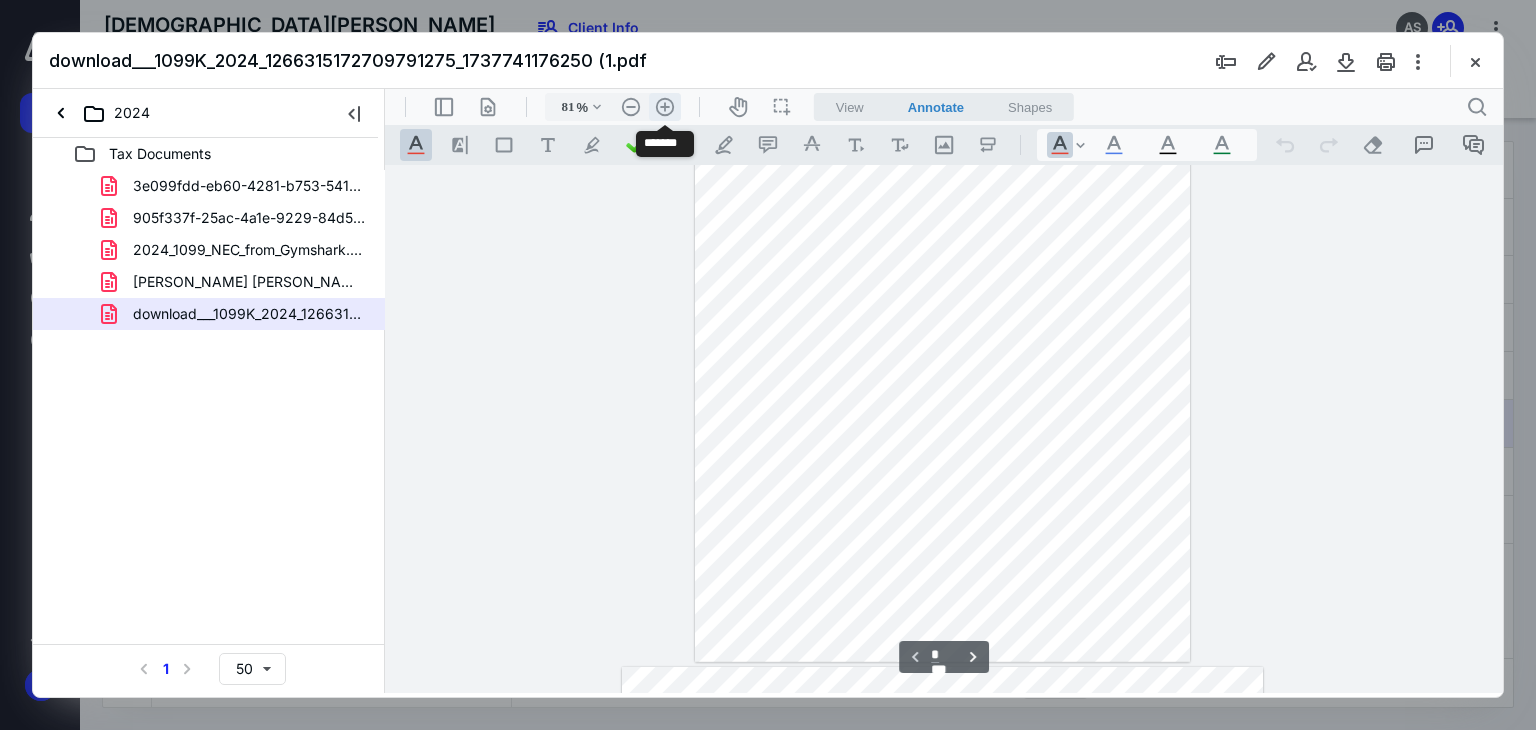 click on ".cls-1{fill:#abb0c4;} icon - header - zoom - in - line" at bounding box center [665, 107] 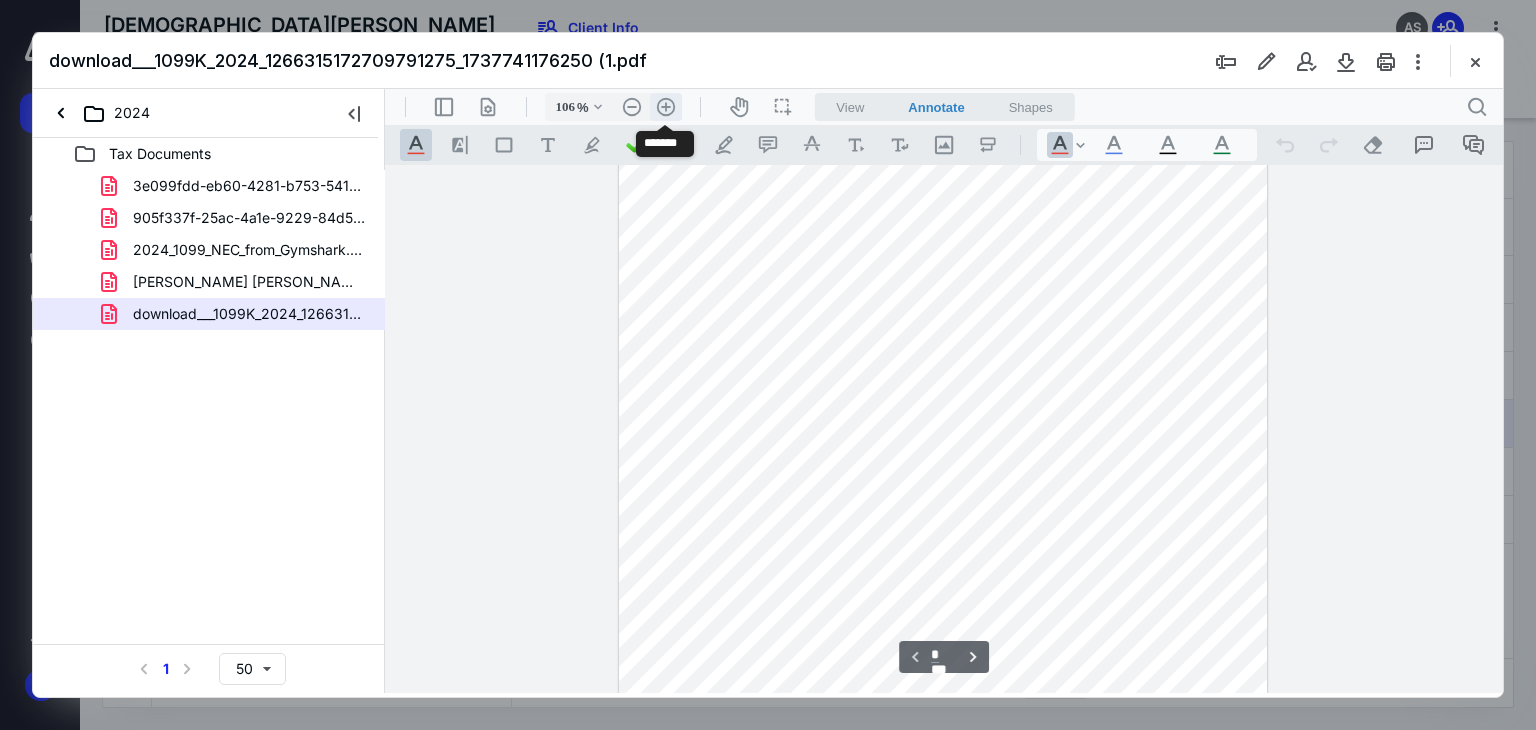 click on ".cls-1{fill:#abb0c4;} icon - header - zoom - in - line" at bounding box center [666, 107] 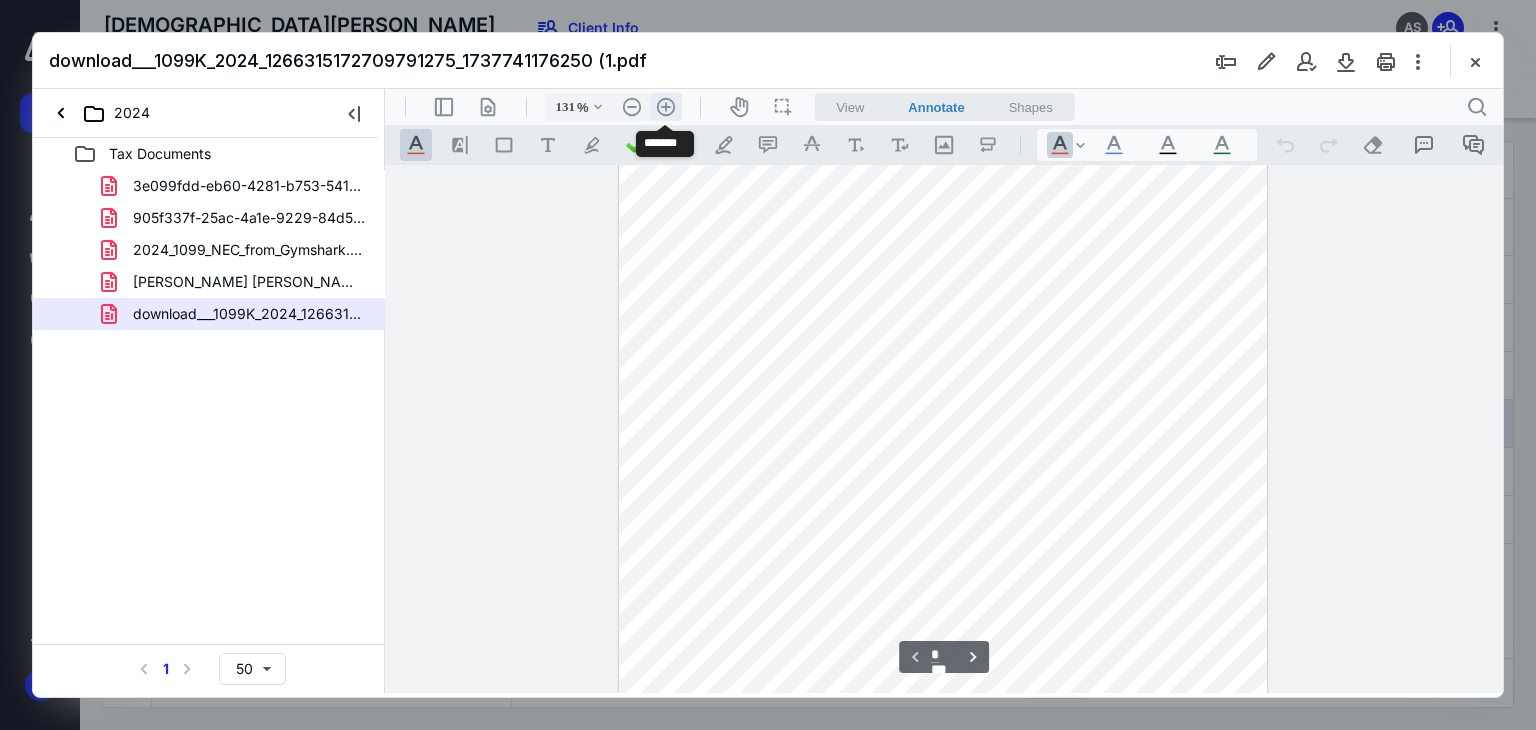 scroll, scrollTop: 378, scrollLeft: 0, axis: vertical 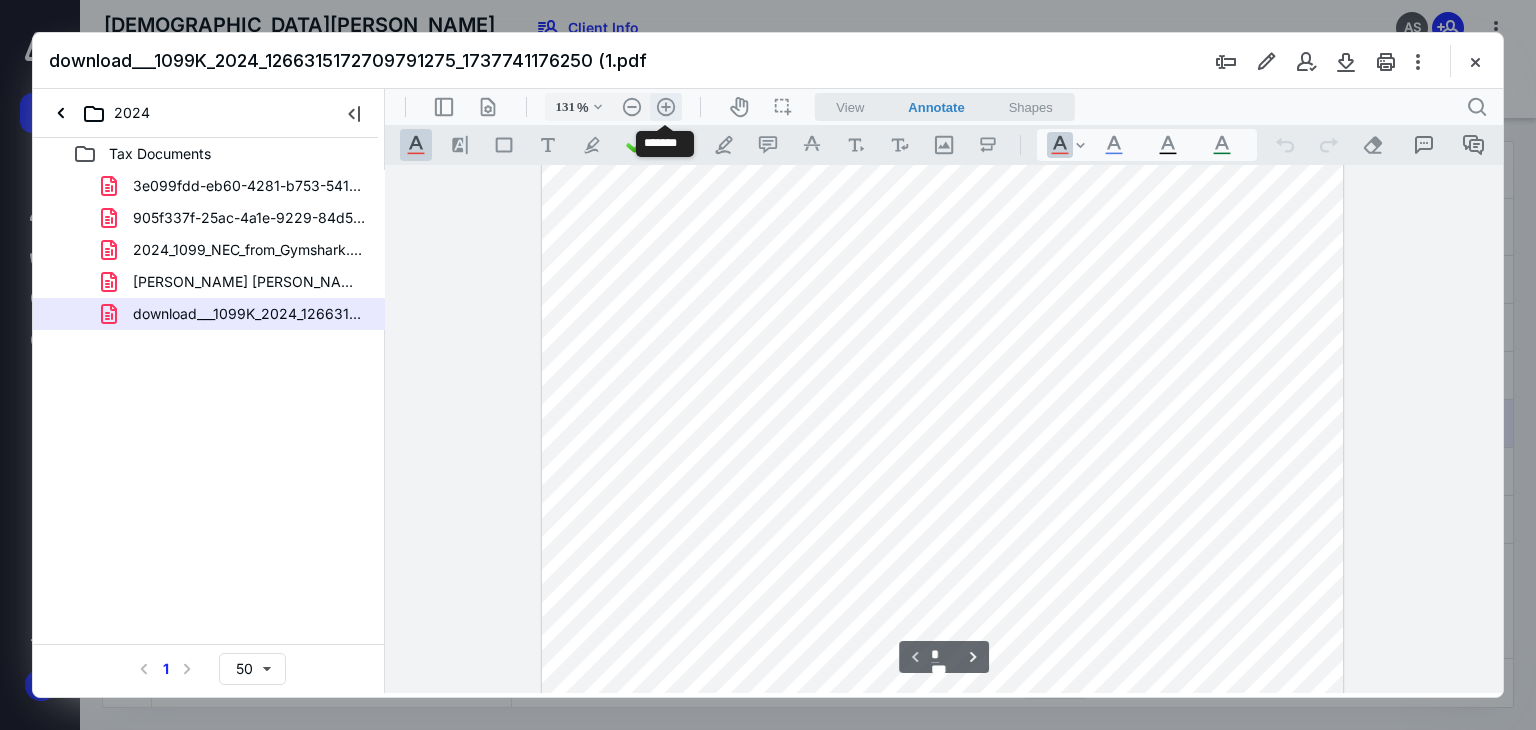 click on ".cls-1{fill:#abb0c4;} icon - header - zoom - in - line" at bounding box center [666, 107] 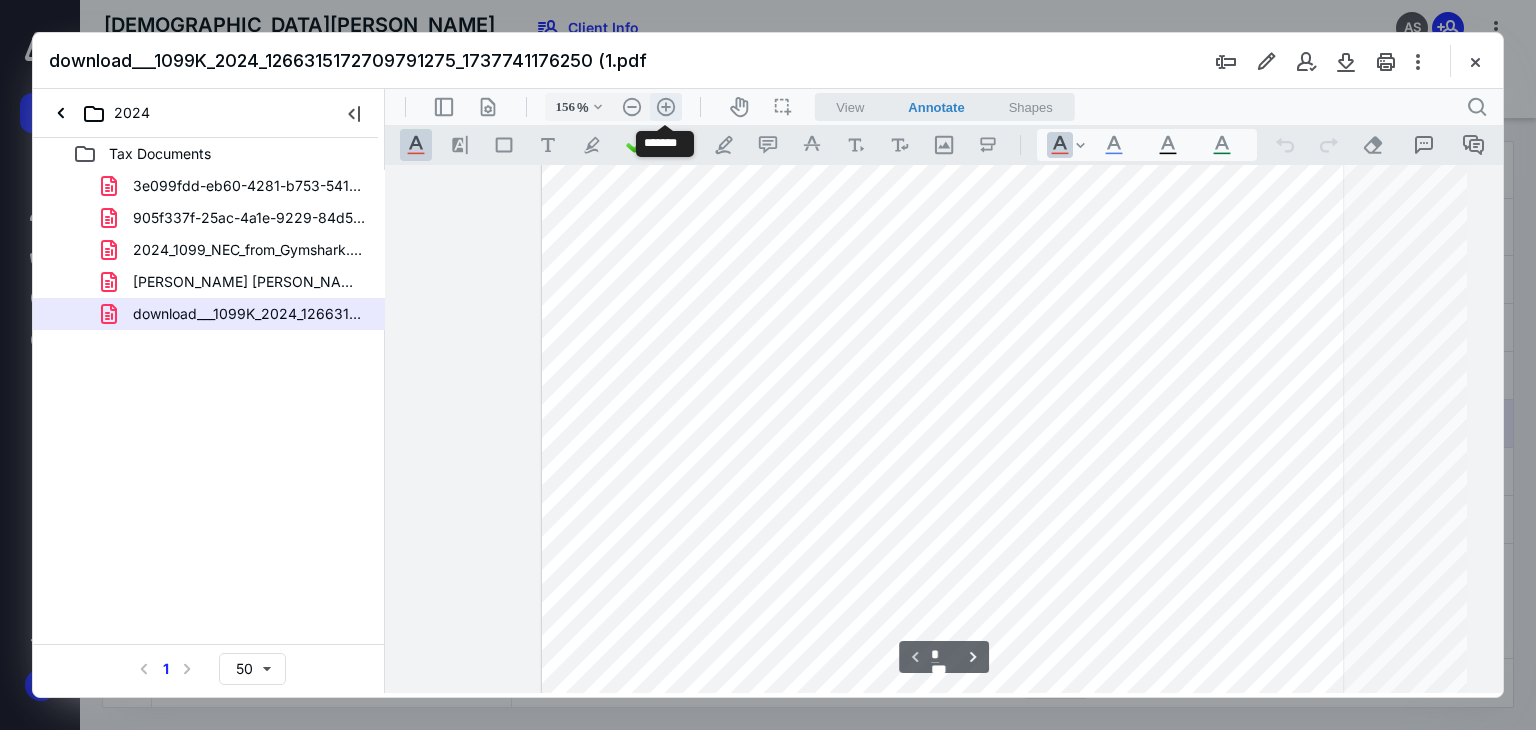 scroll, scrollTop: 493, scrollLeft: 69, axis: both 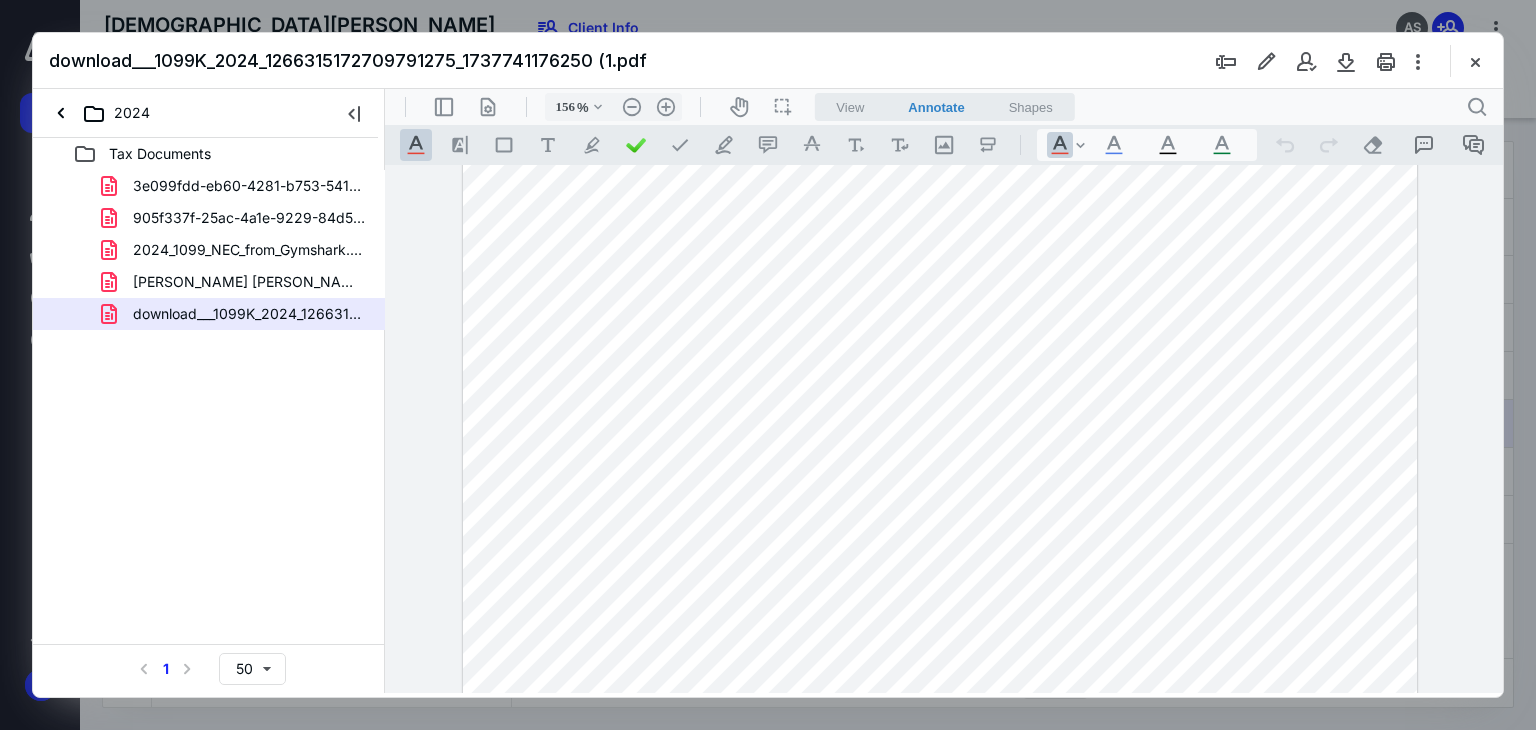 click at bounding box center (939, 295) 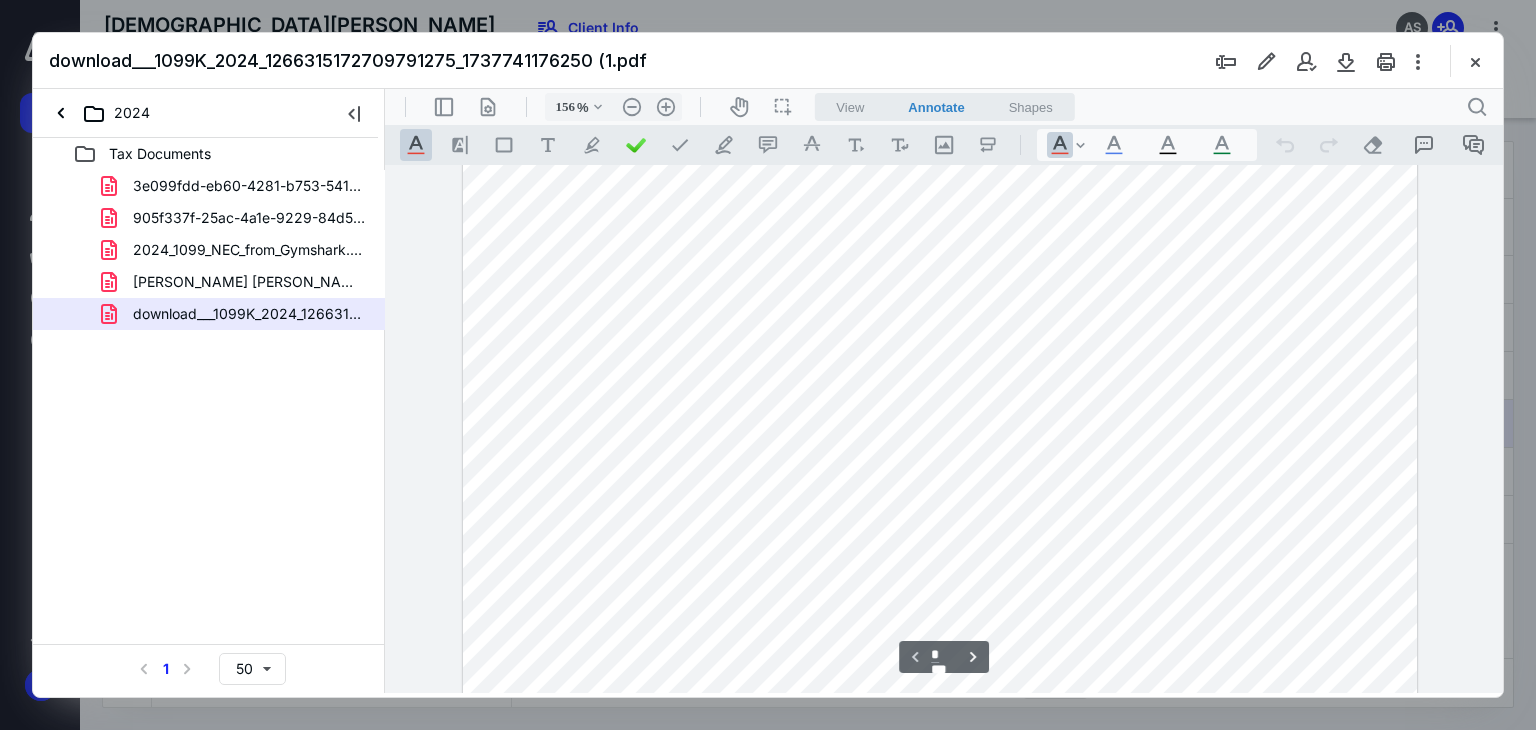scroll, scrollTop: 584, scrollLeft: 69, axis: both 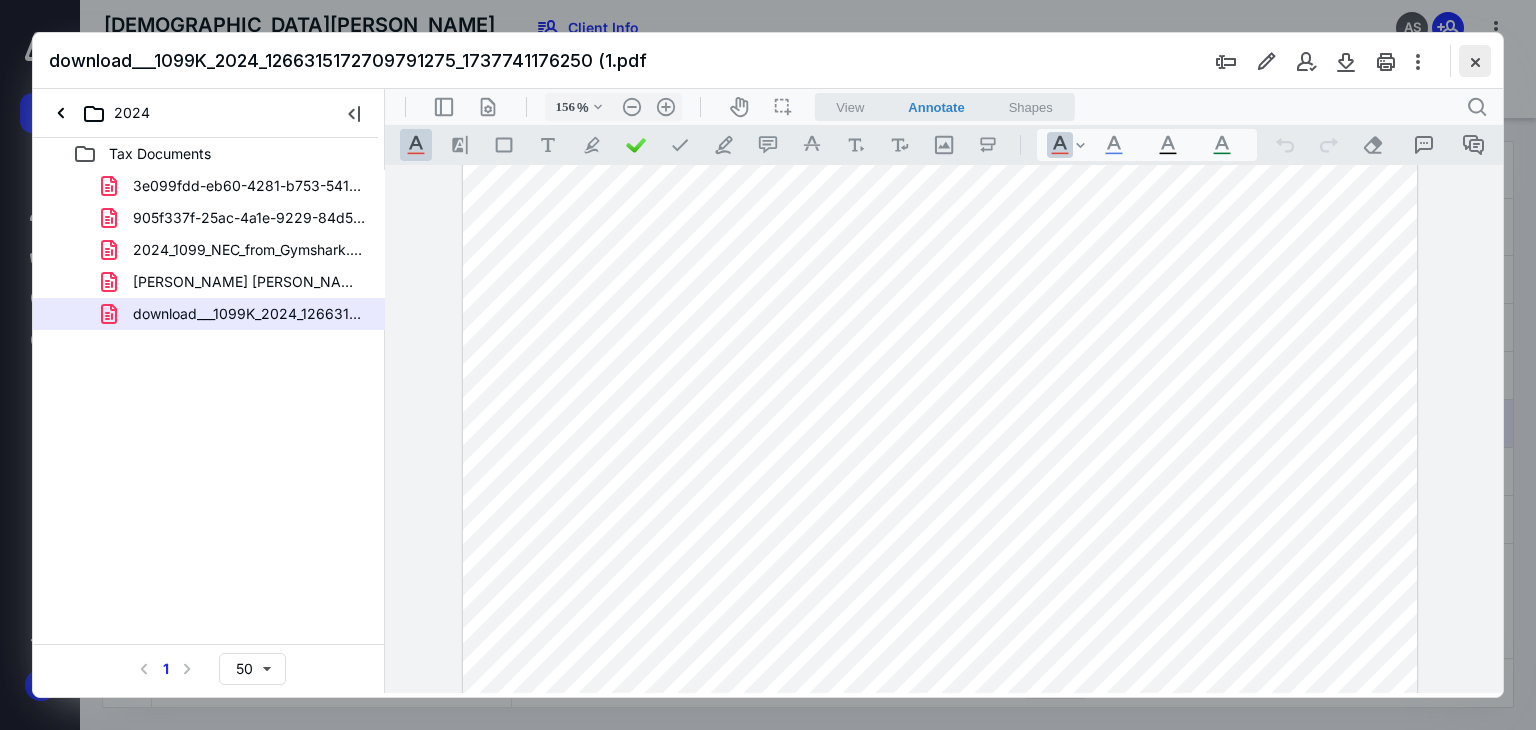 click at bounding box center (1475, 61) 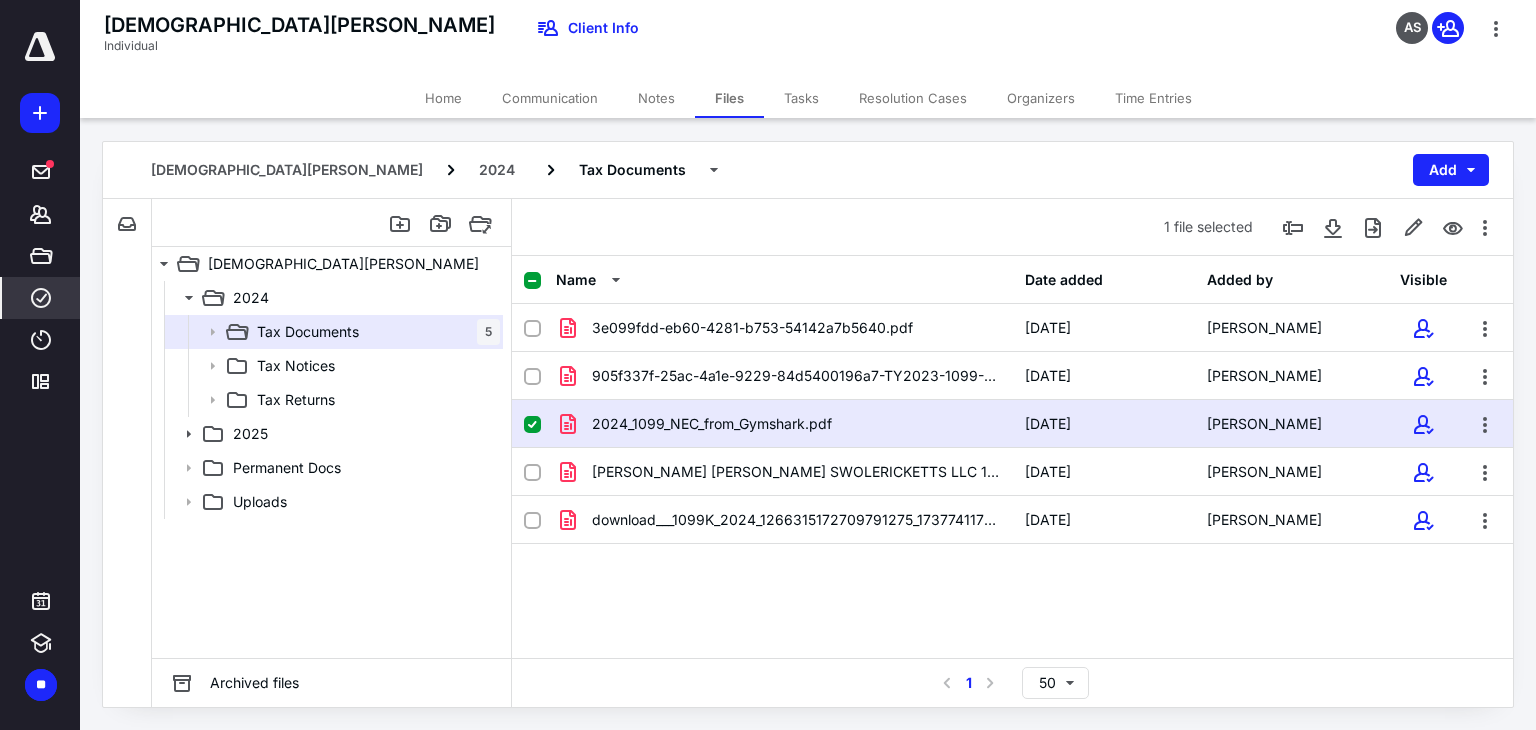 click 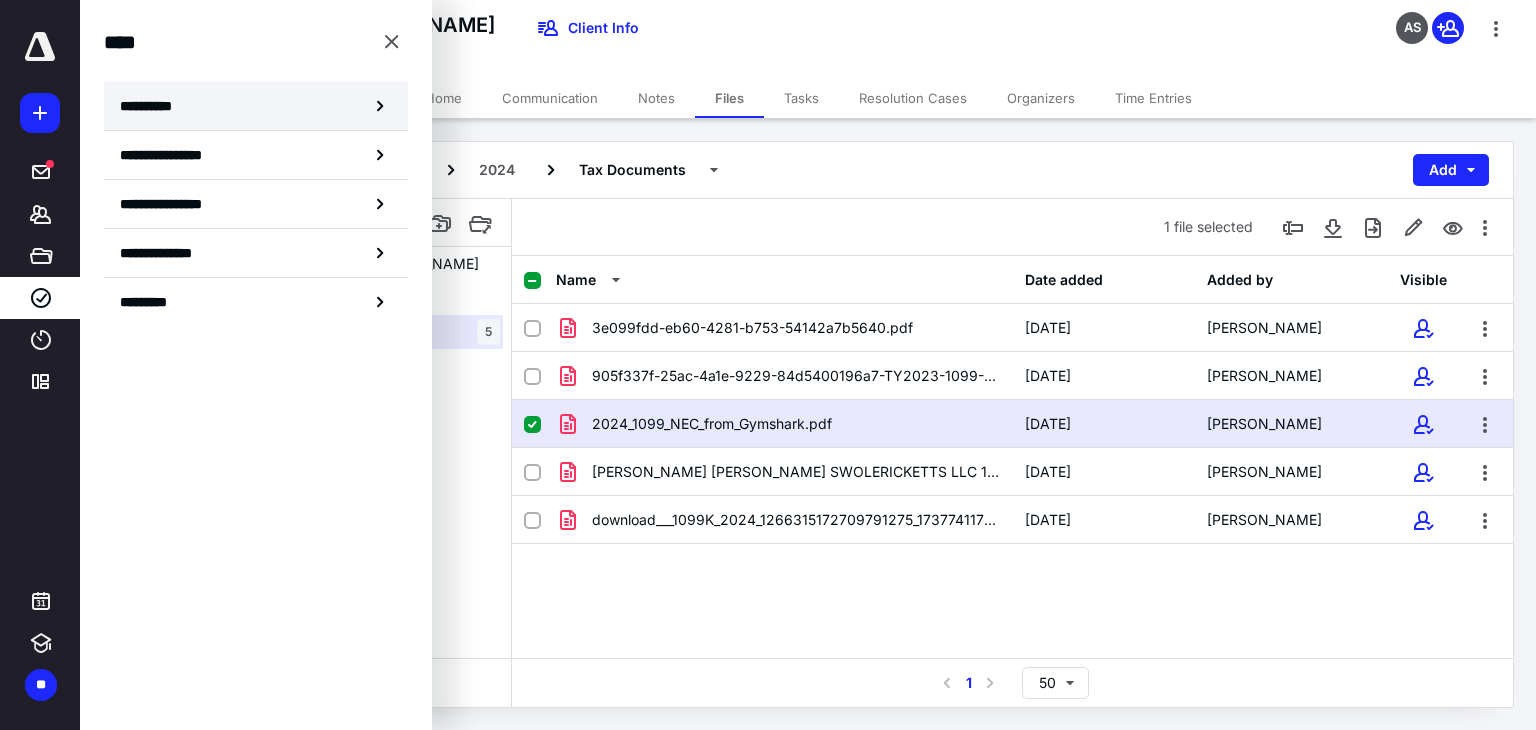 click on "**********" at bounding box center [256, 106] 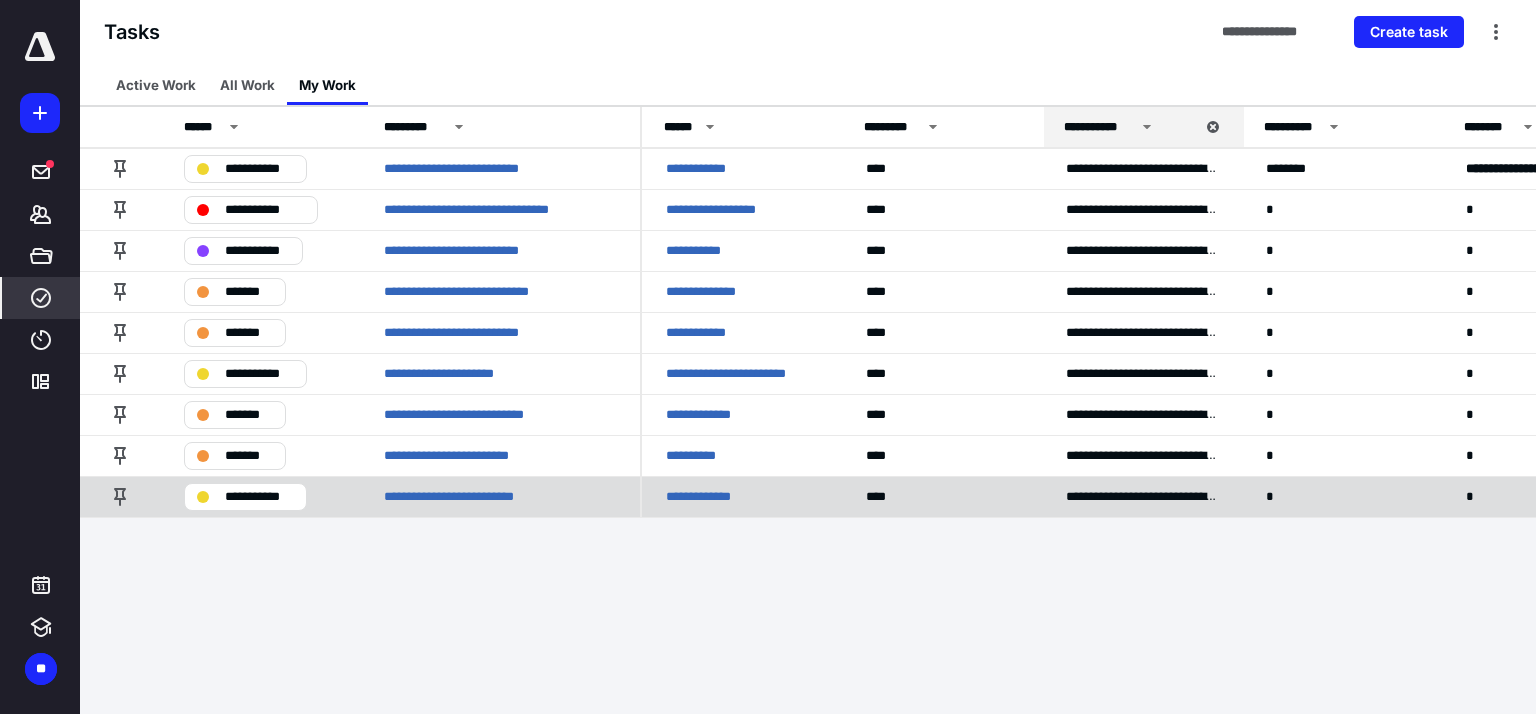 click on "**********" at bounding box center (710, 497) 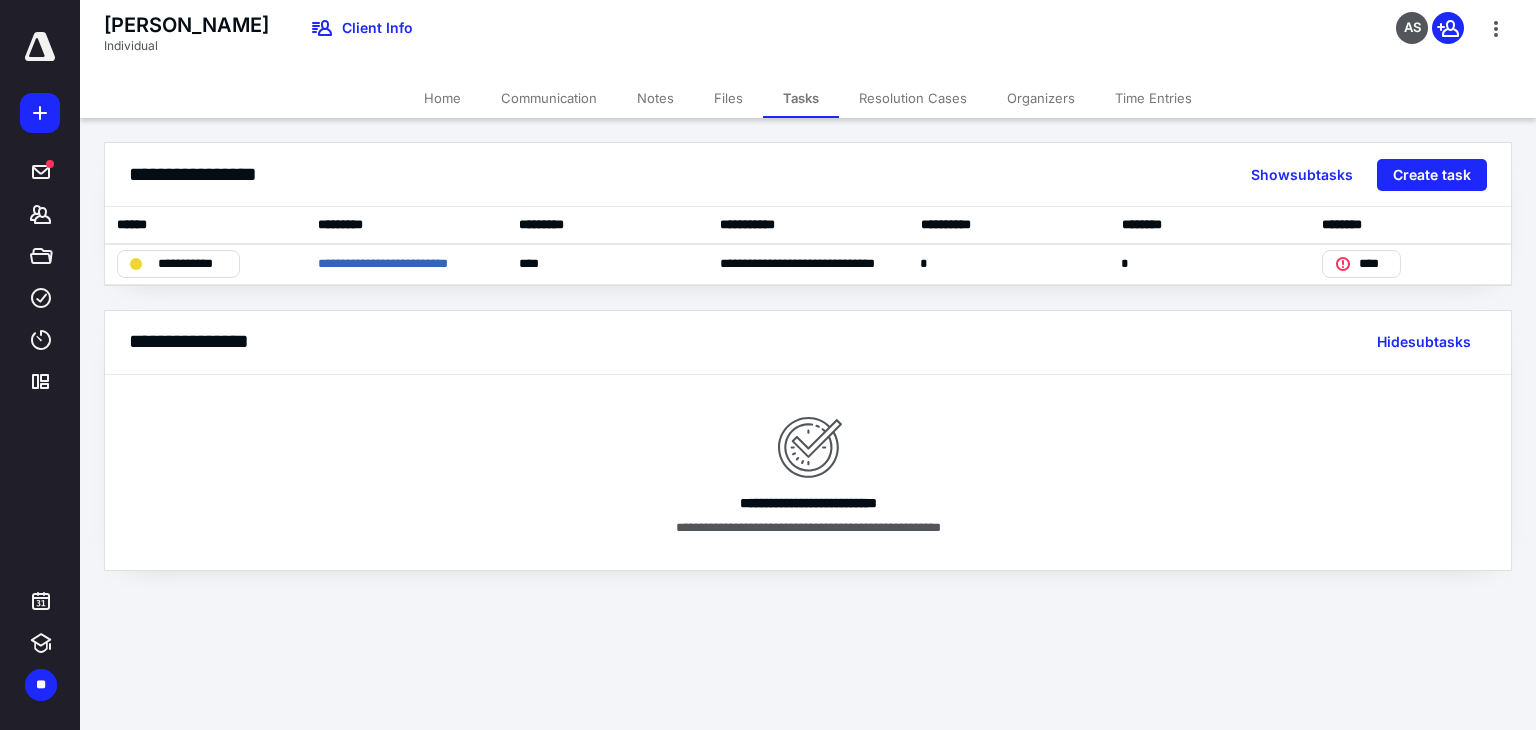 click on "Files" at bounding box center (728, 98) 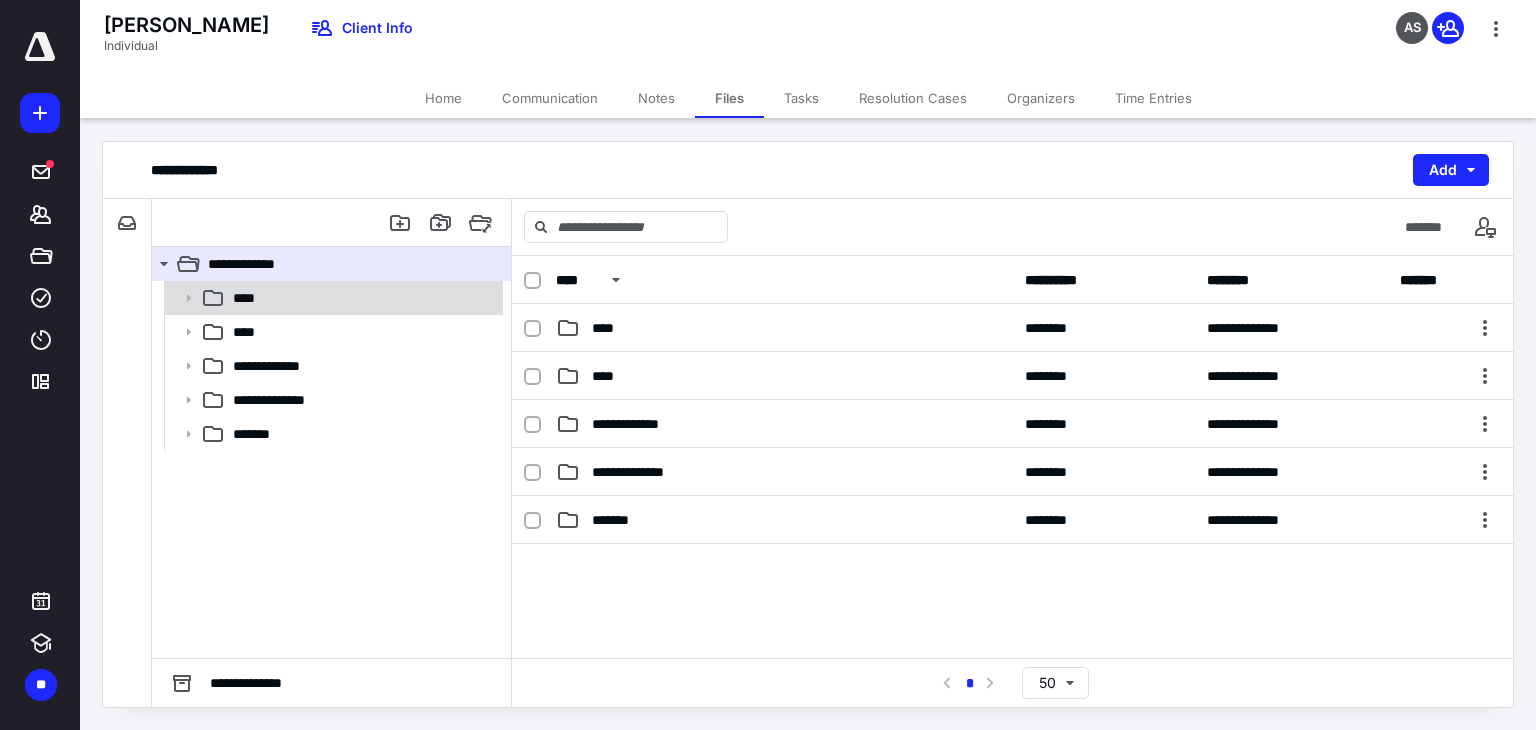 click on "****" at bounding box center (362, 298) 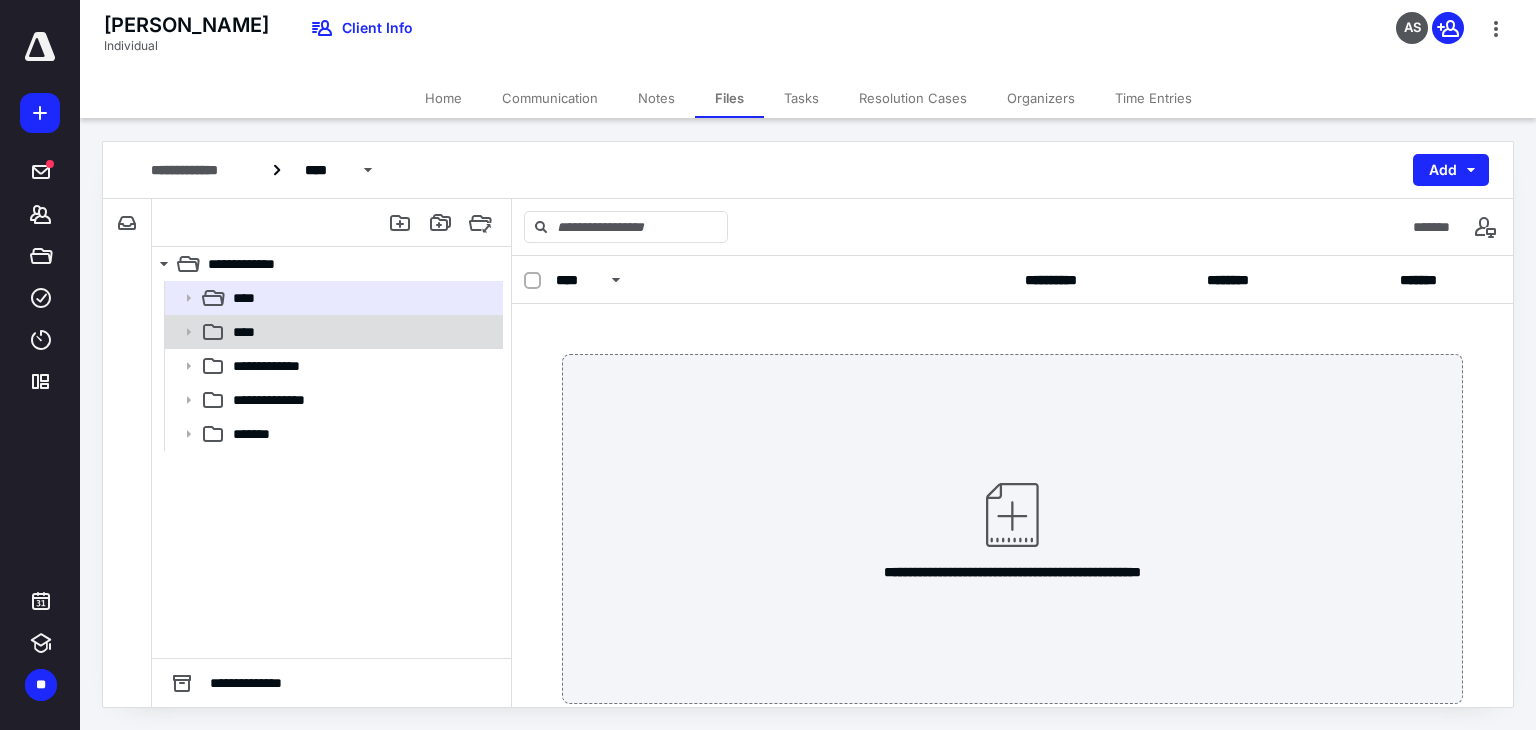 click on "****" at bounding box center (362, 332) 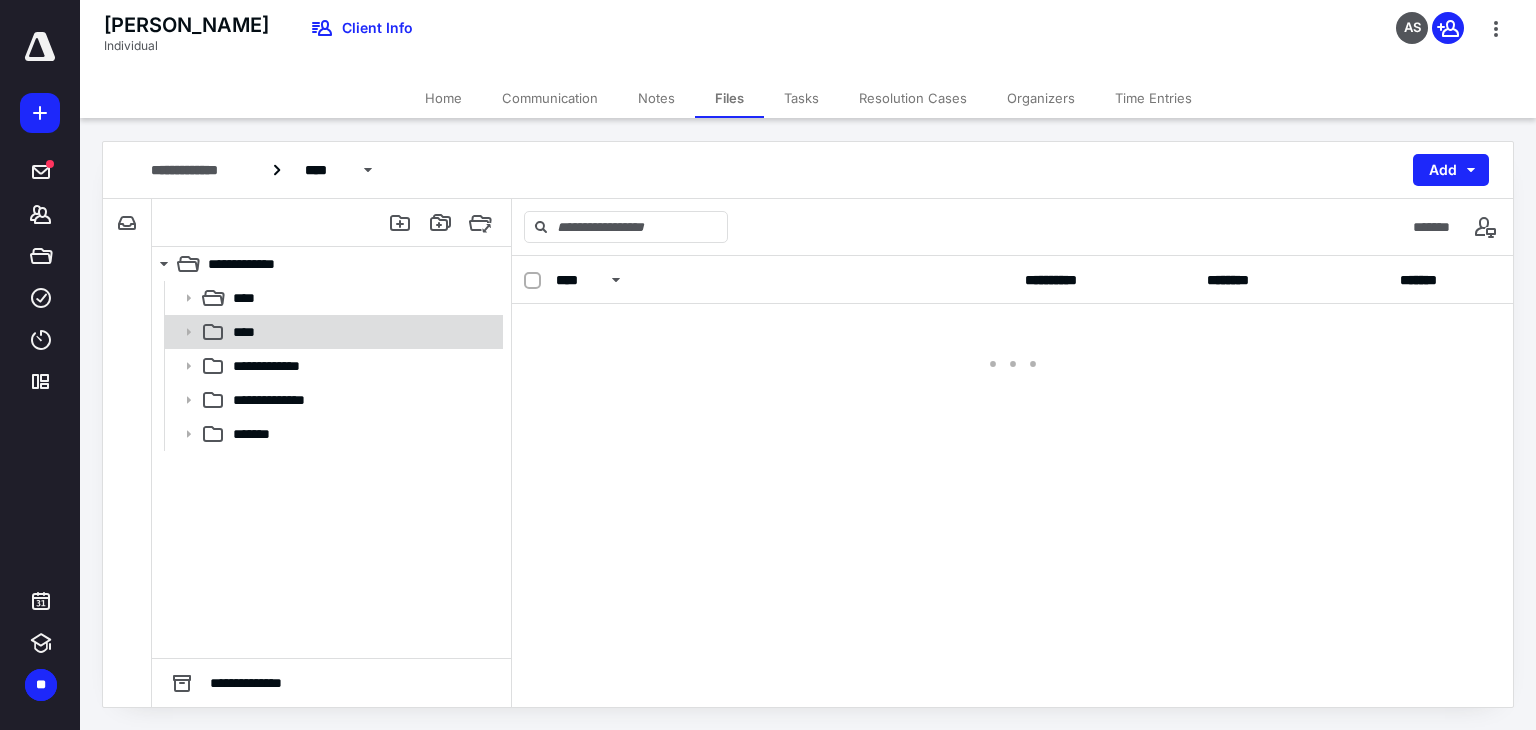 click on "****" at bounding box center [362, 332] 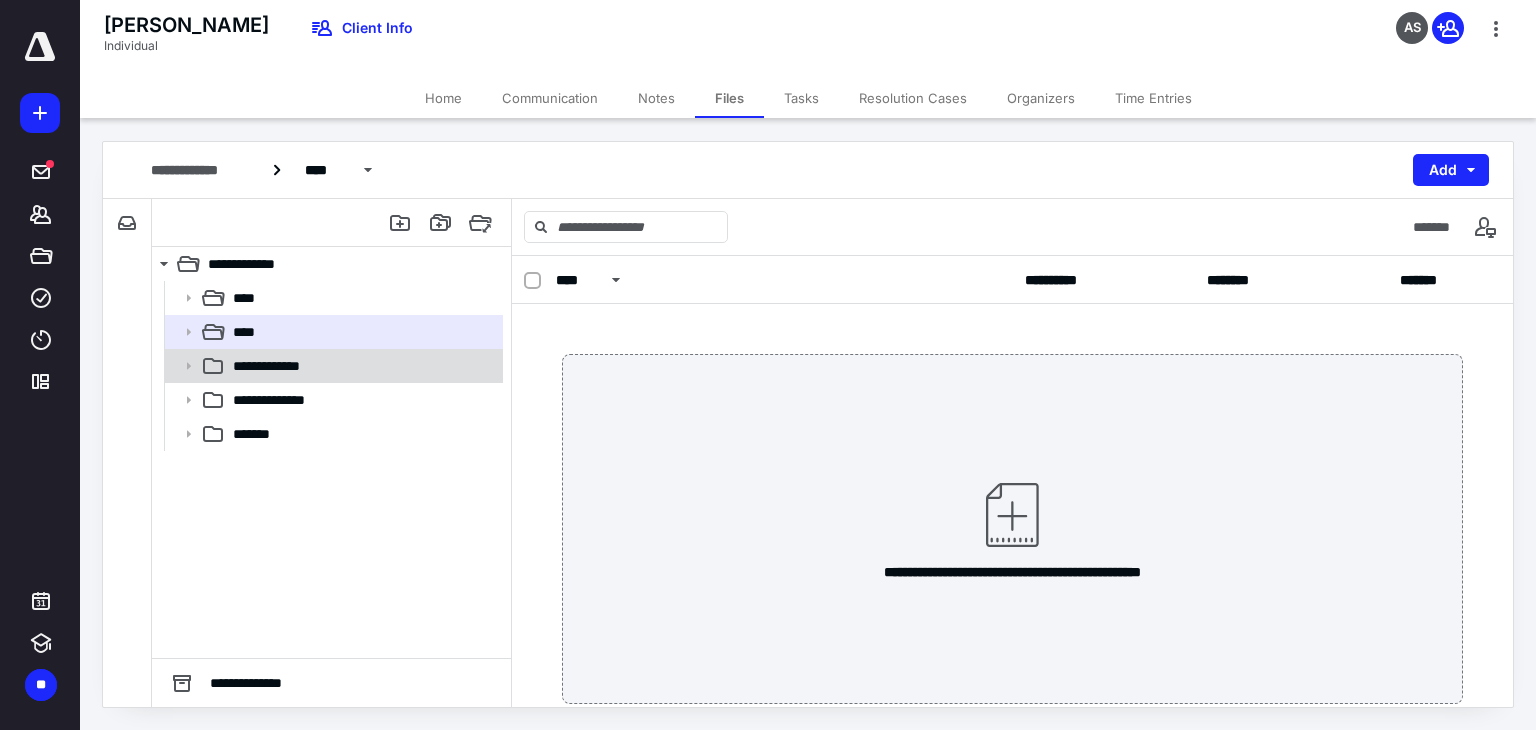 click on "**********" at bounding box center (281, 366) 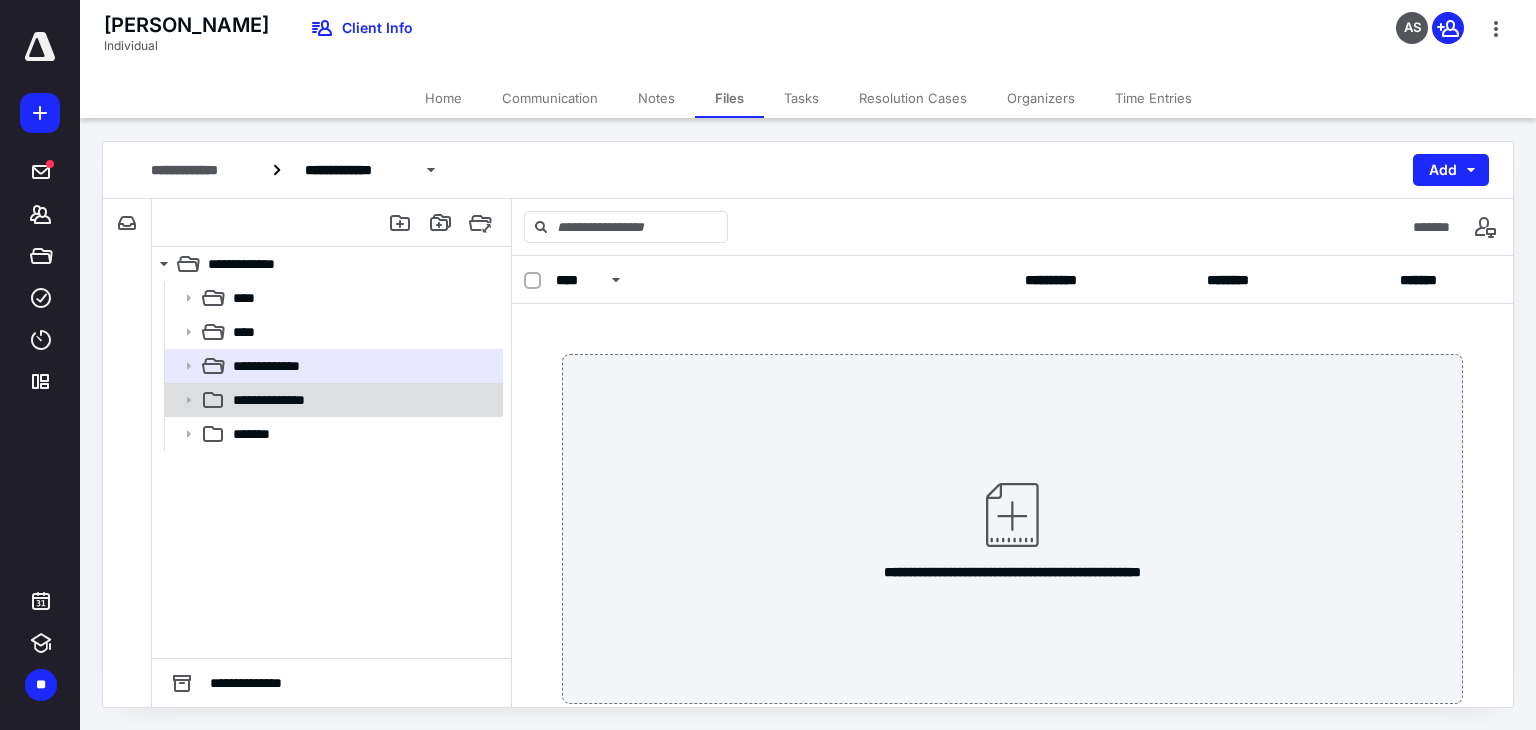 click on "**********" at bounding box center [288, 400] 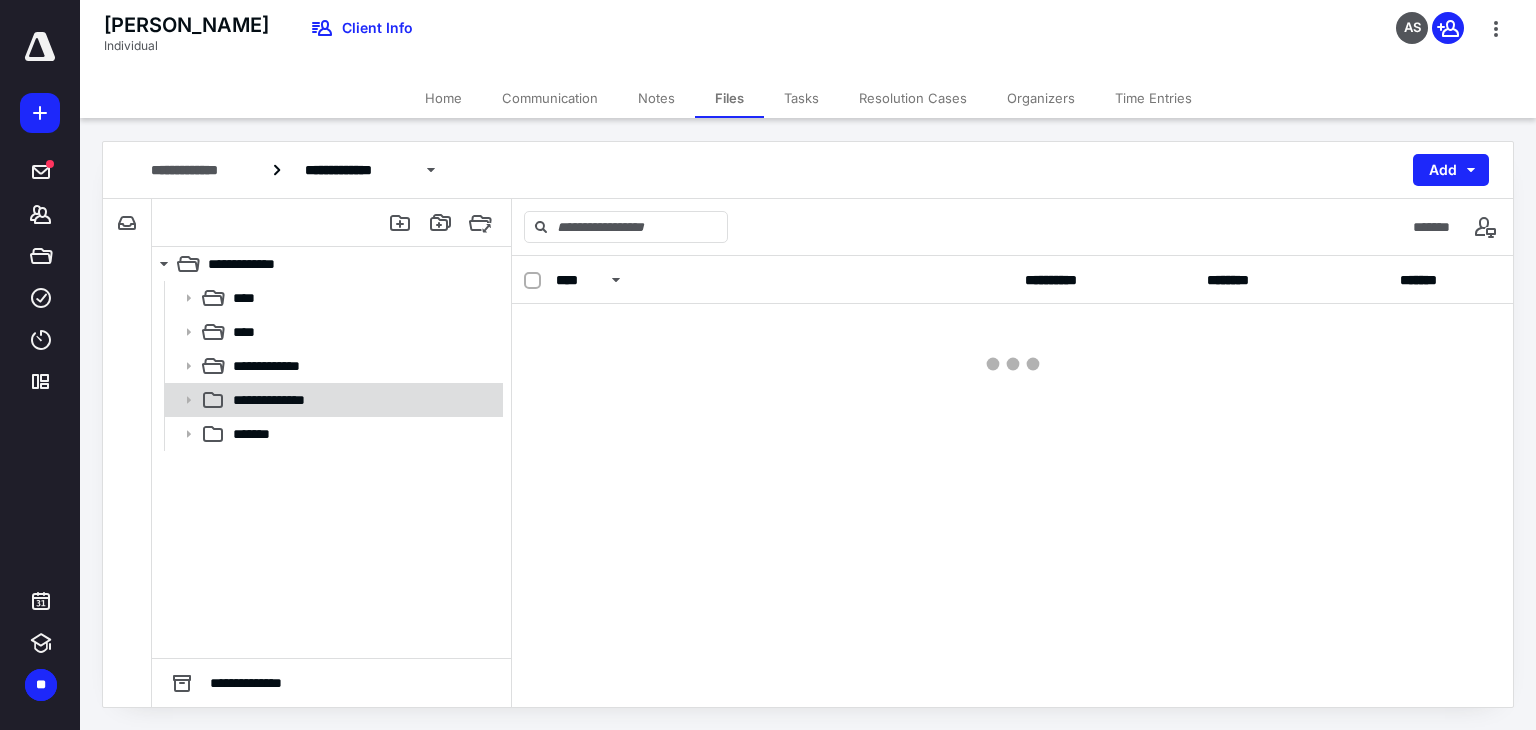 click on "**********" at bounding box center [288, 400] 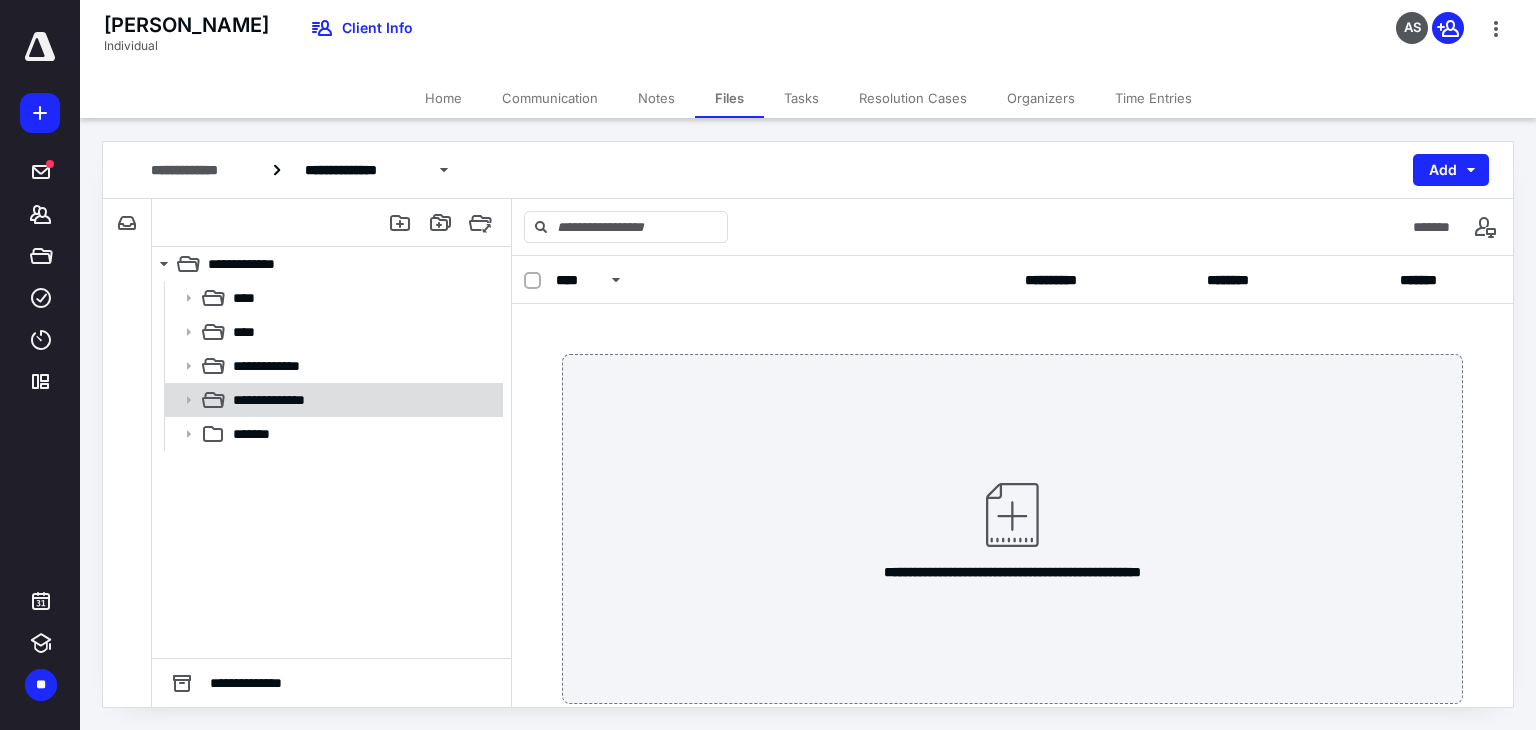 click on "**********" at bounding box center [332, 400] 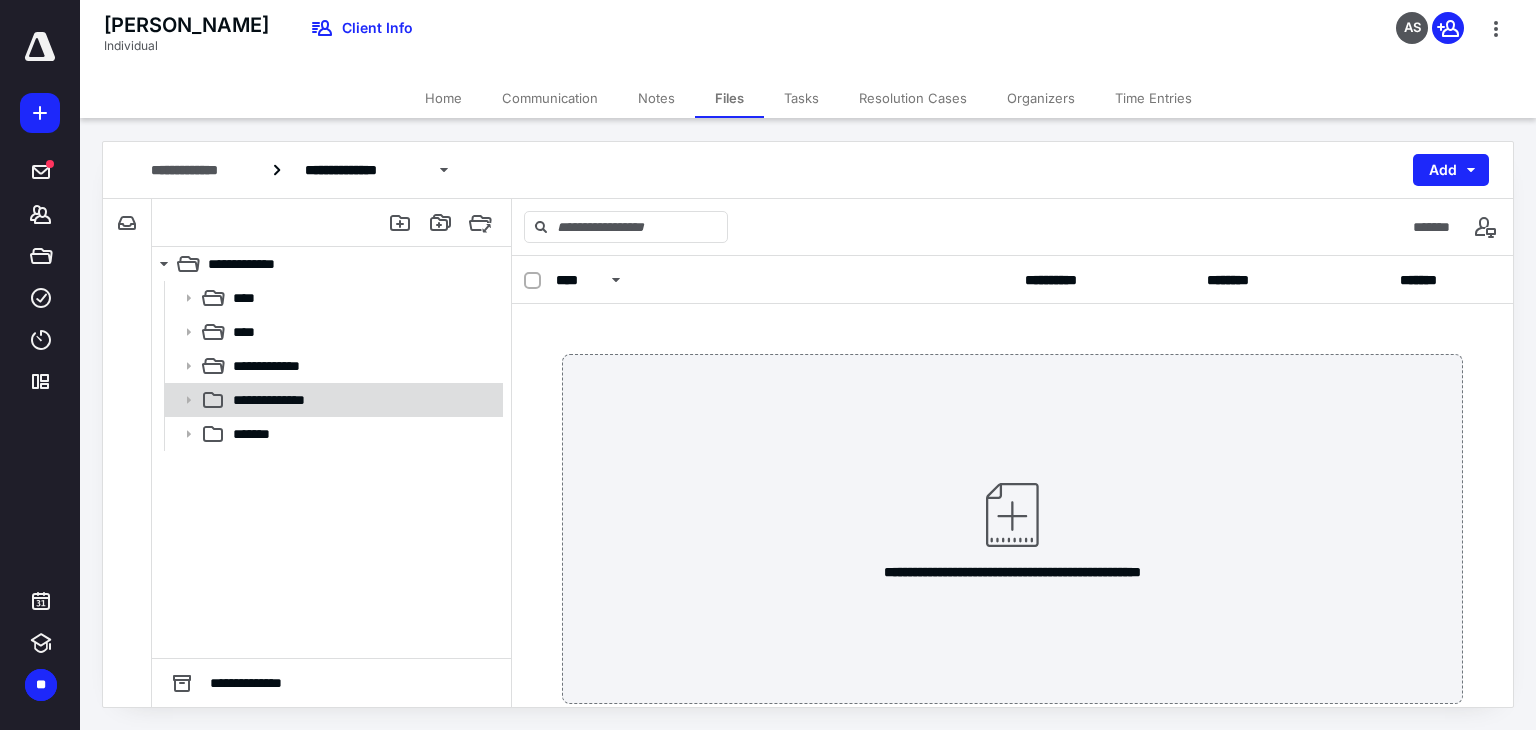 click on "**********" at bounding box center [332, 400] 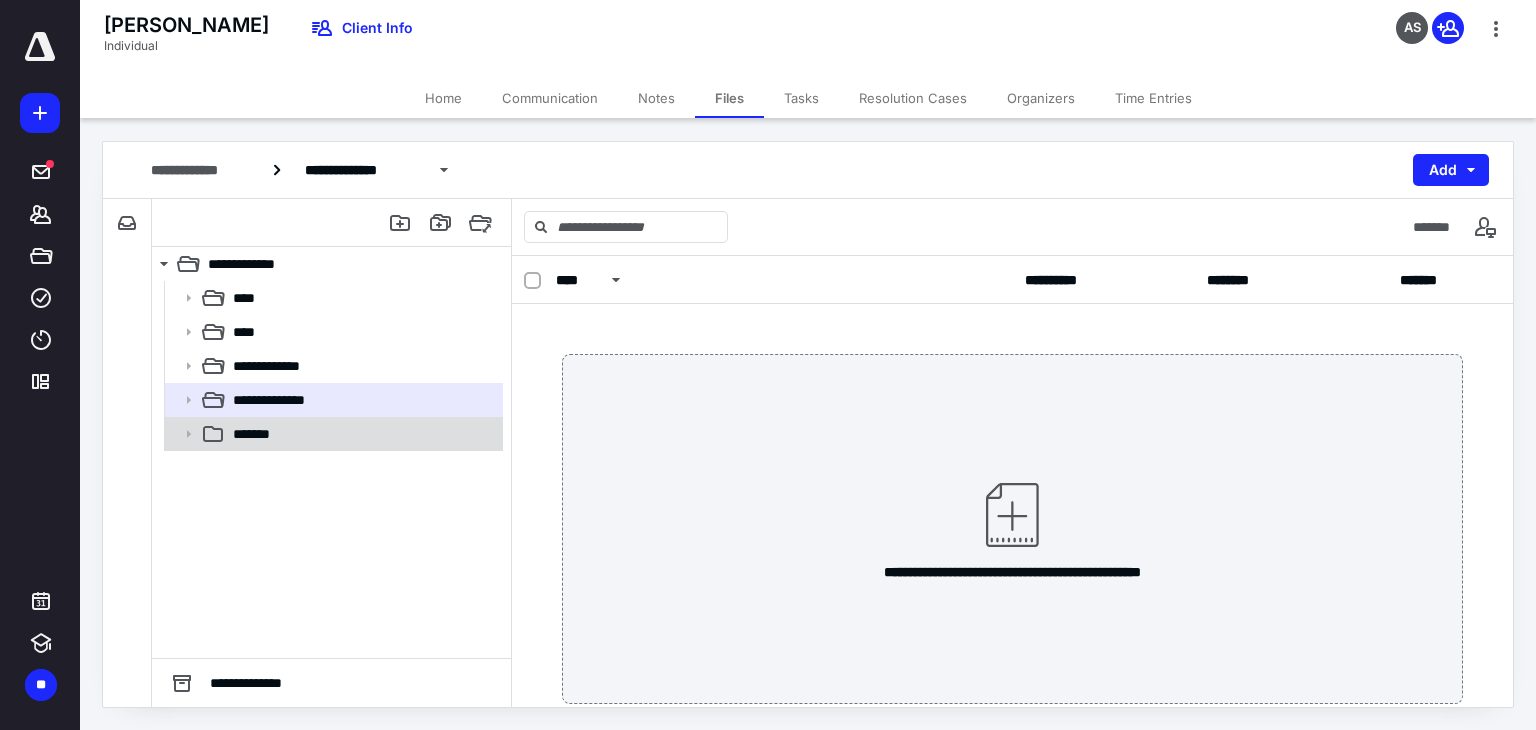 click on "*******" at bounding box center (362, 434) 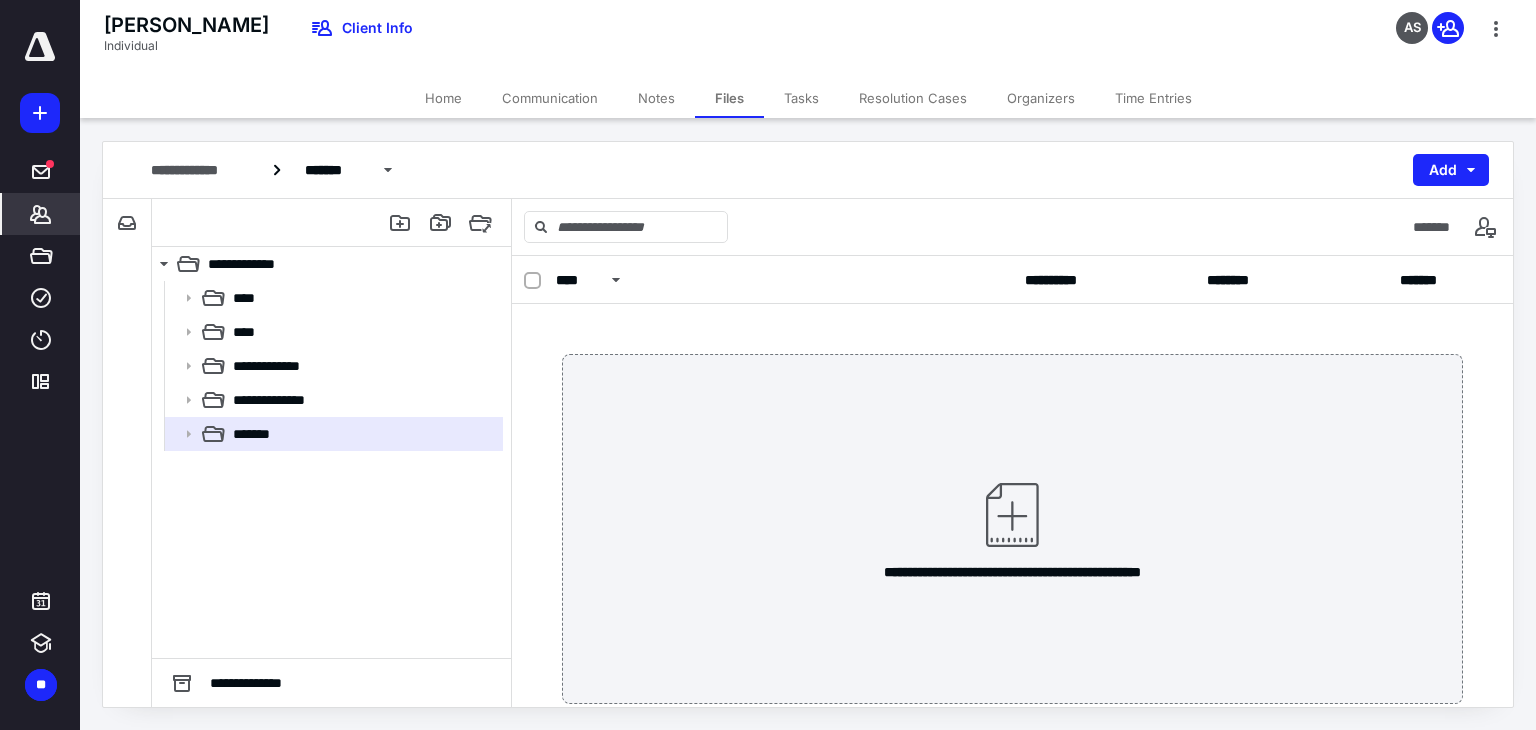 click on "*******" at bounding box center [41, 214] 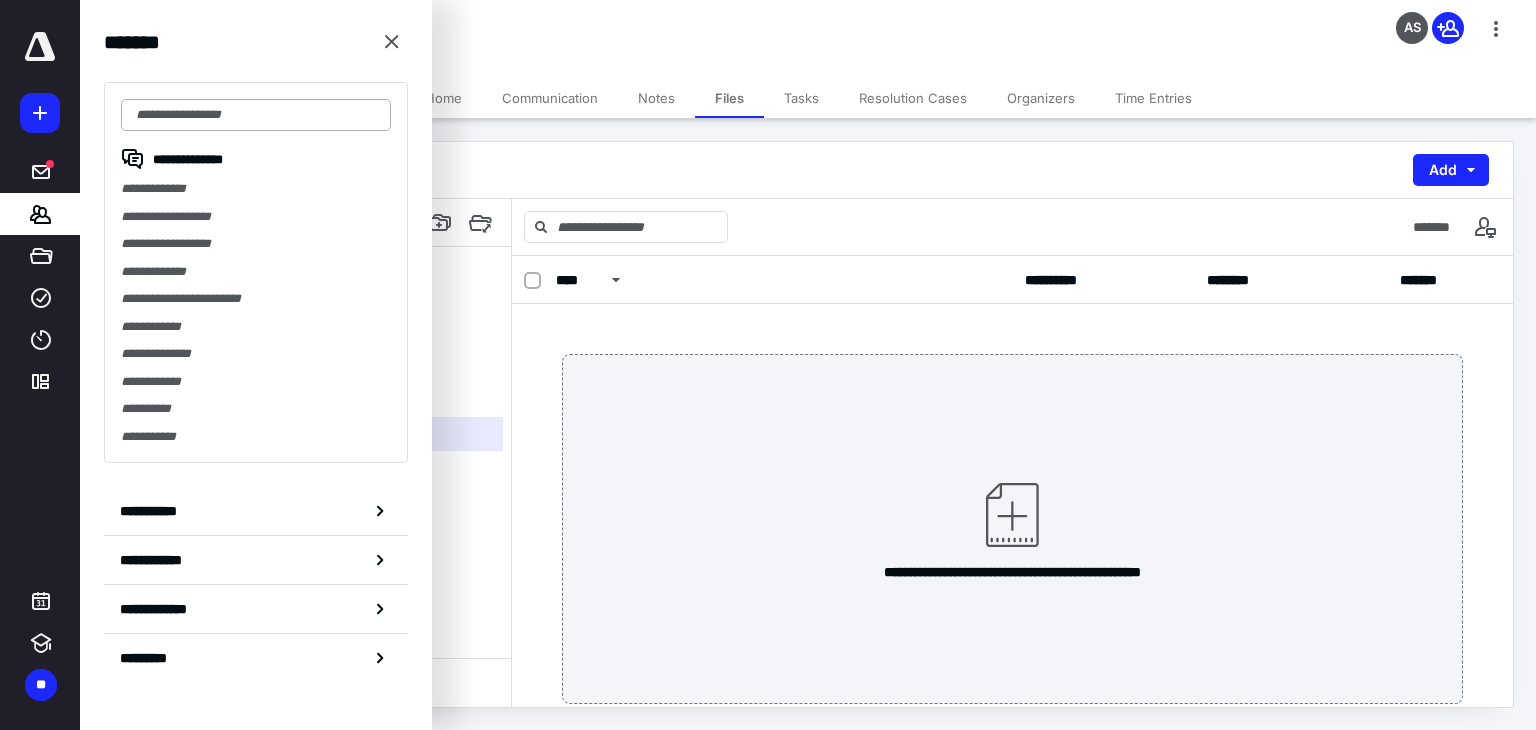 click at bounding box center (256, 115) 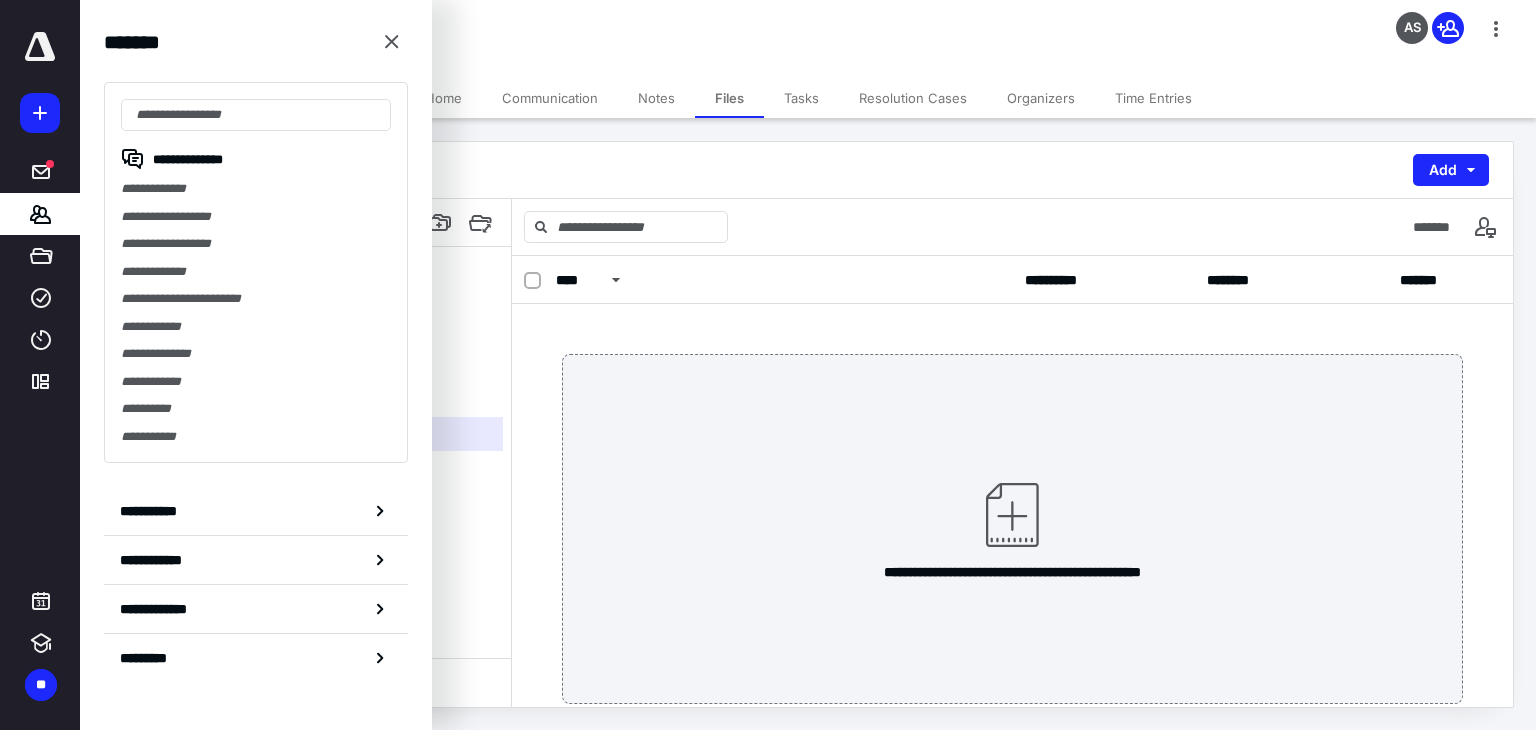 click on "**********" at bounding box center [256, 272] 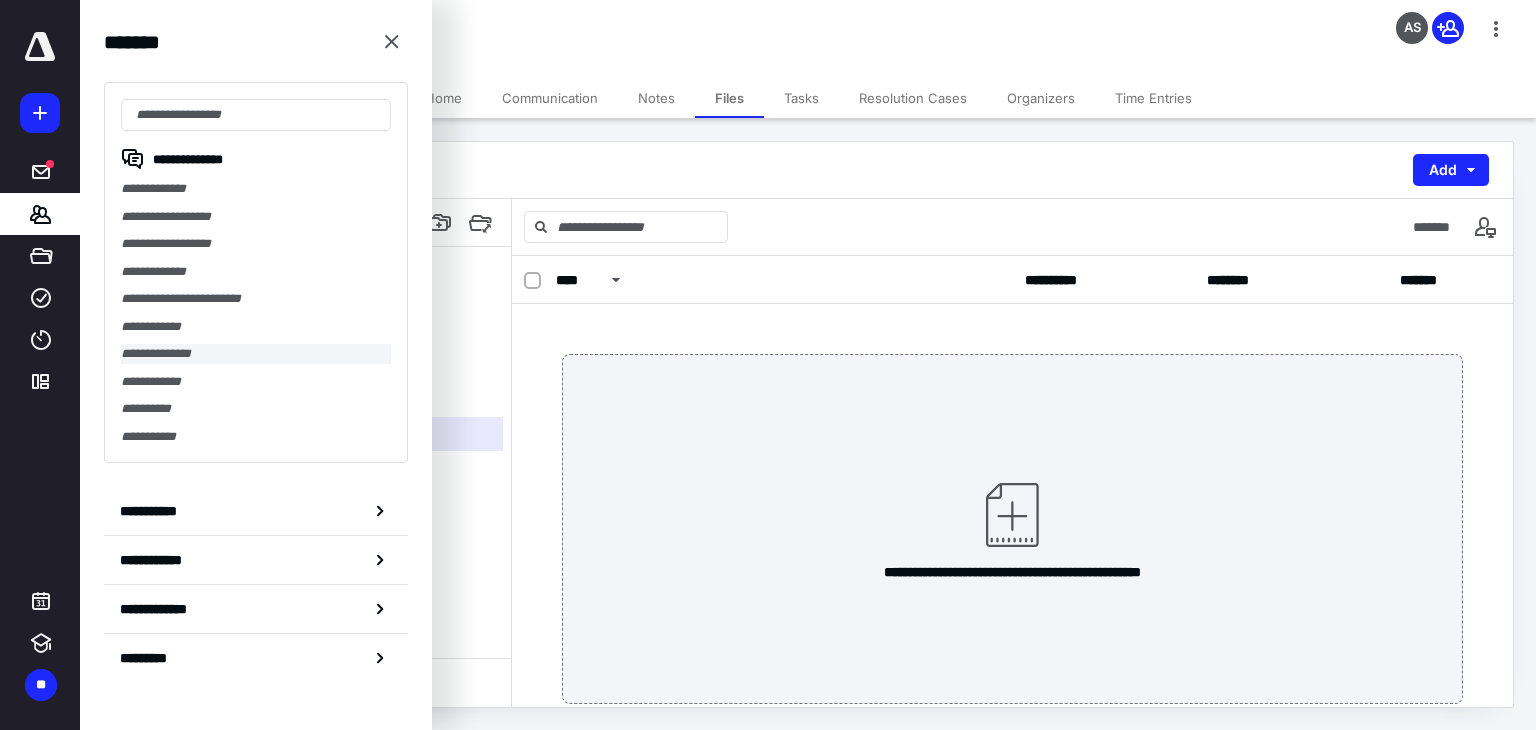 click on "**********" at bounding box center (256, 354) 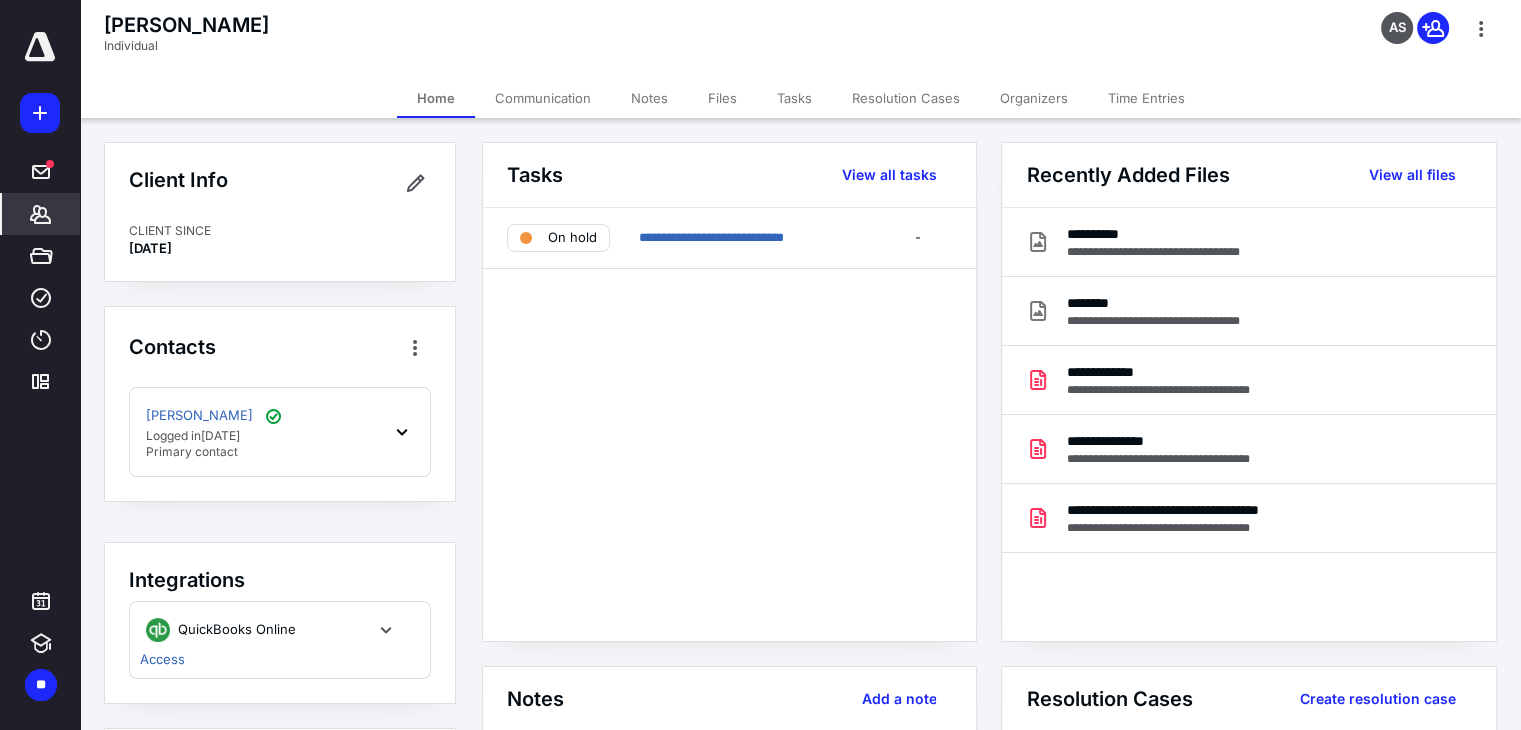 click on "Notes" at bounding box center [649, 98] 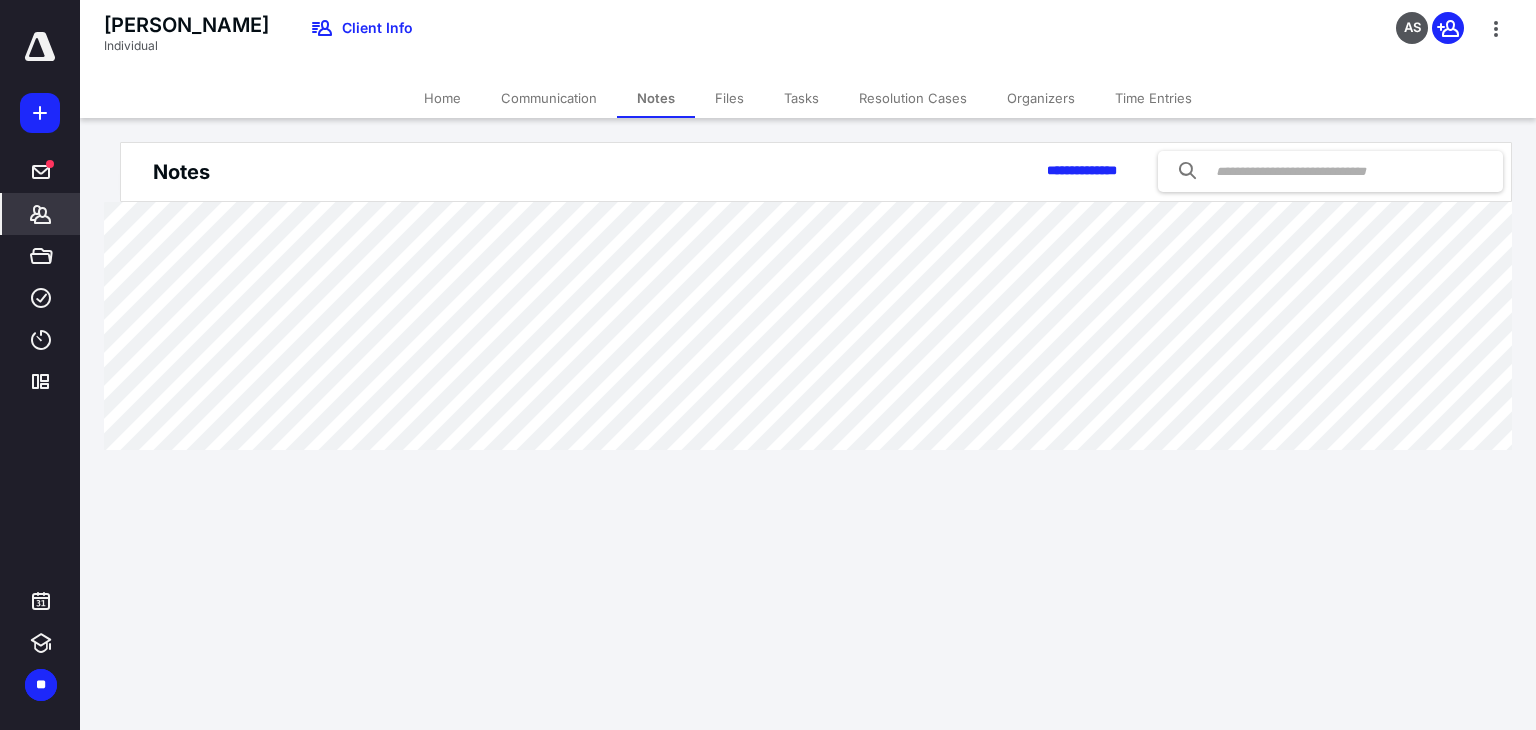 click on "Files" at bounding box center (729, 98) 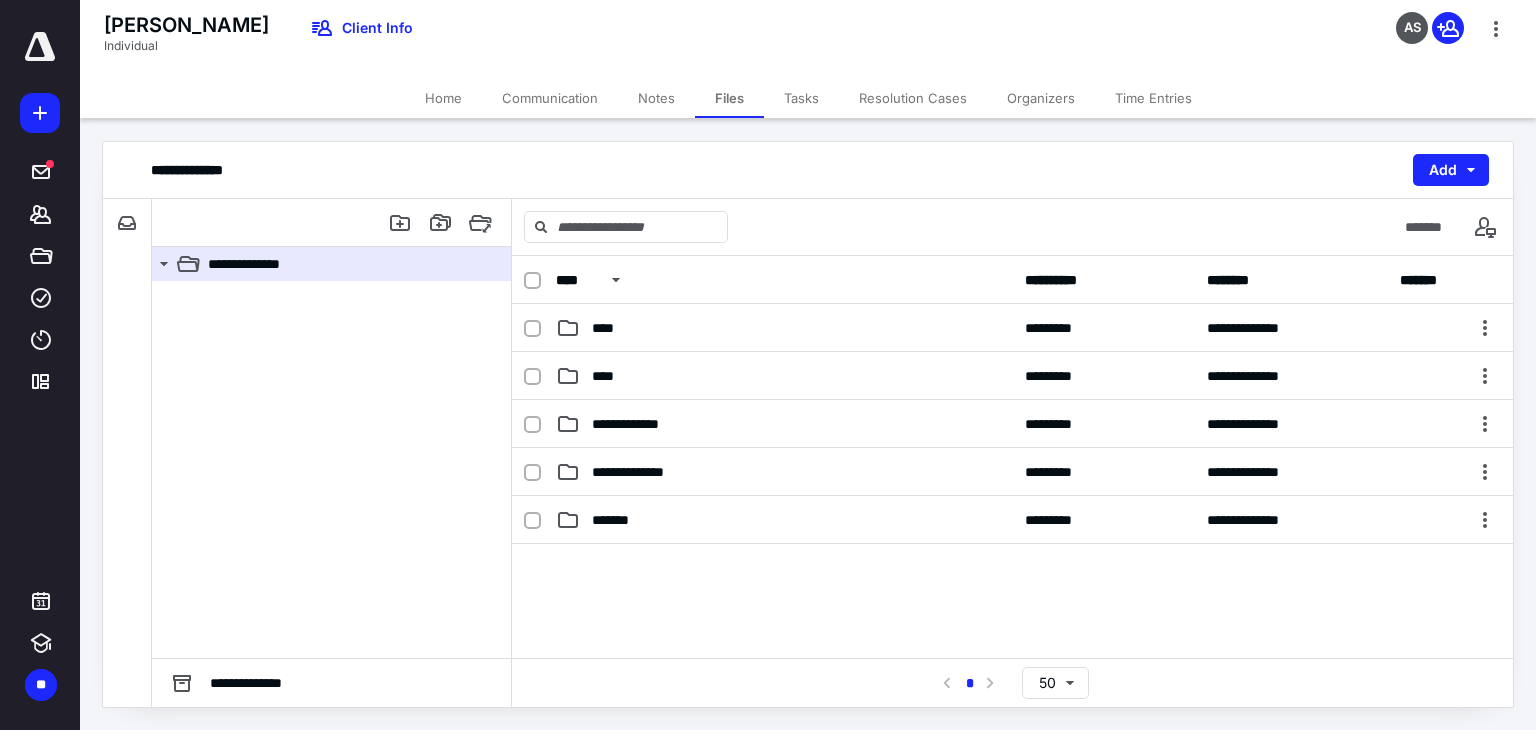 click on "Tasks" at bounding box center [801, 98] 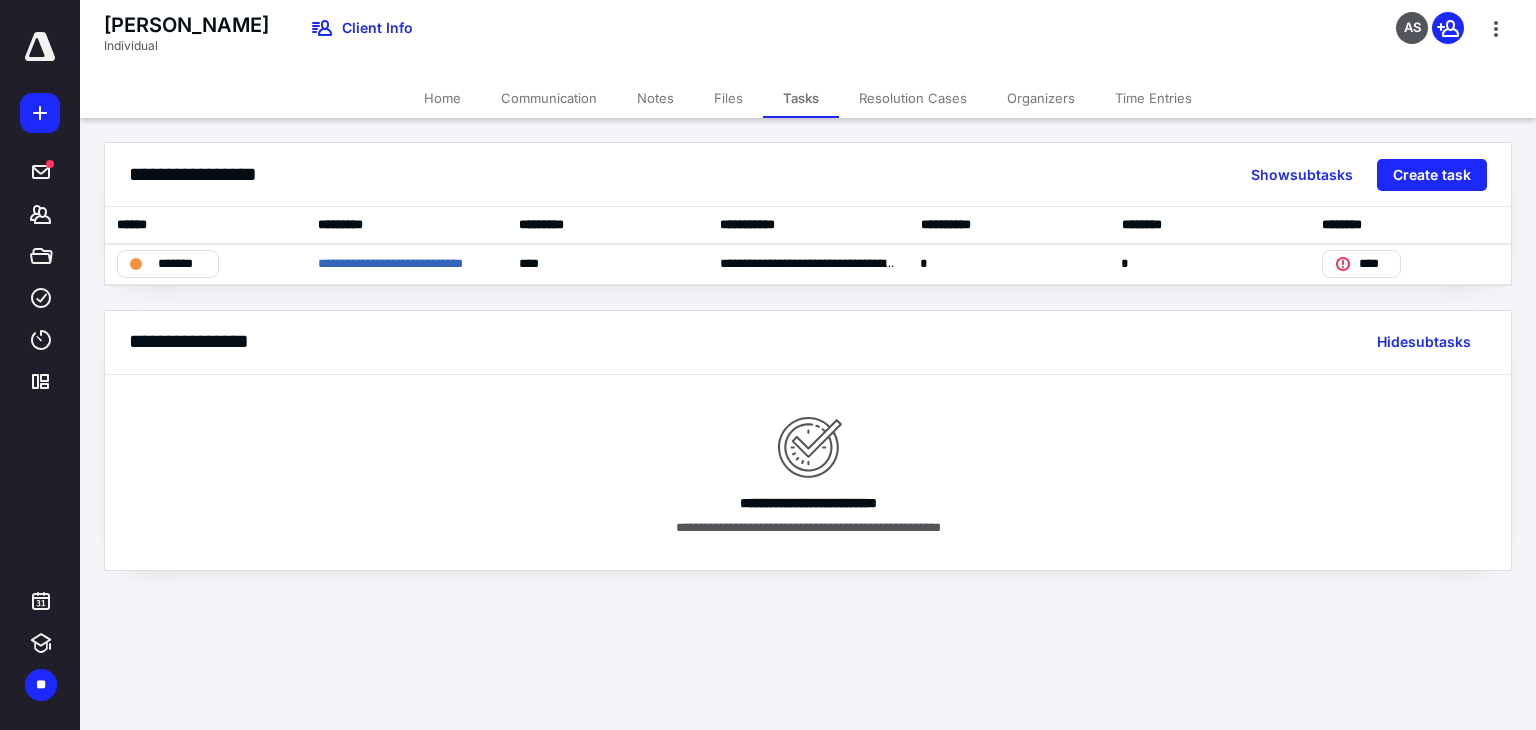 click on "Files" at bounding box center [728, 98] 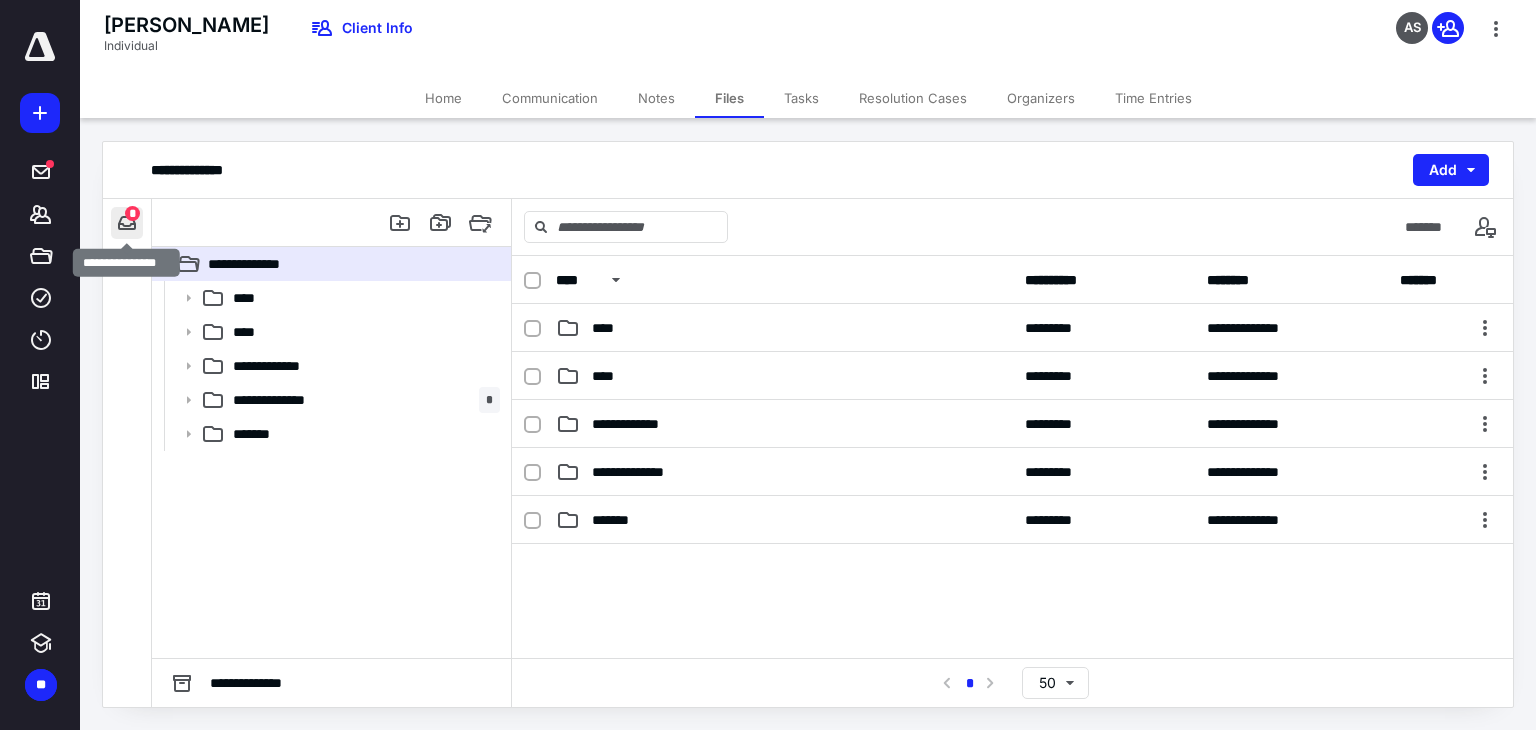 click at bounding box center (127, 223) 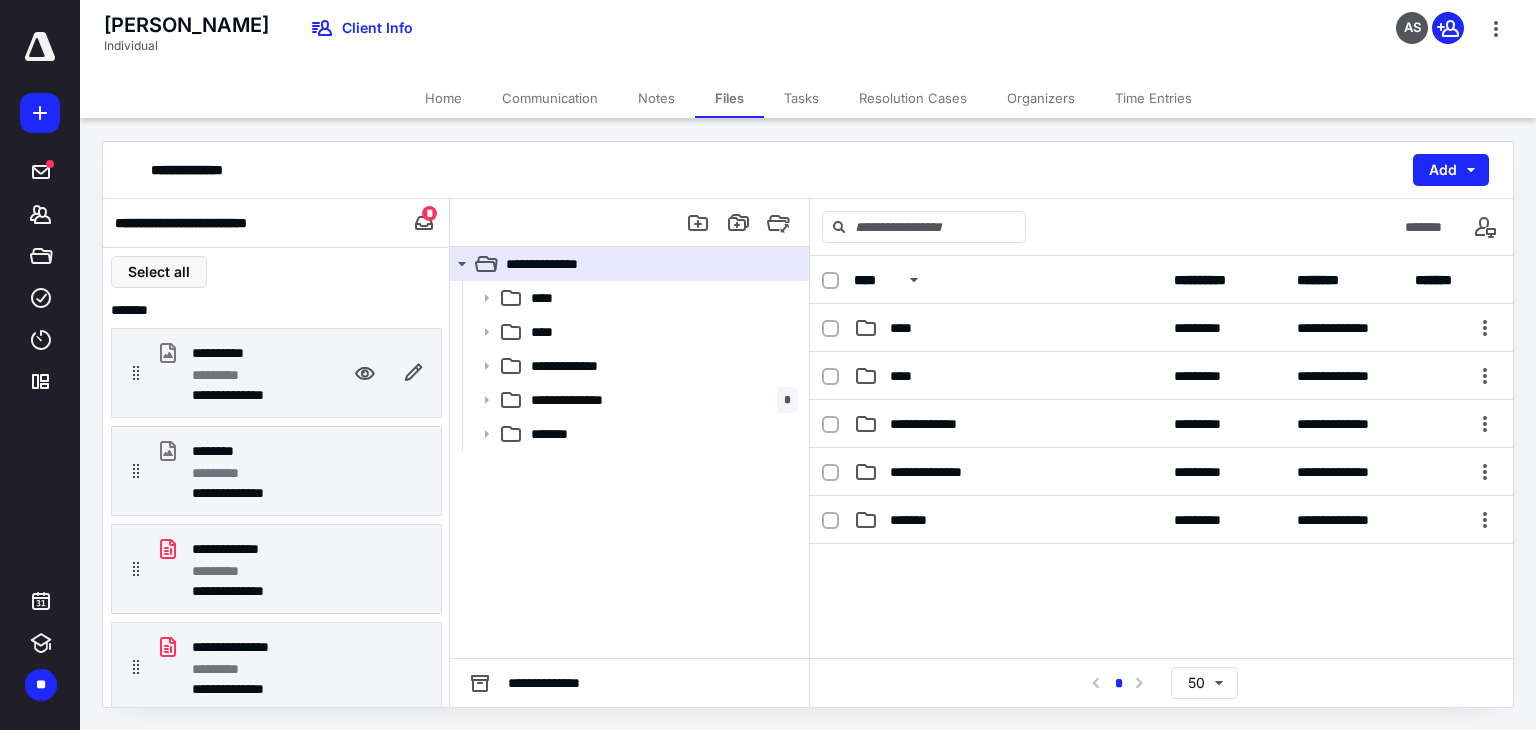 click on "*********" at bounding box center [248, 375] 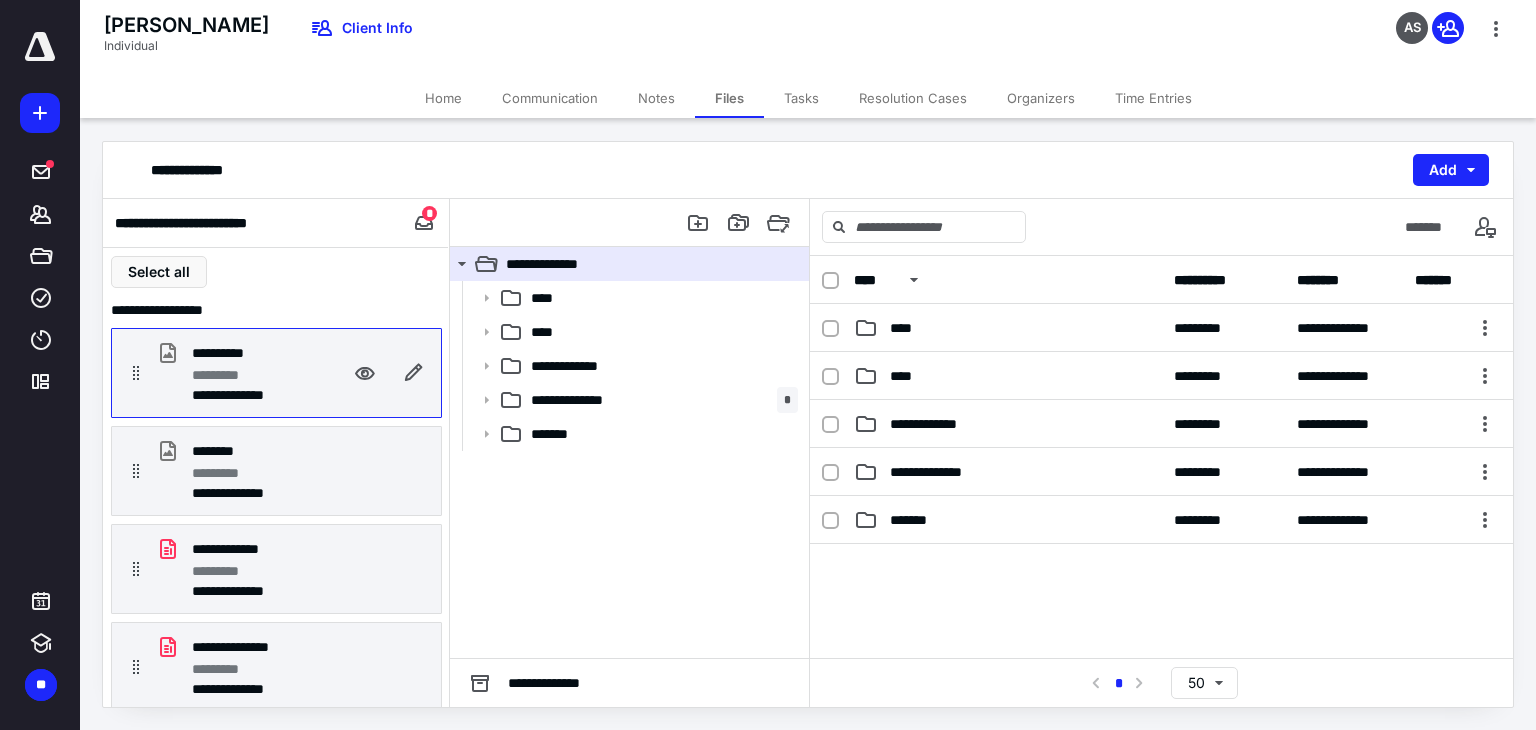 click on "*********" at bounding box center (248, 375) 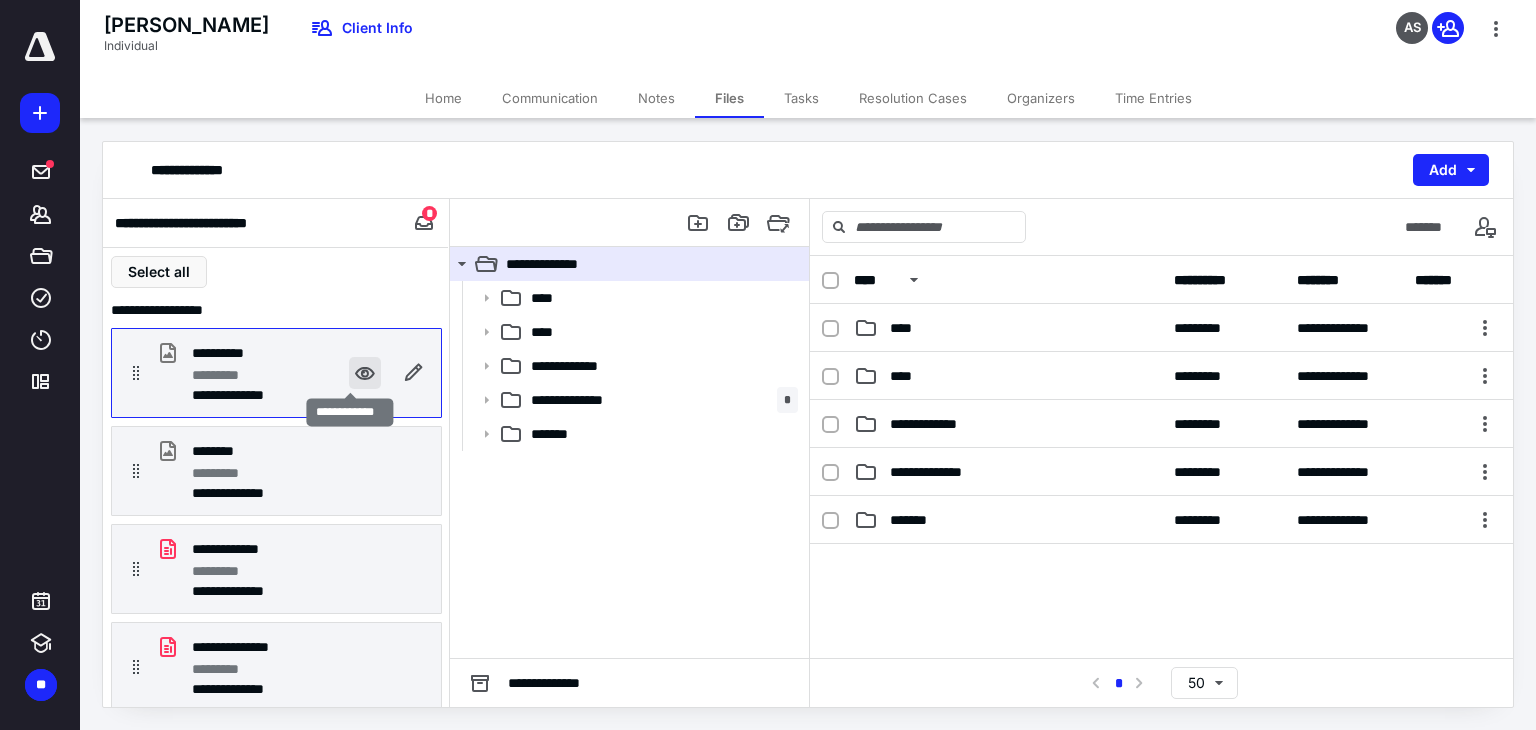 click at bounding box center (365, 373) 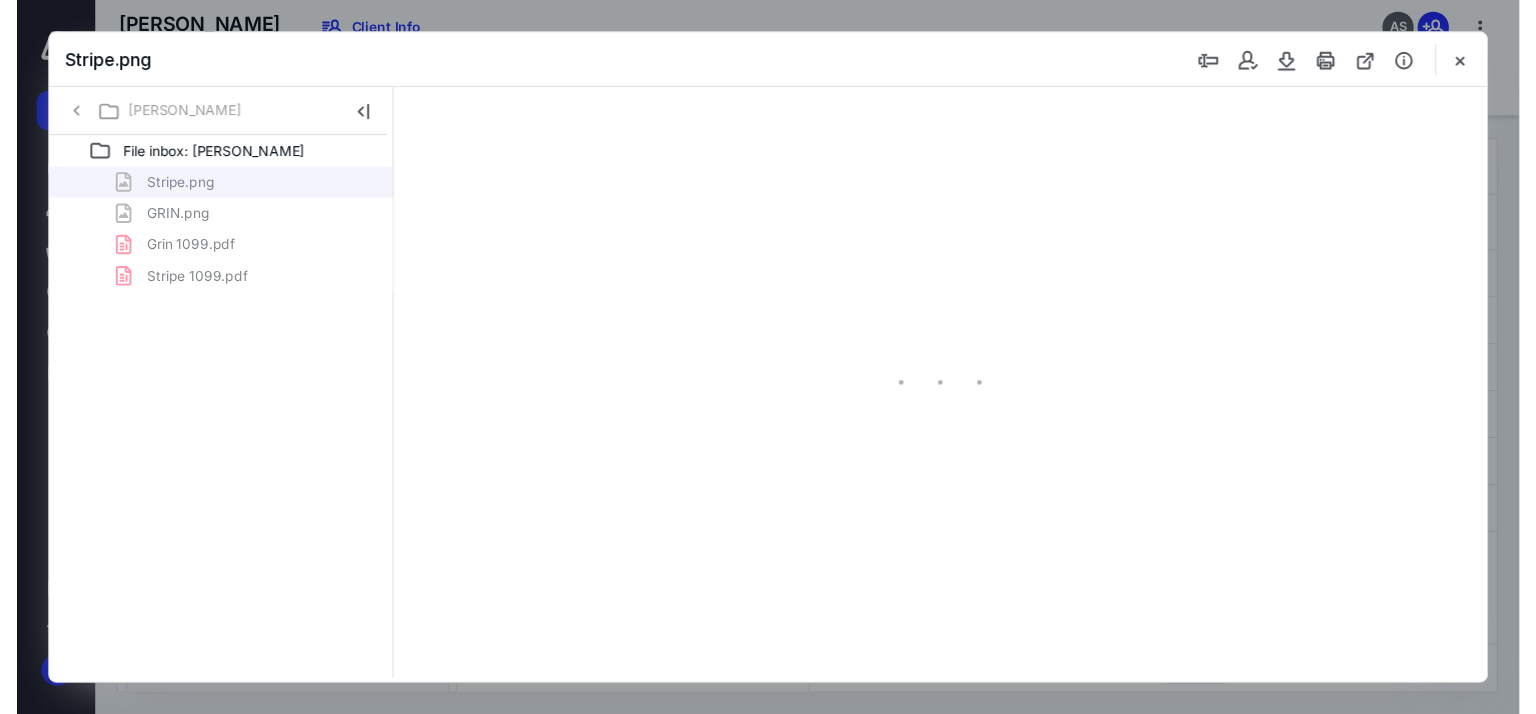 scroll, scrollTop: 0, scrollLeft: 0, axis: both 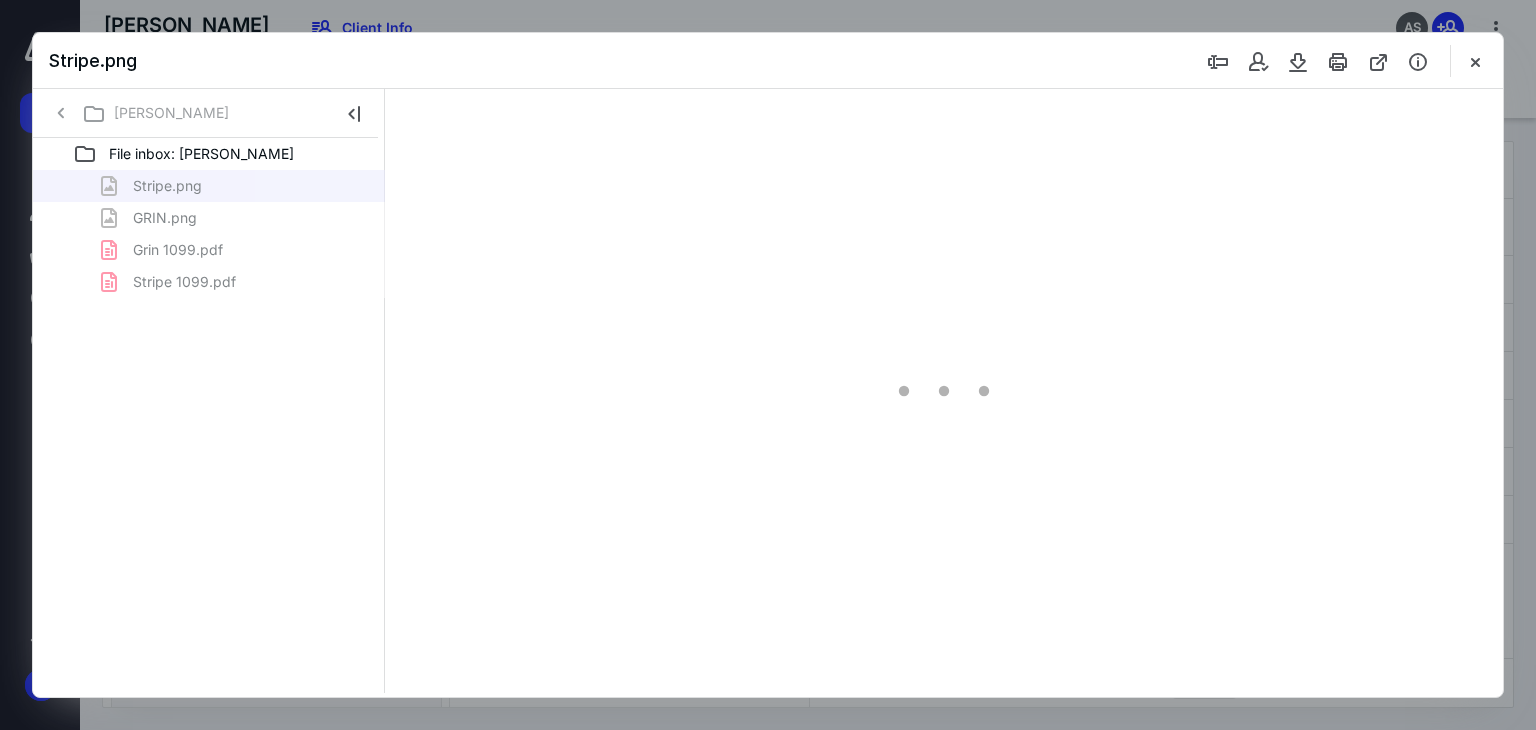 type on "66" 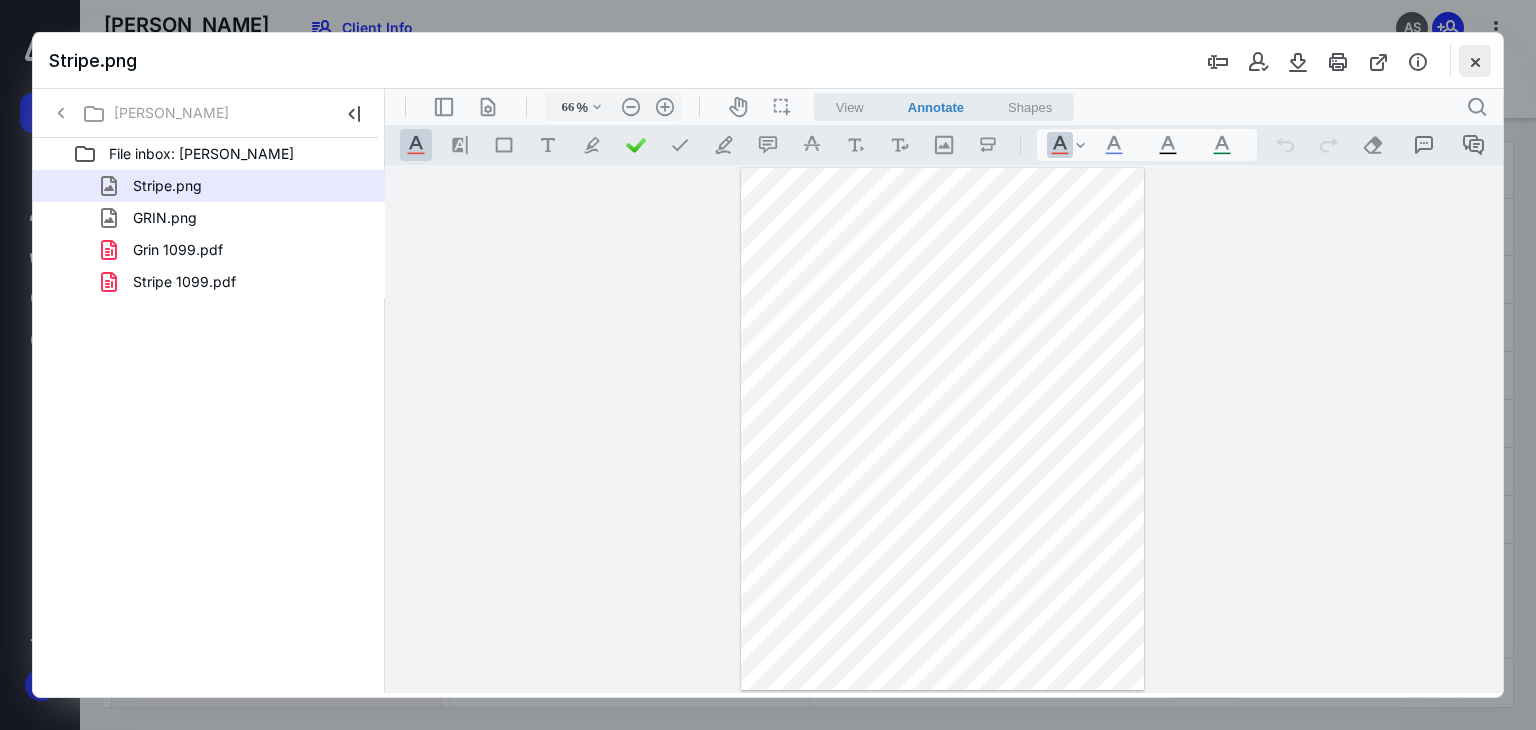 click at bounding box center (1475, 61) 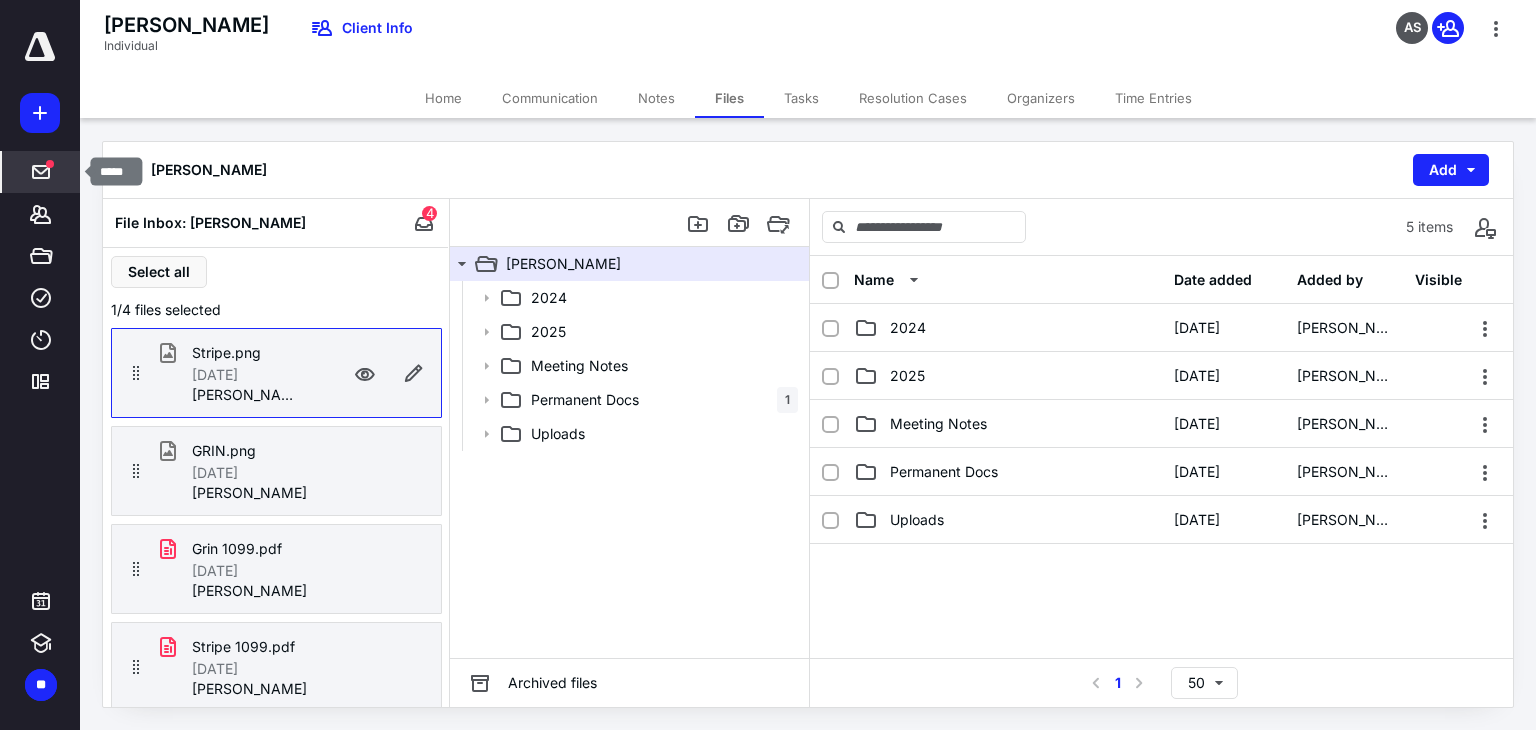 click 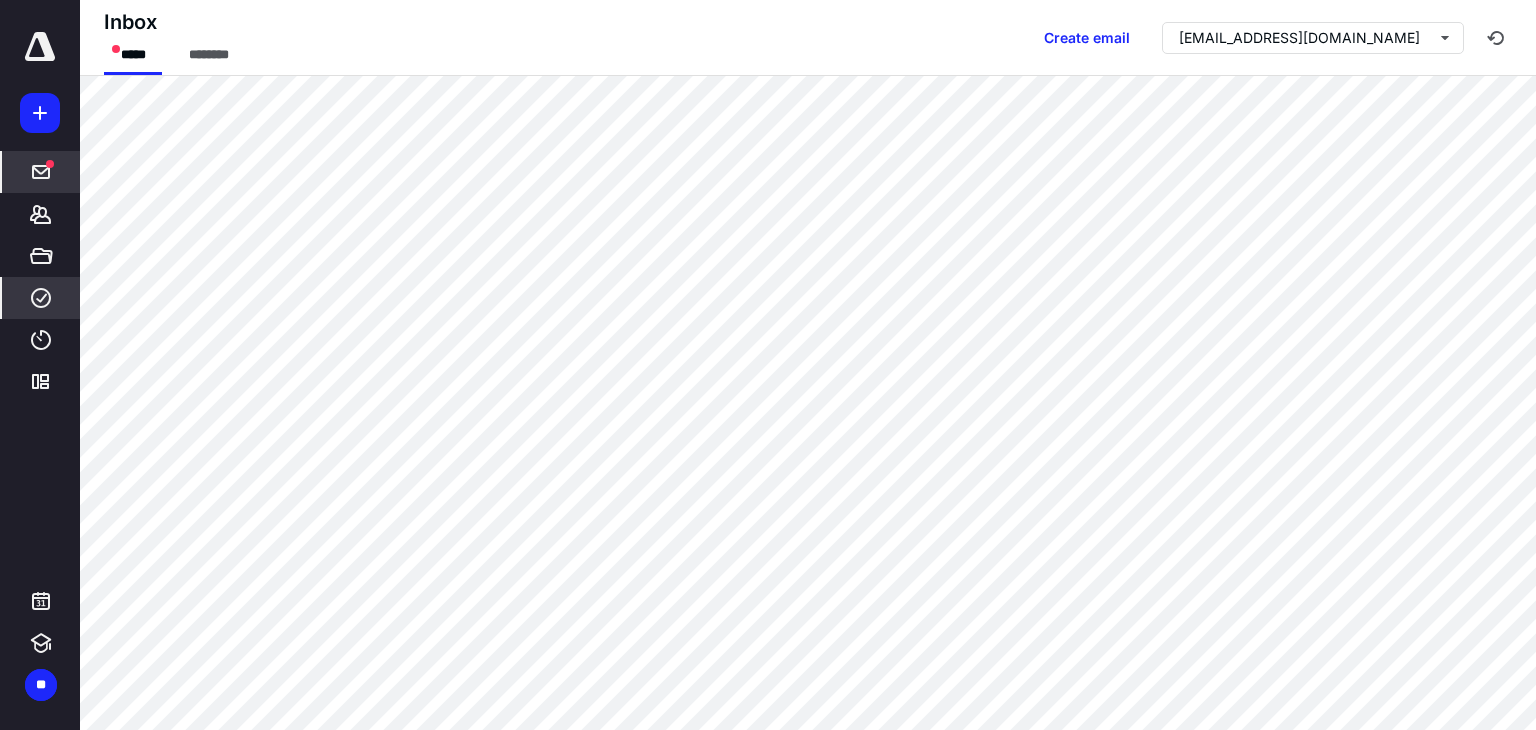 click on "****" at bounding box center (41, 298) 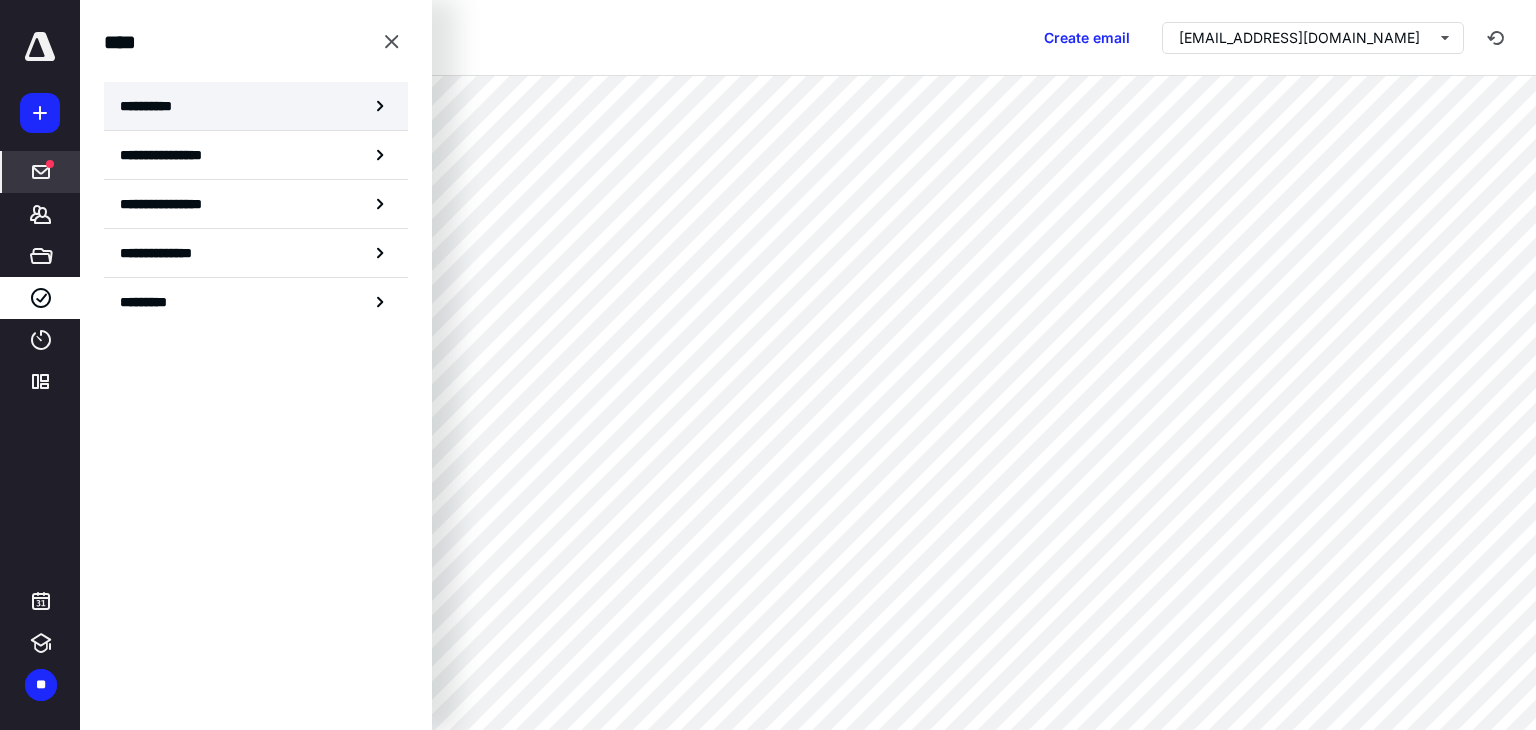 click on "**********" at bounding box center (256, 106) 